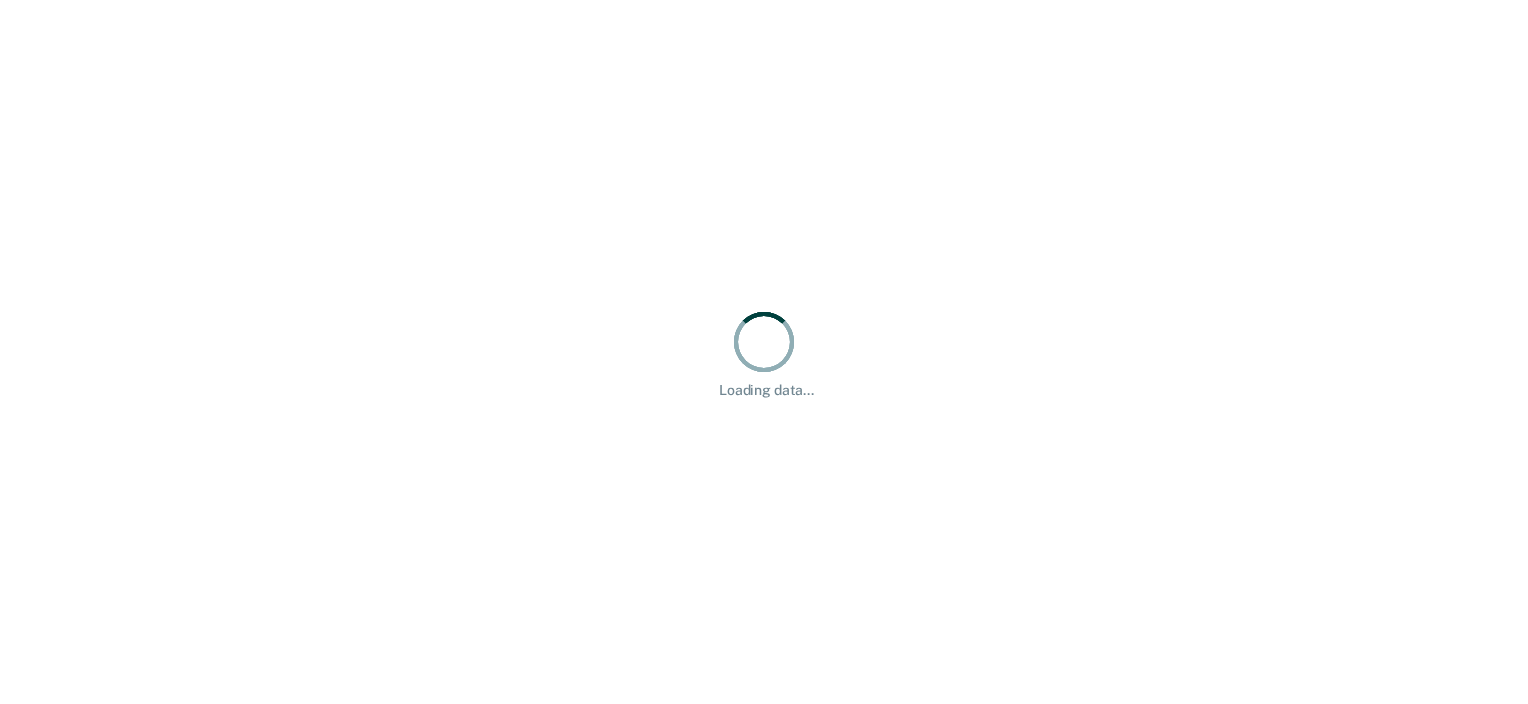 scroll, scrollTop: 0, scrollLeft: 0, axis: both 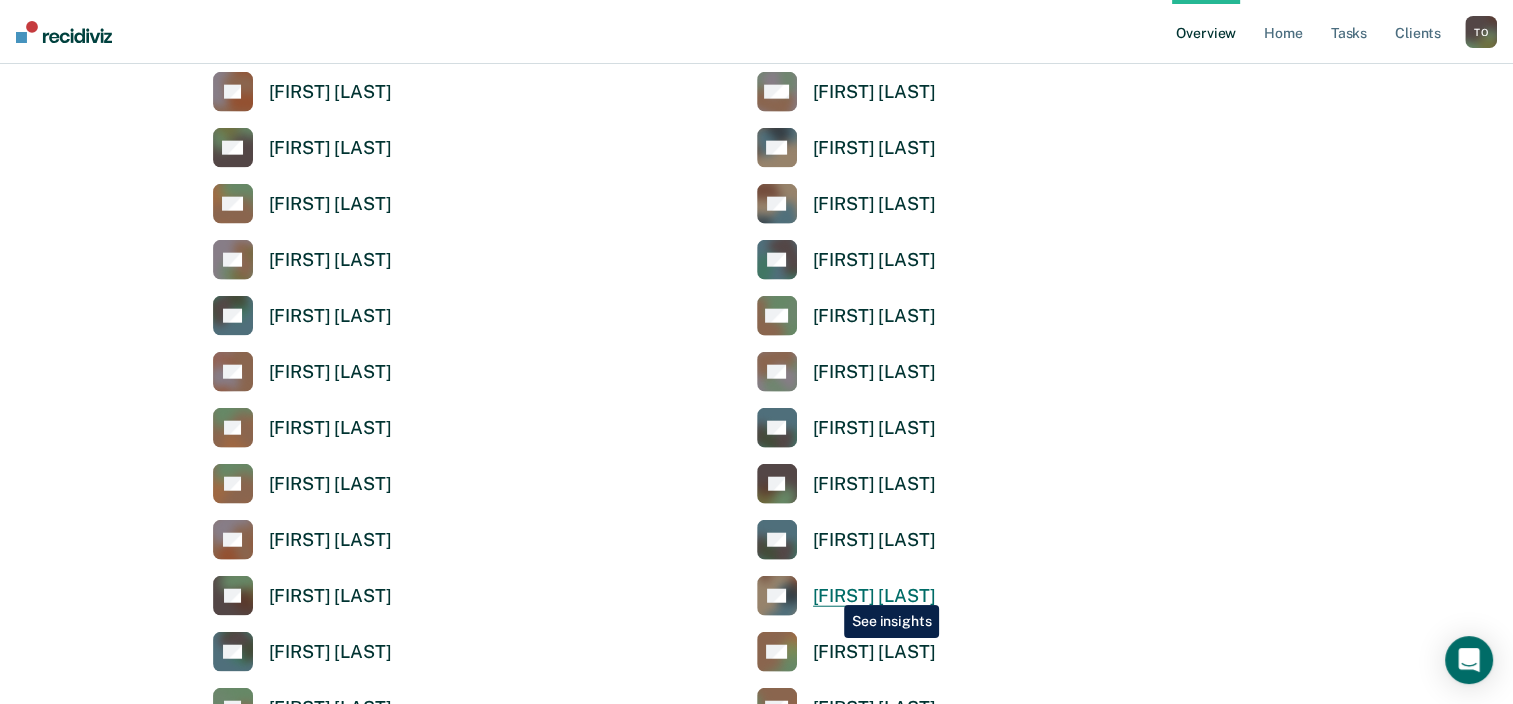 click on "[FIRST] [LAST]" at bounding box center (874, 596) 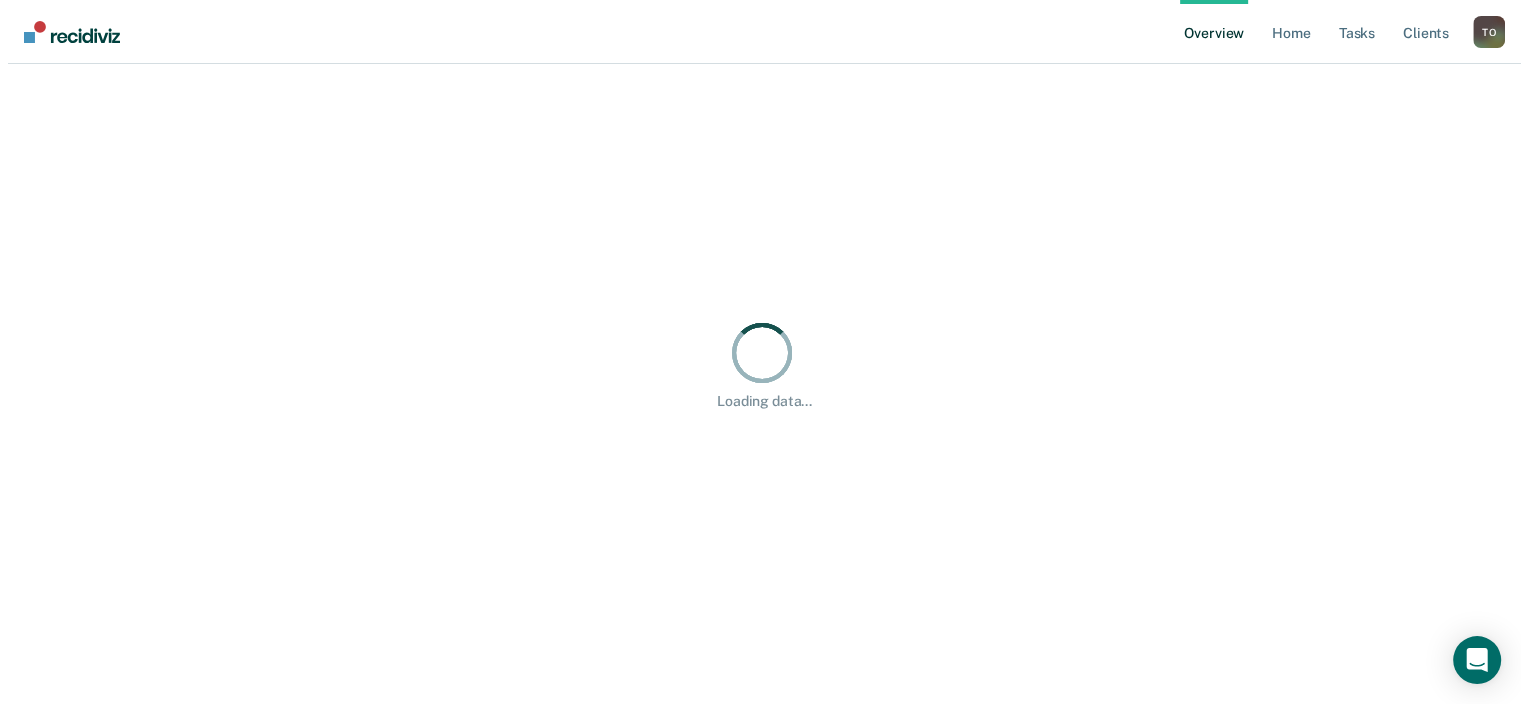 scroll, scrollTop: 0, scrollLeft: 0, axis: both 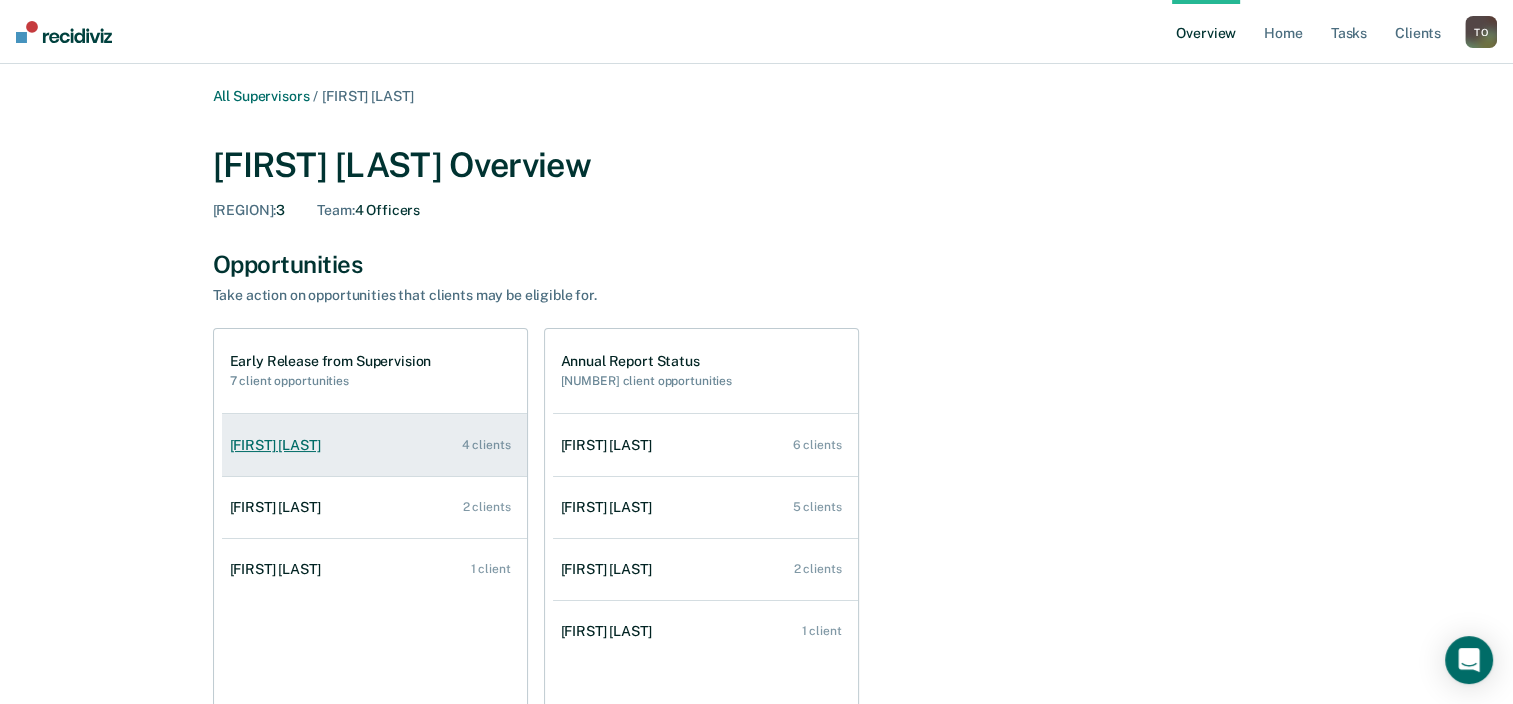 click on "4 clients" at bounding box center (486, 445) 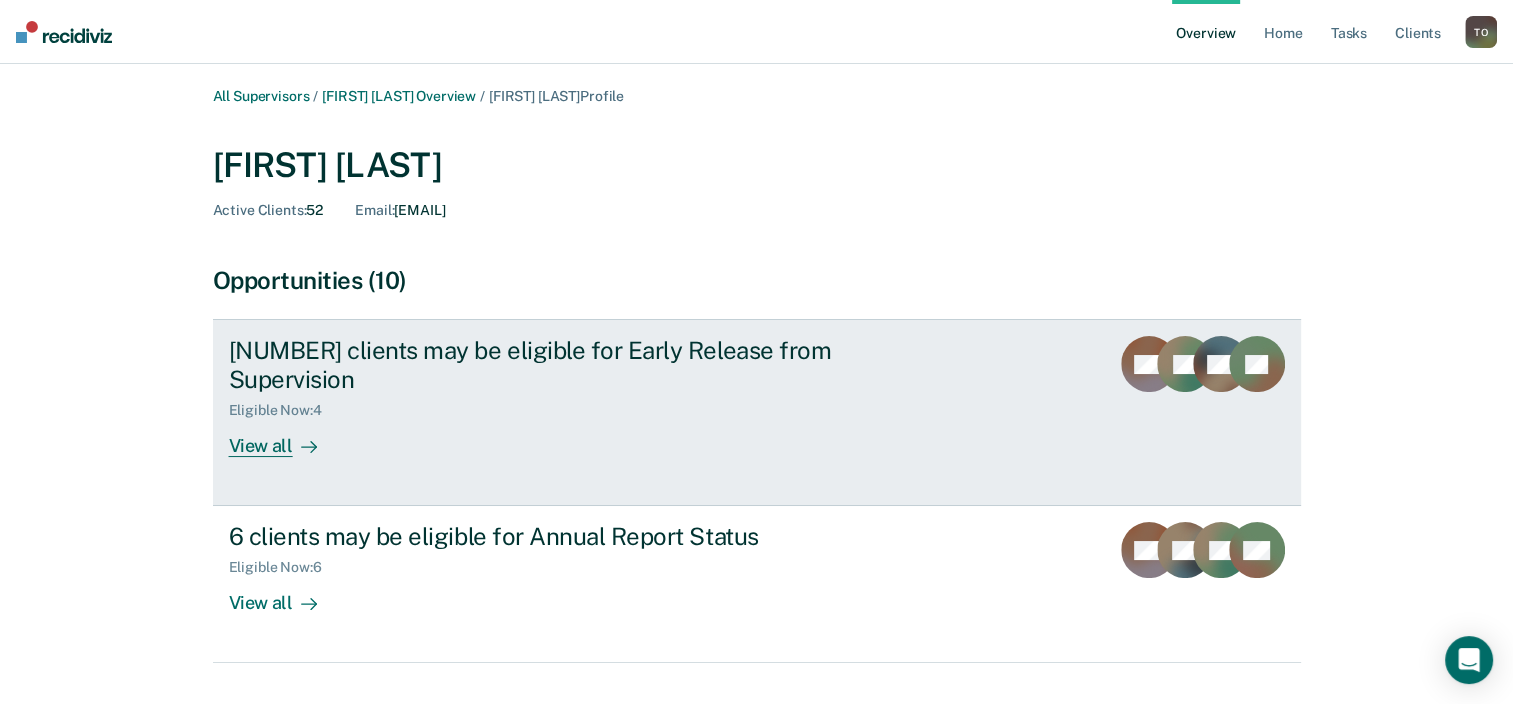 click on "View all" at bounding box center (285, 438) 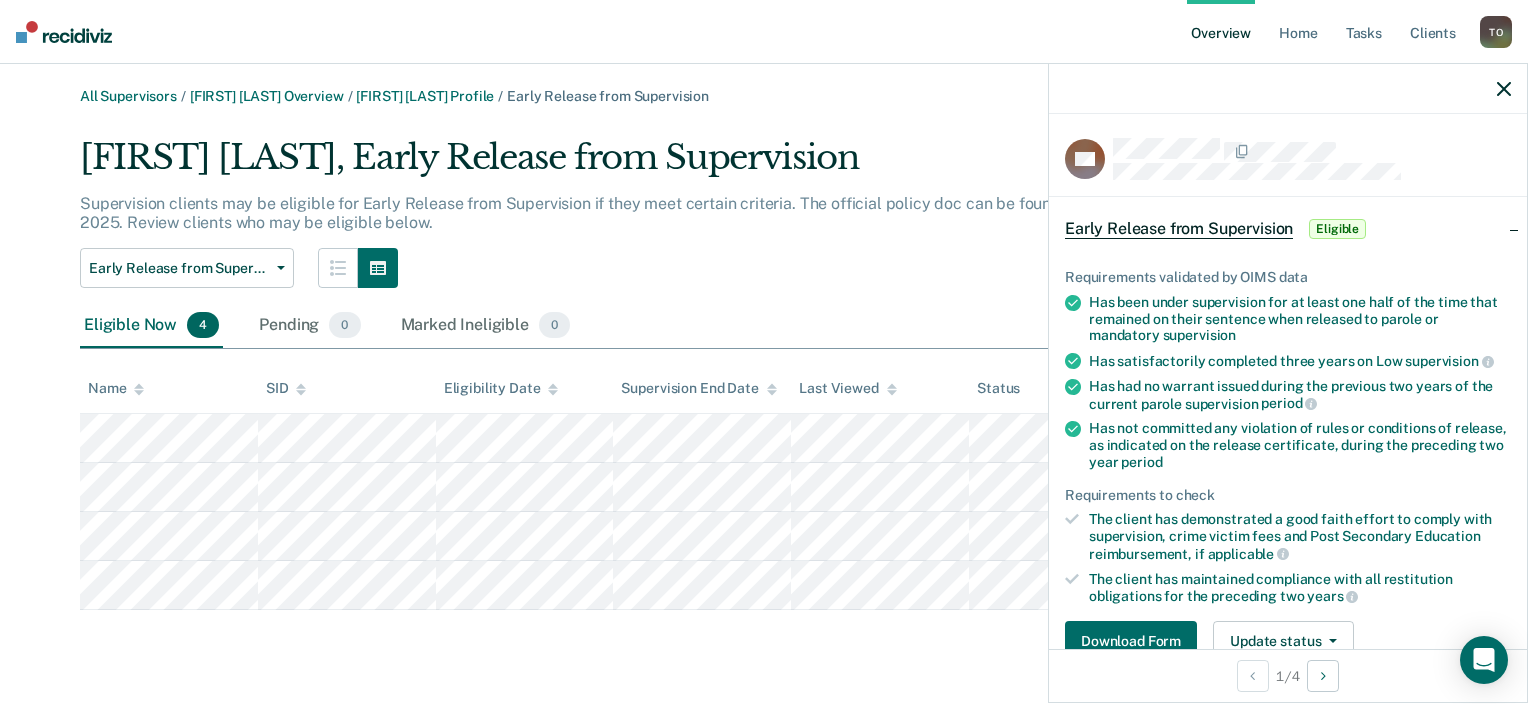 click on "Eligible" at bounding box center [1337, 229] 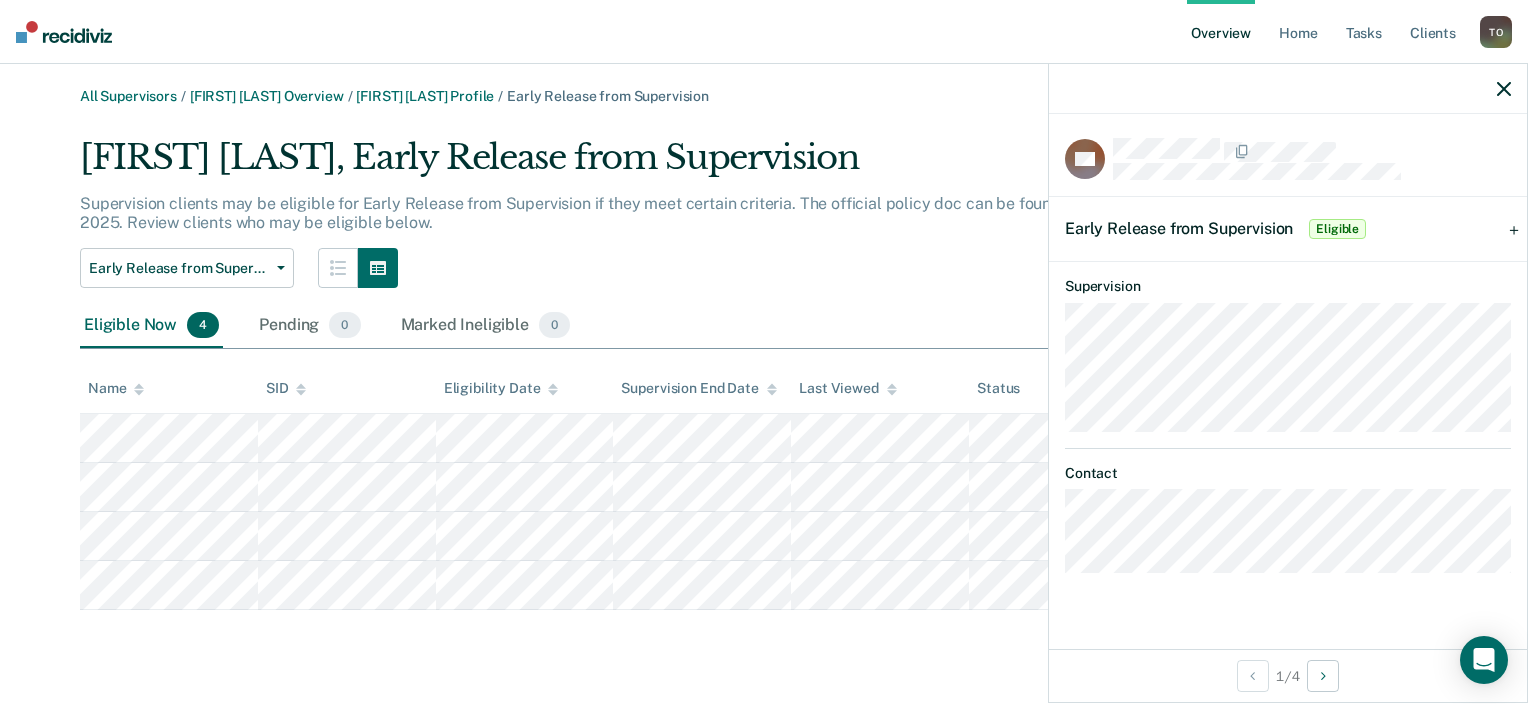 click at bounding box center (1288, 89) 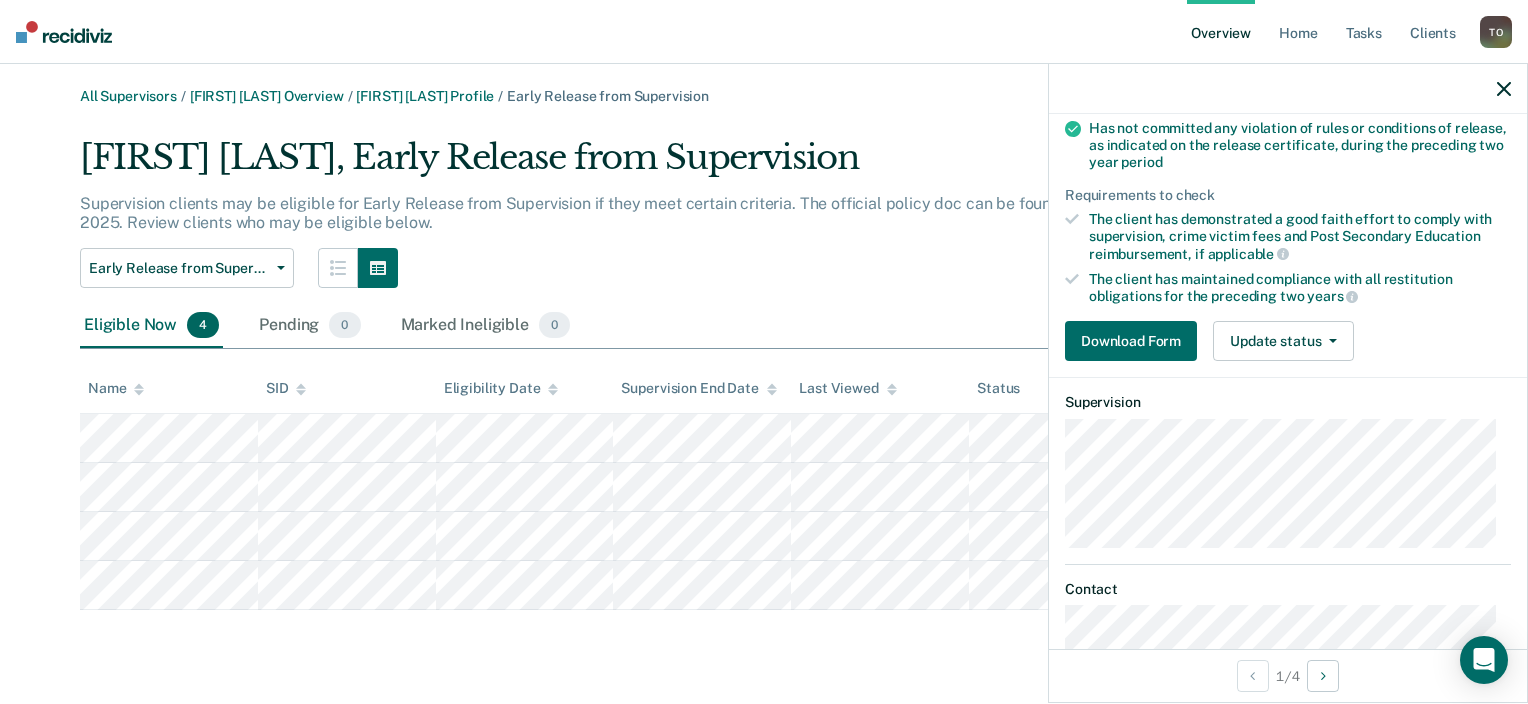scroll, scrollTop: 372, scrollLeft: 0, axis: vertical 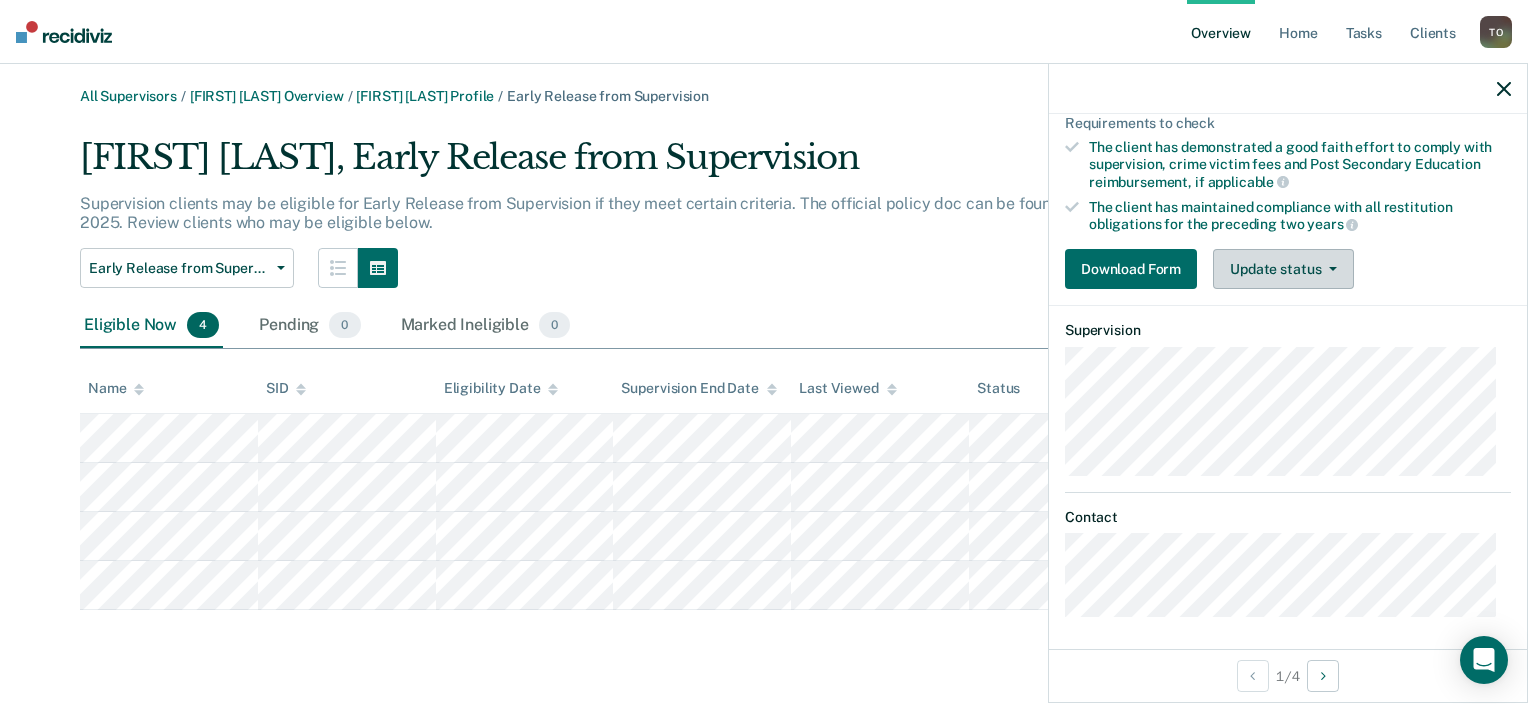 click on "Update status" at bounding box center [1283, 269] 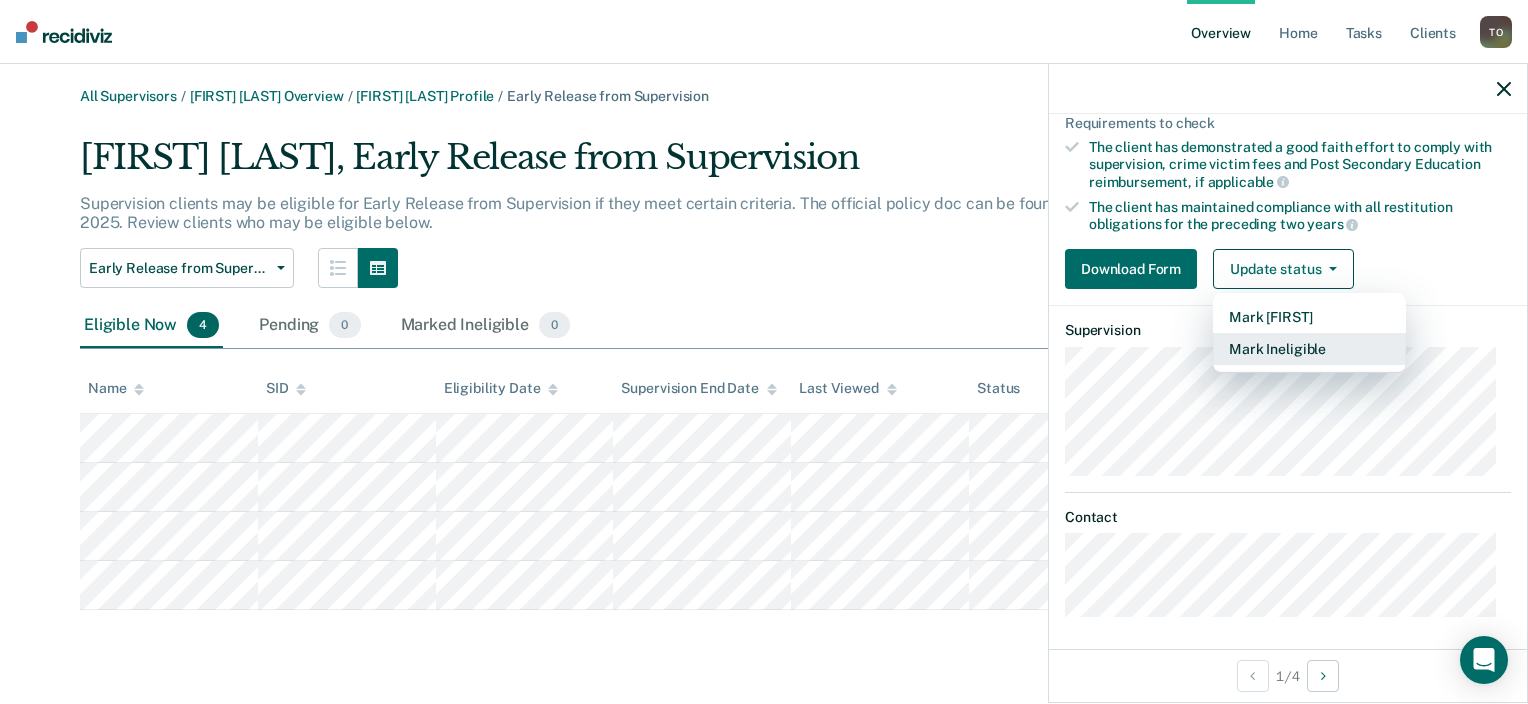click on "Mark Ineligible" at bounding box center [1309, 349] 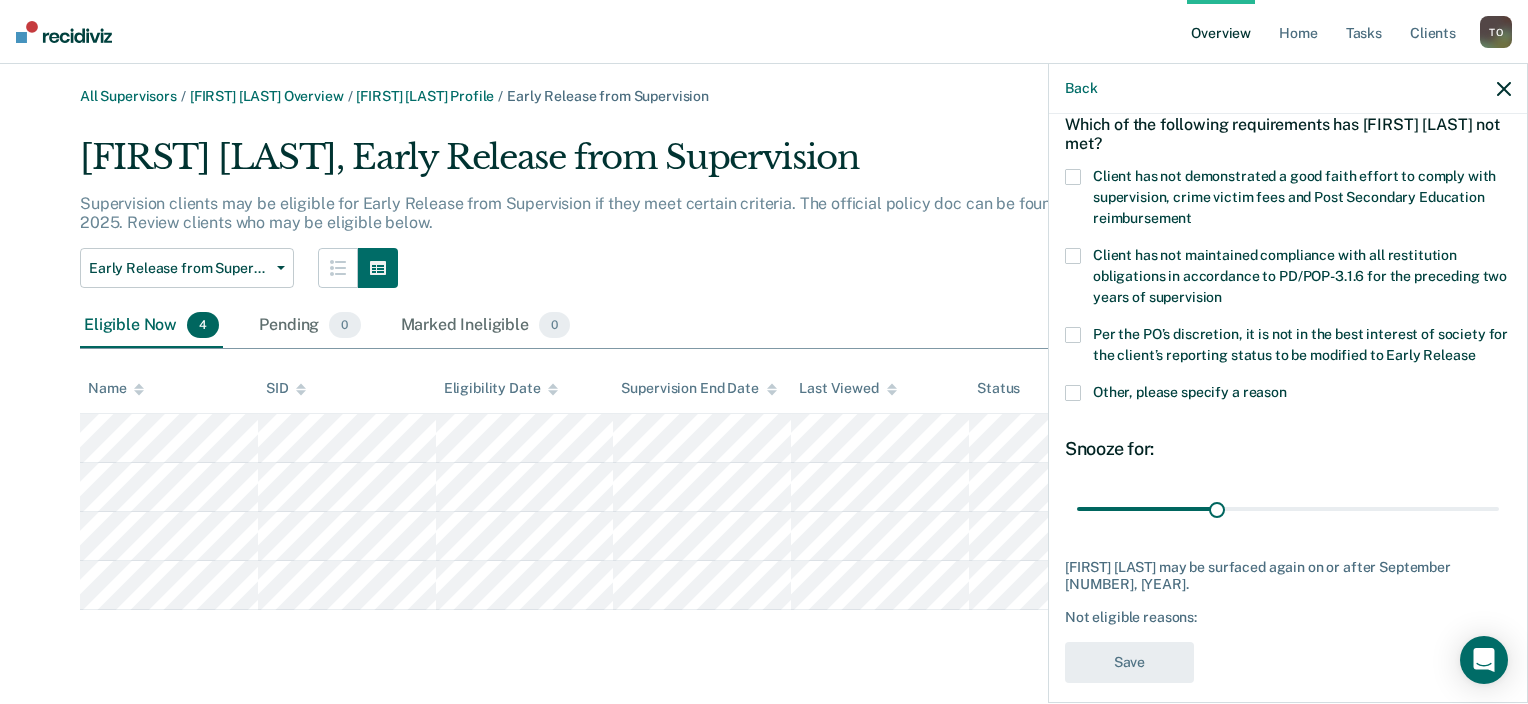 scroll, scrollTop: 0, scrollLeft: 0, axis: both 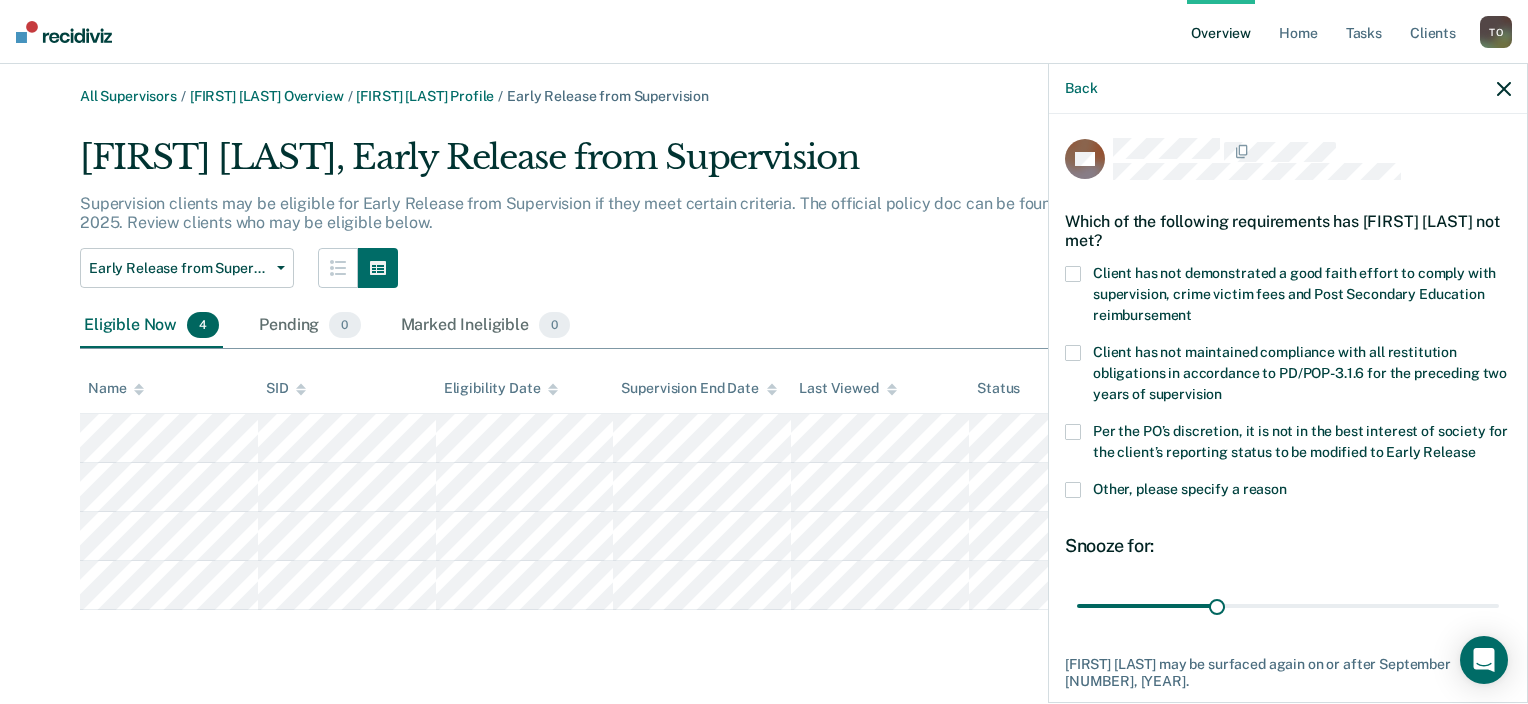 click at bounding box center [1073, 490] 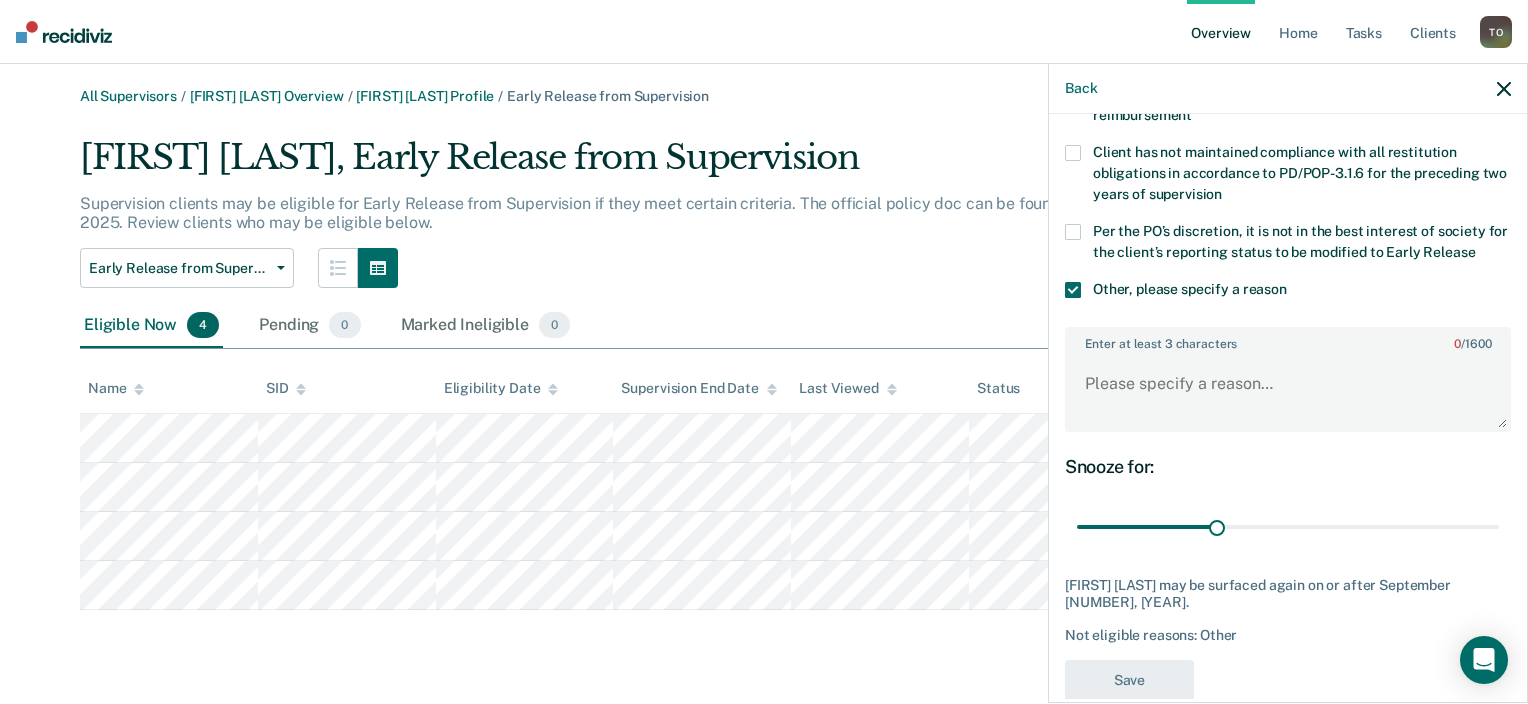 scroll, scrollTop: 216, scrollLeft: 0, axis: vertical 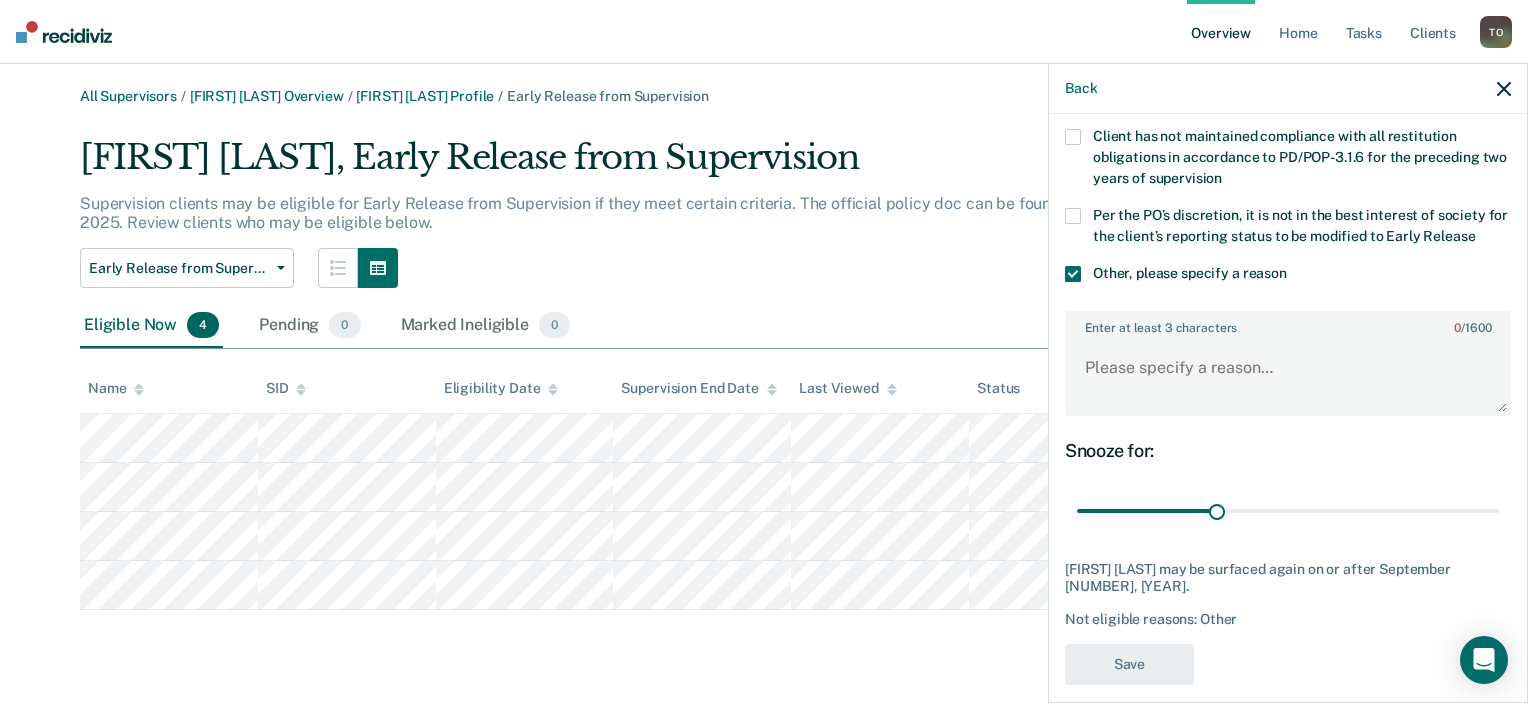 click at bounding box center [1073, 274] 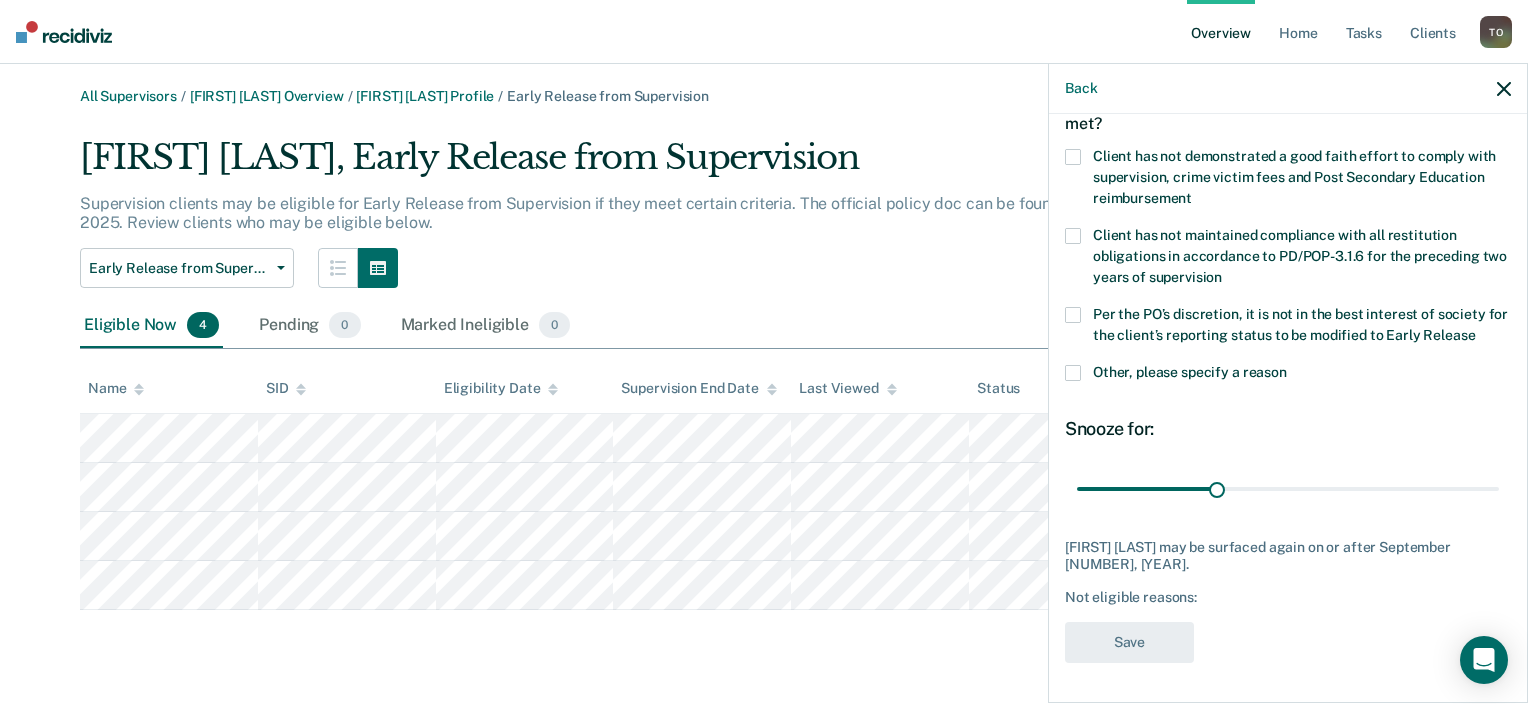 scroll, scrollTop: 97, scrollLeft: 0, axis: vertical 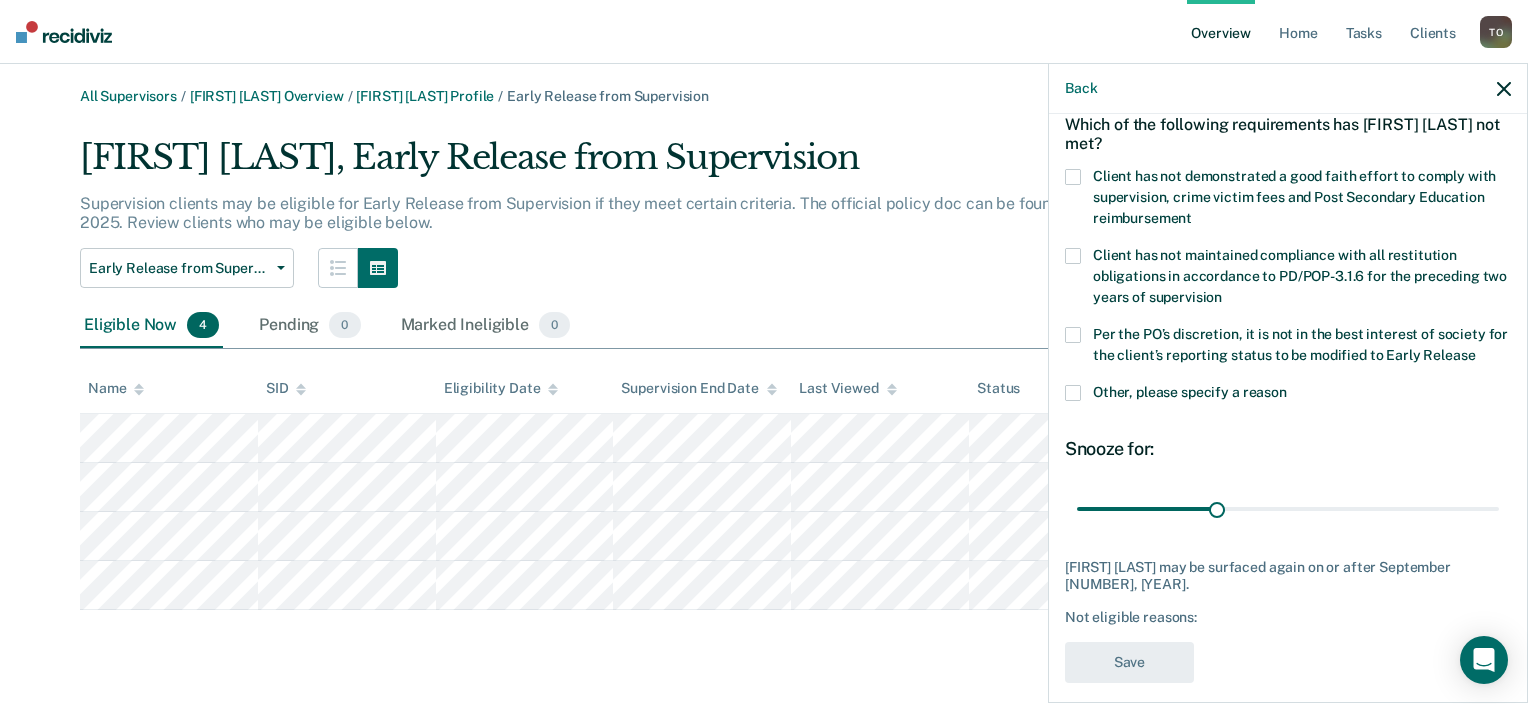 click at bounding box center [1073, 335] 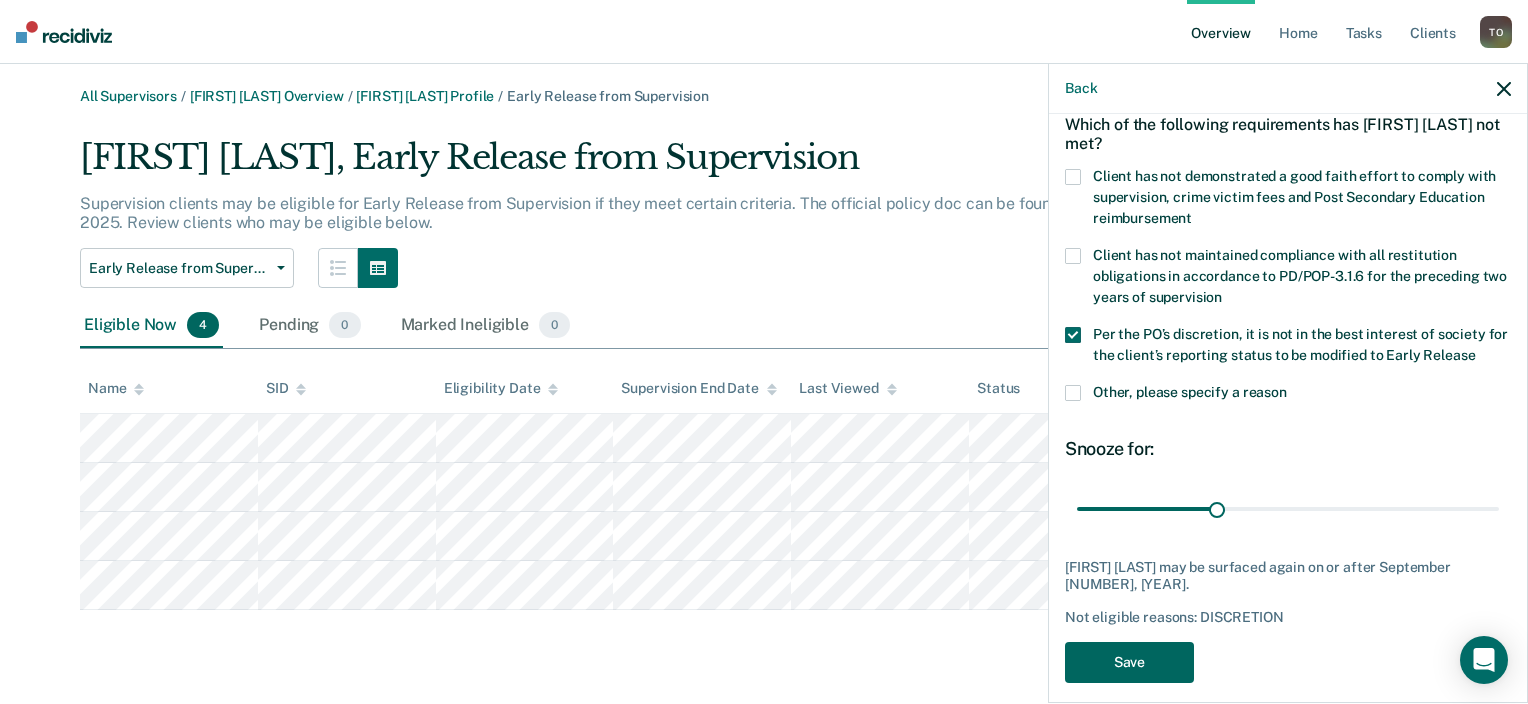 click on "Save" at bounding box center (1129, 662) 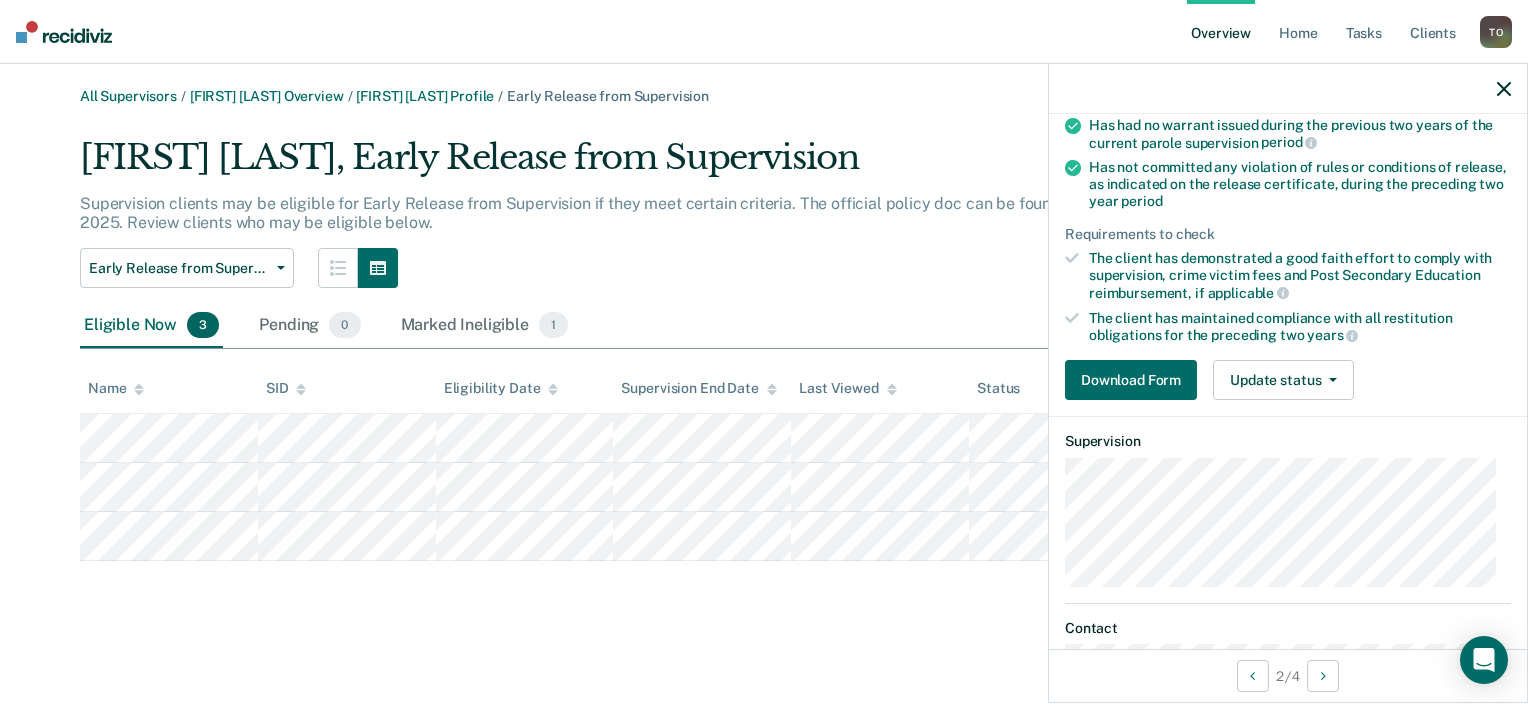 scroll, scrollTop: 227, scrollLeft: 0, axis: vertical 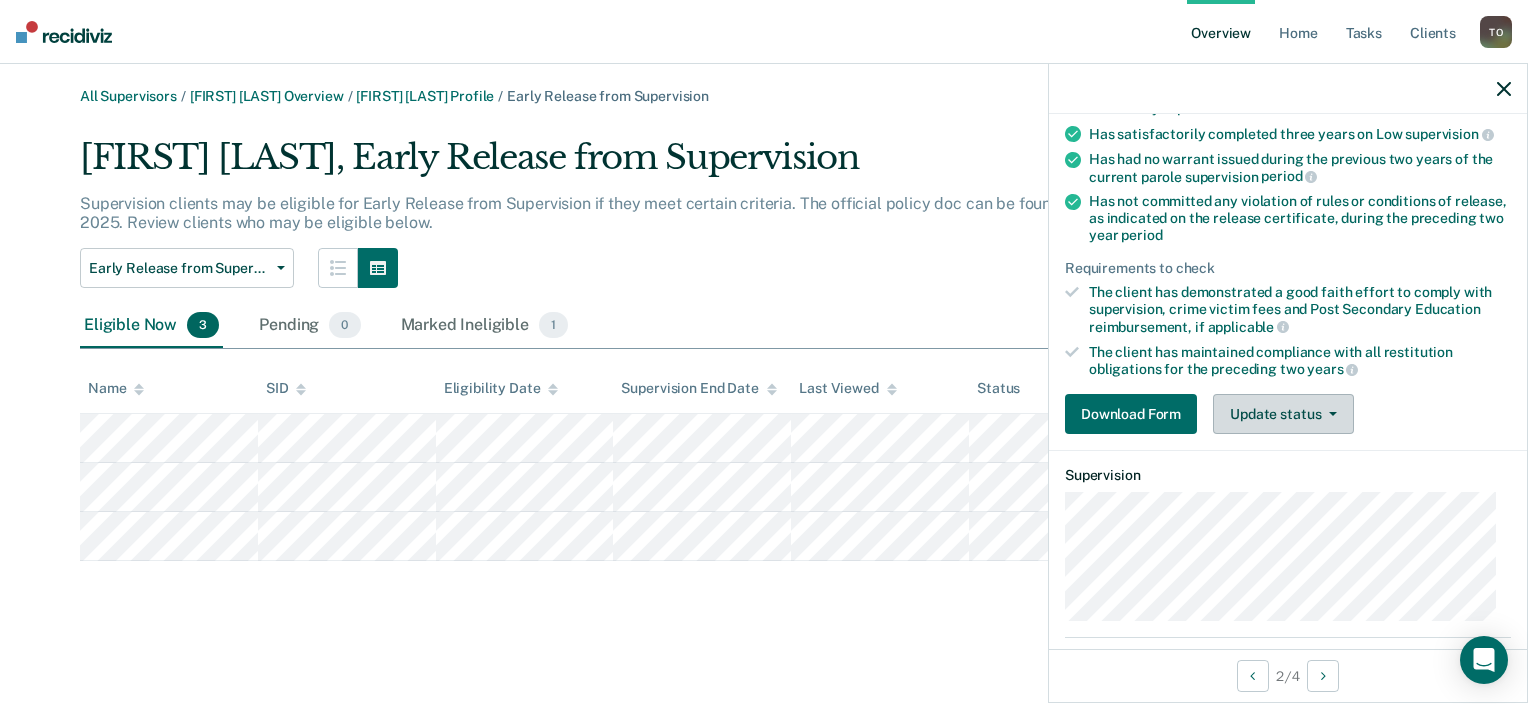 click on "Update status" at bounding box center [1283, 414] 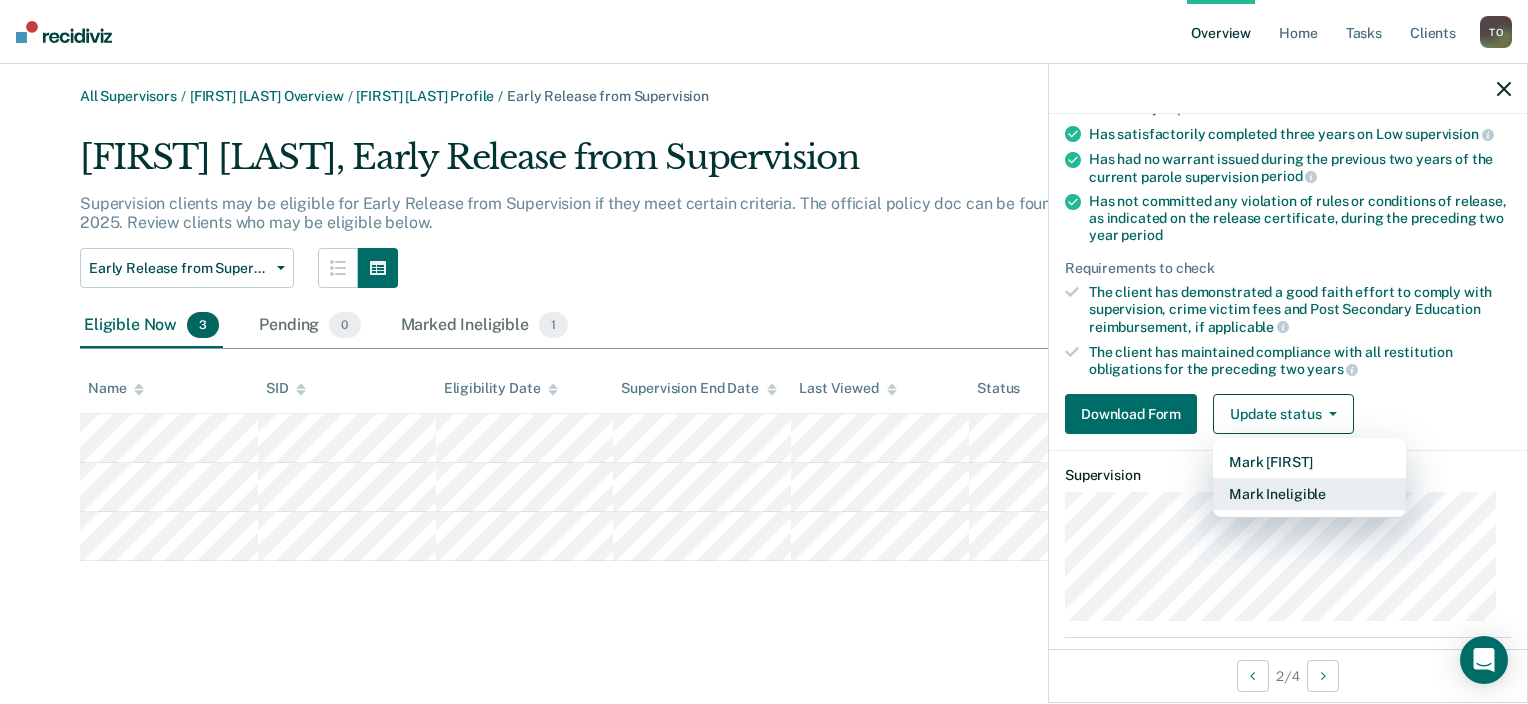 click on "Mark Ineligible" at bounding box center (1309, 494) 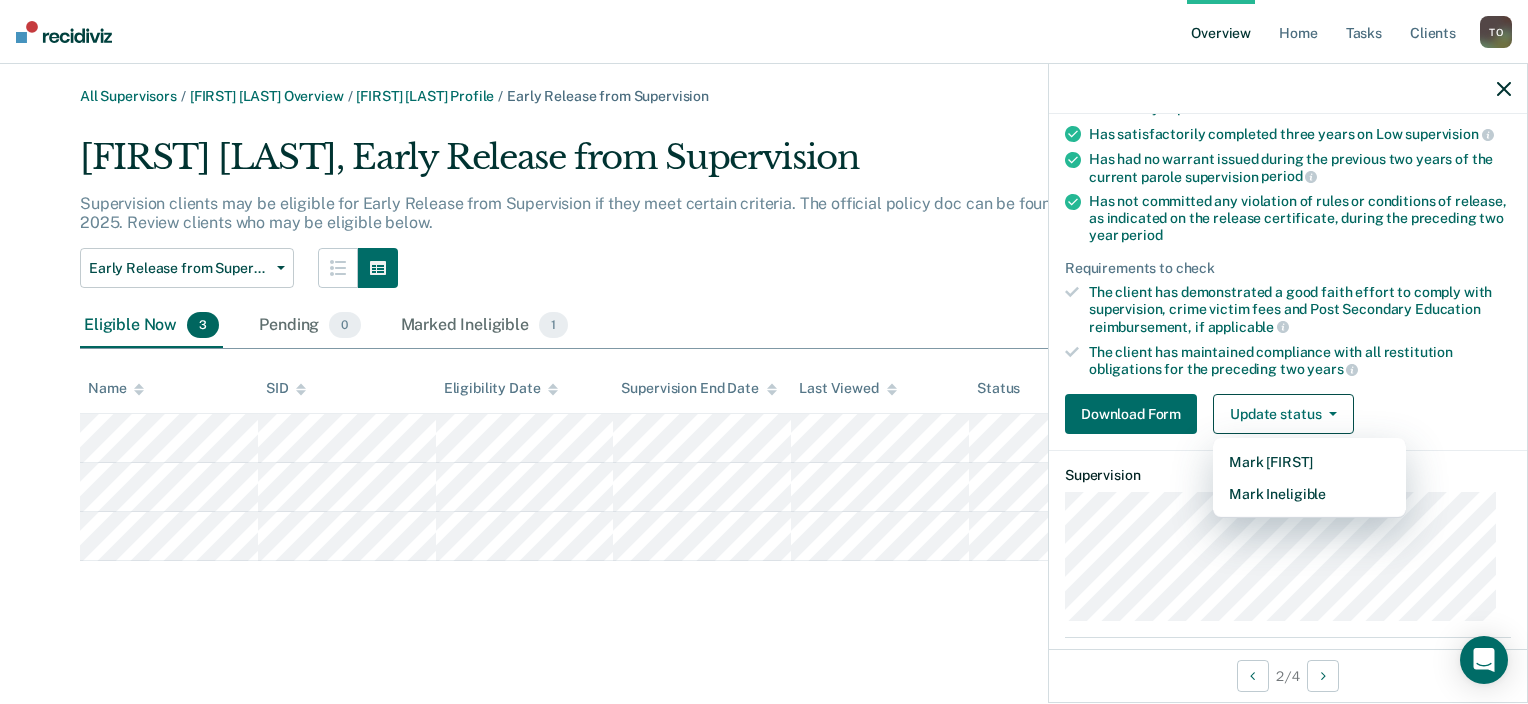 scroll, scrollTop: 114, scrollLeft: 0, axis: vertical 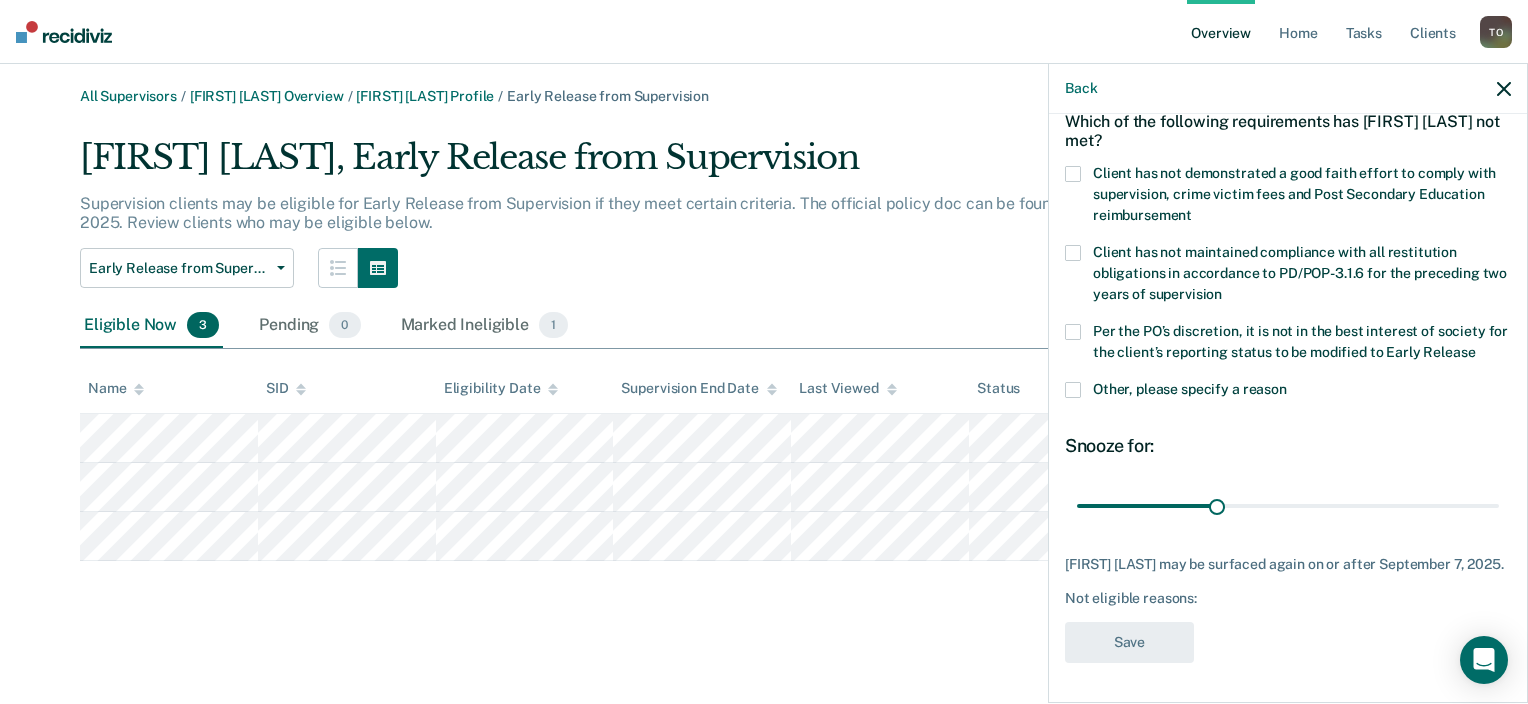 click at bounding box center (1073, 332) 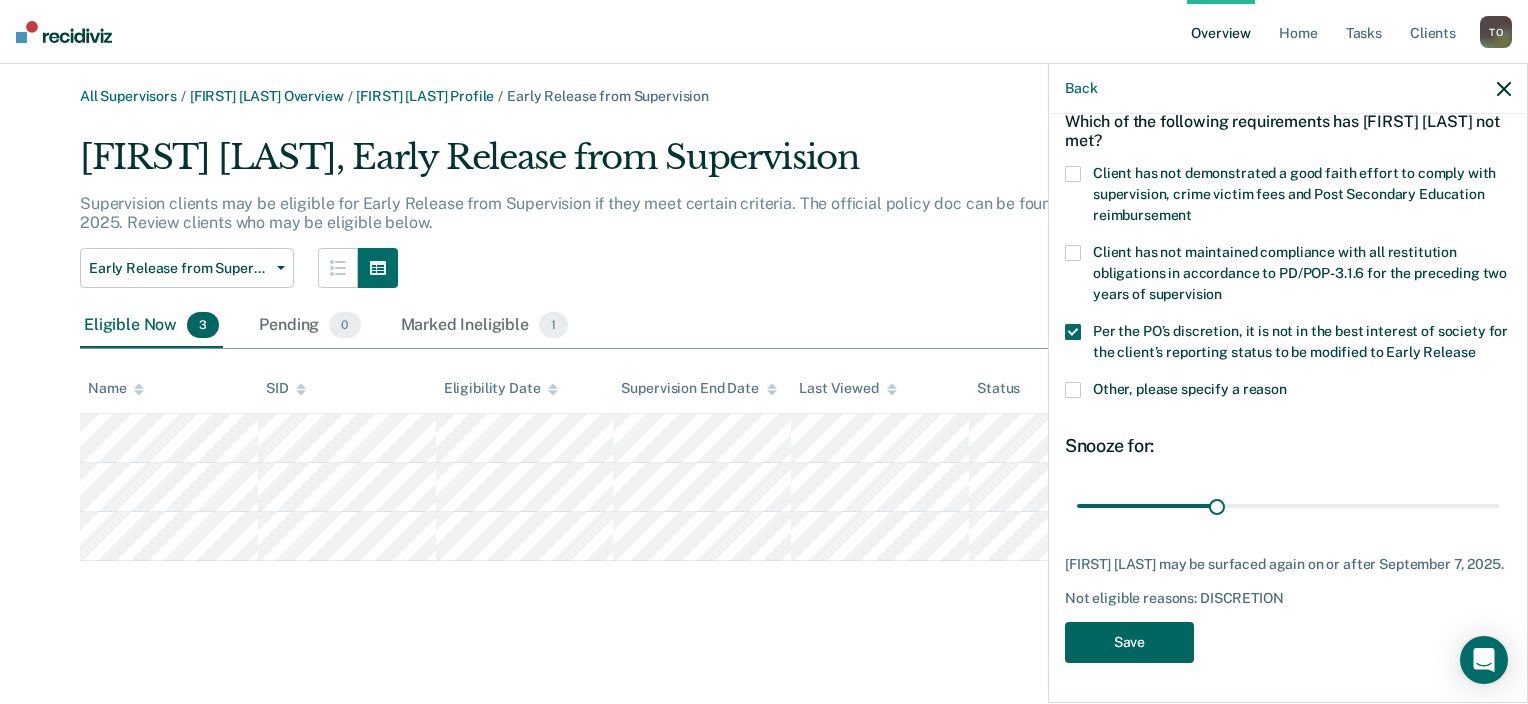 click on "Save" at bounding box center (1129, 642) 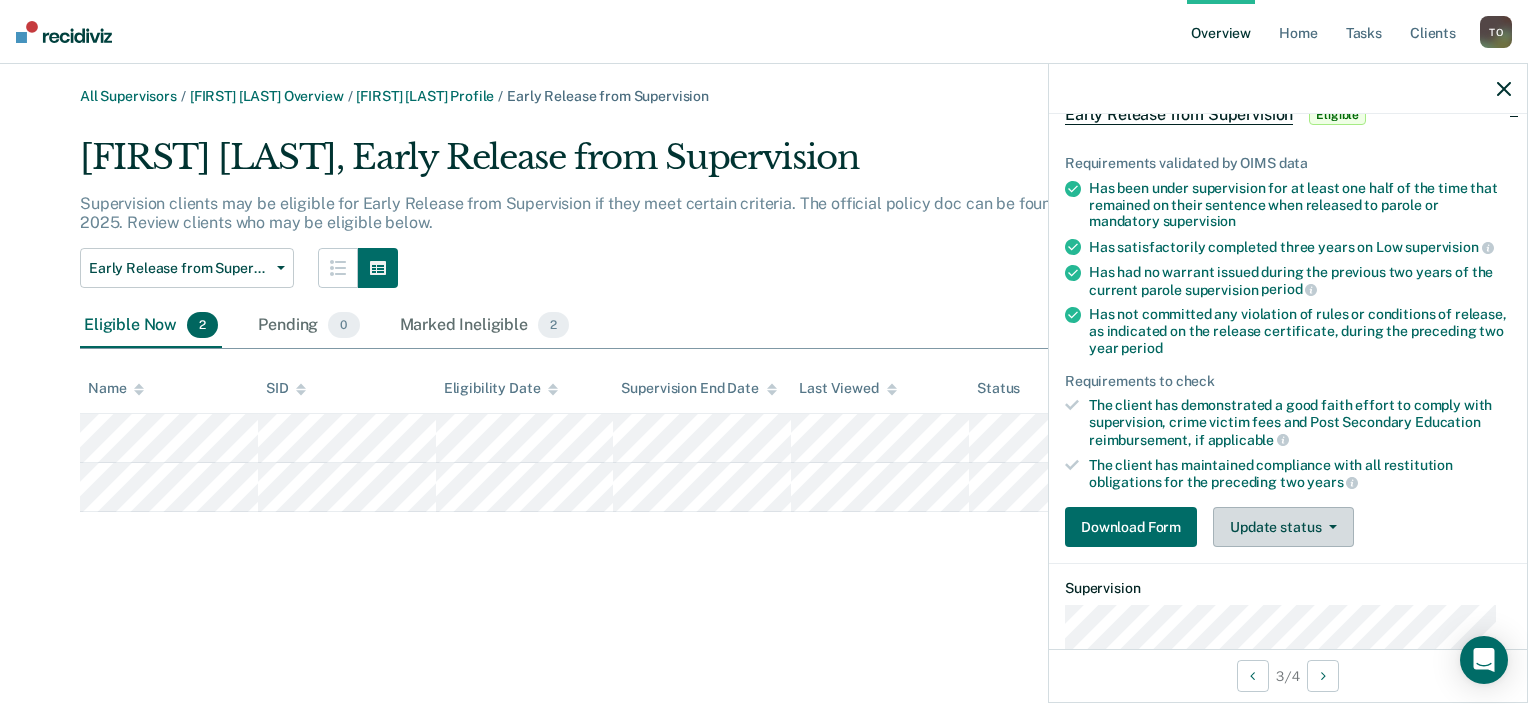 click on "Update status" at bounding box center (1283, 527) 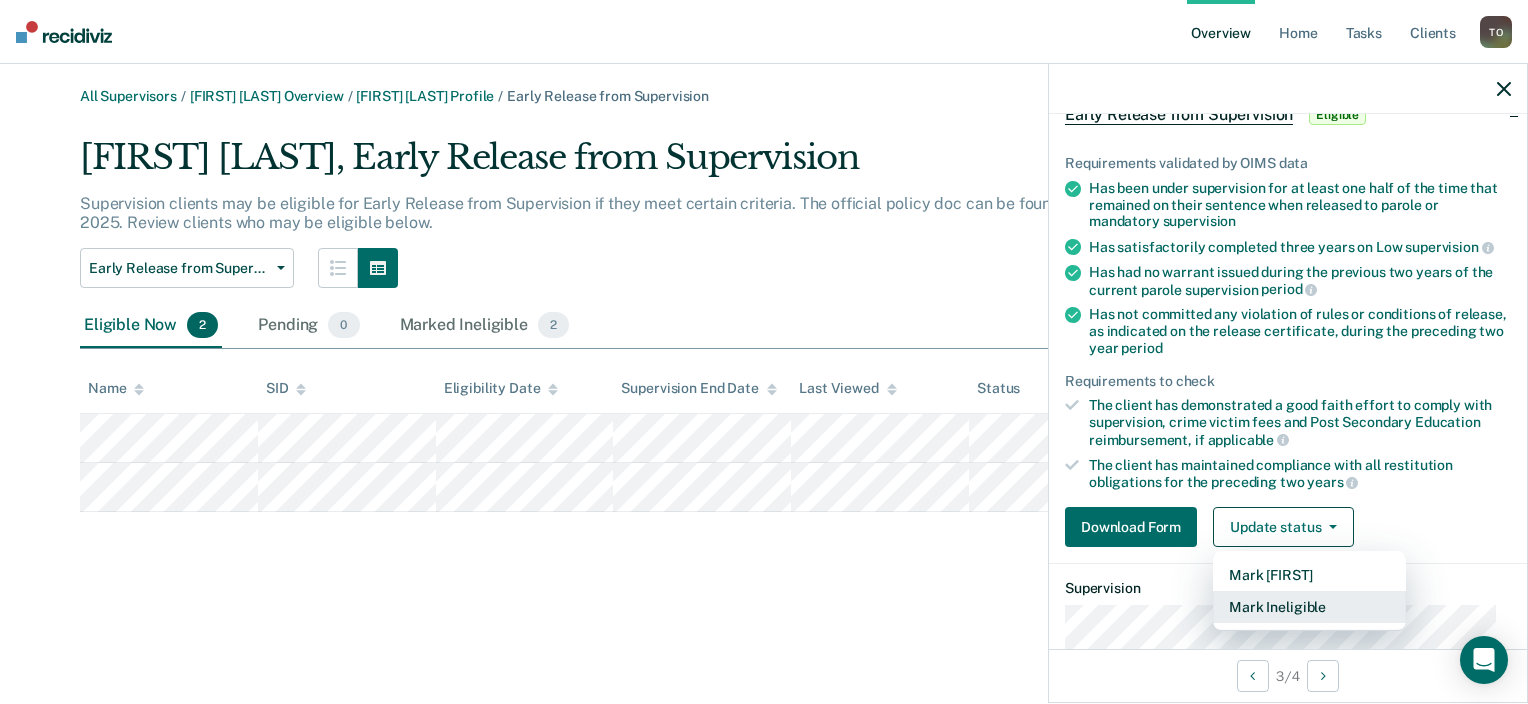 click on "Mark Ineligible" at bounding box center [1309, 607] 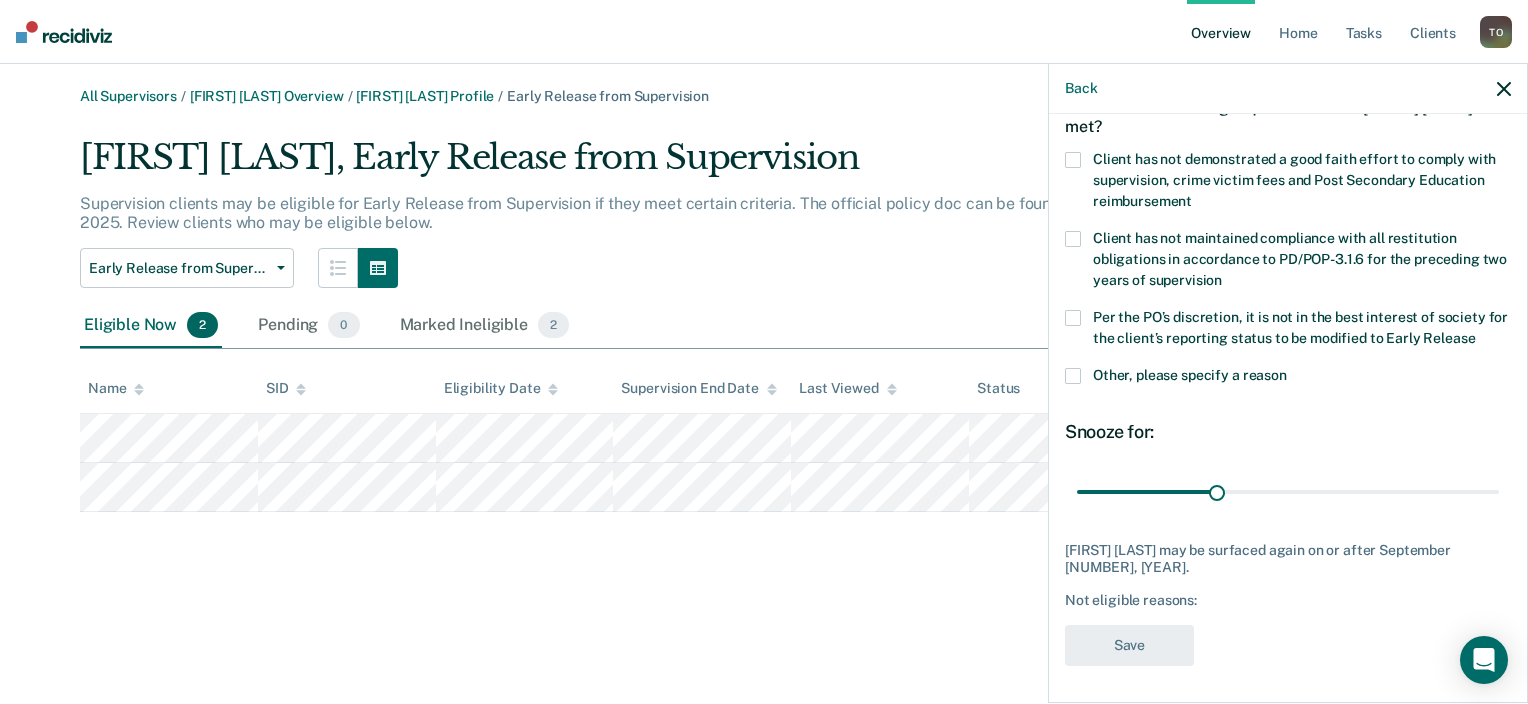 click at bounding box center (1073, 318) 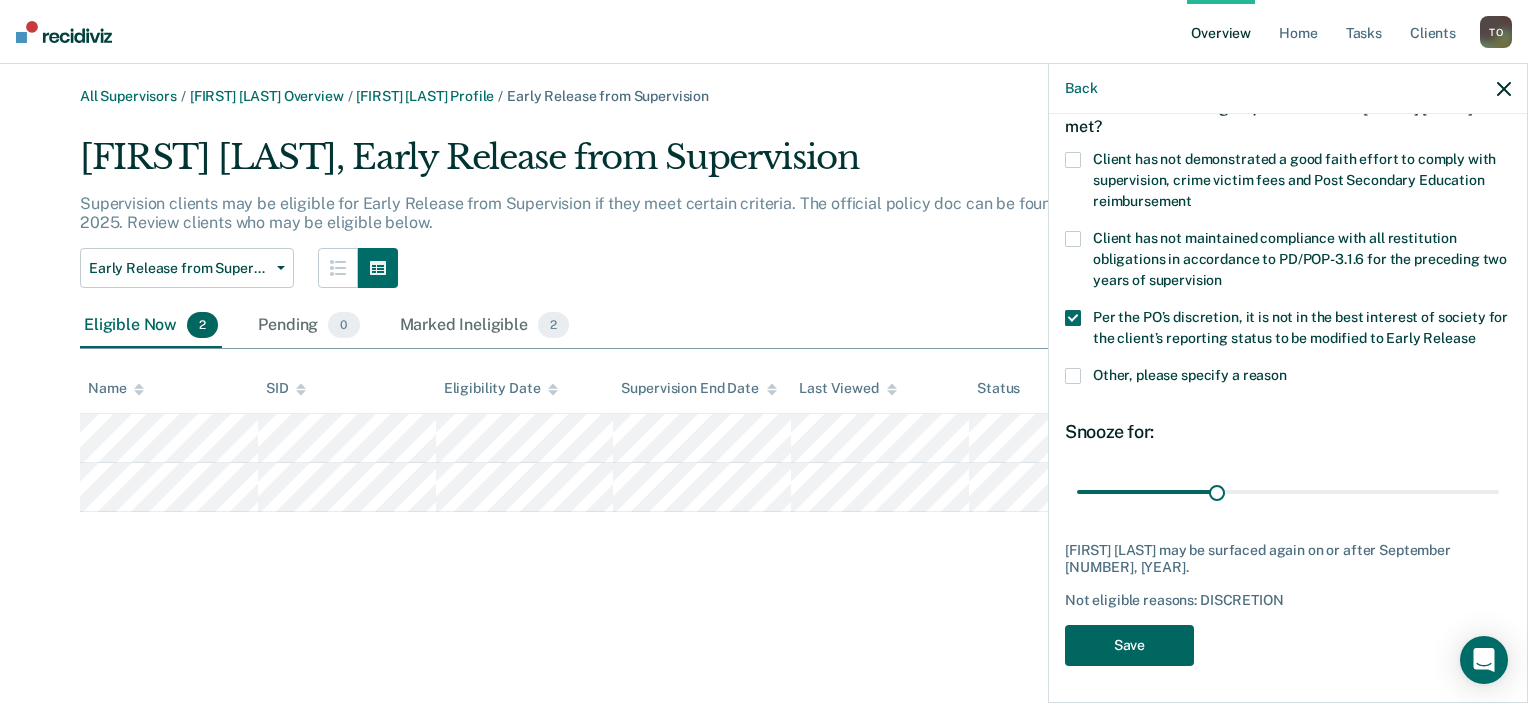 click on "Save" at bounding box center (1129, 645) 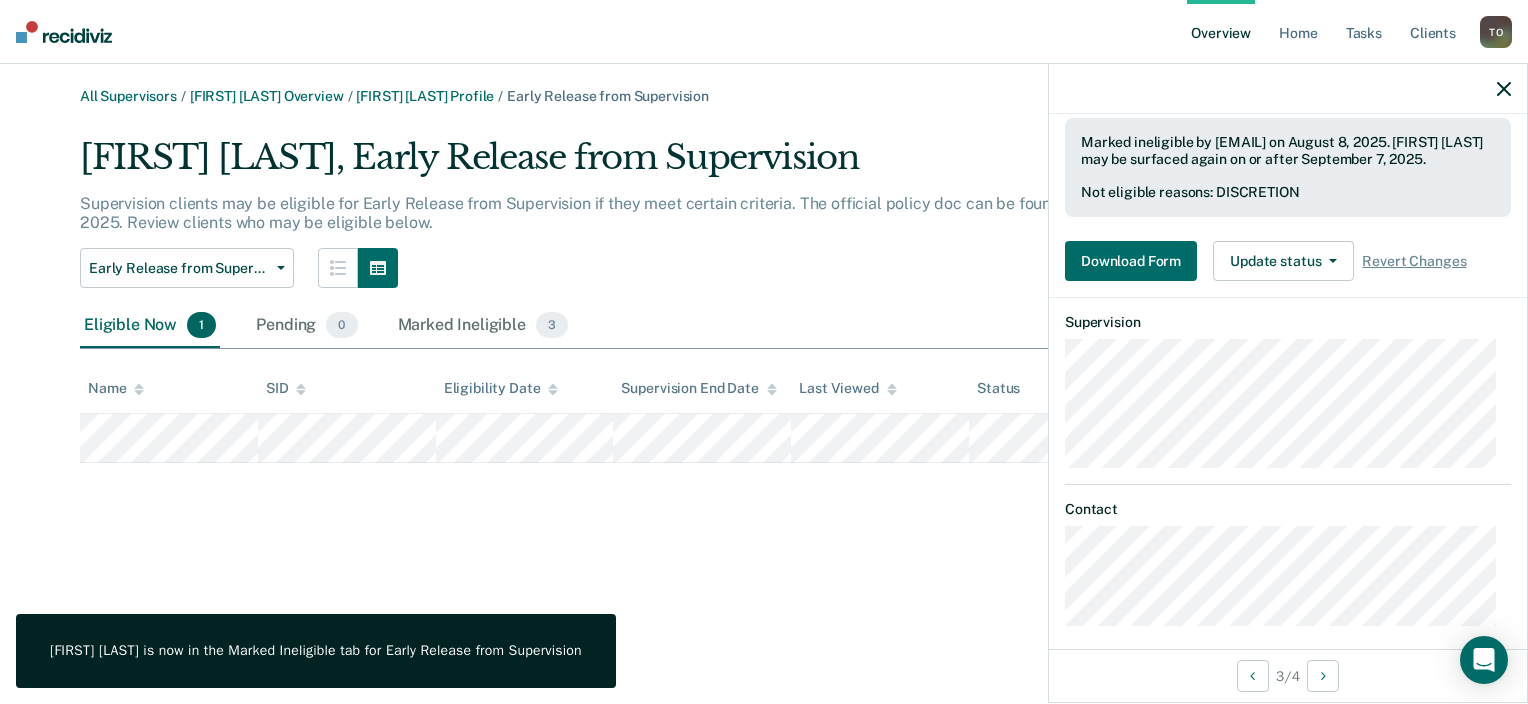 scroll, scrollTop: 514, scrollLeft: 0, axis: vertical 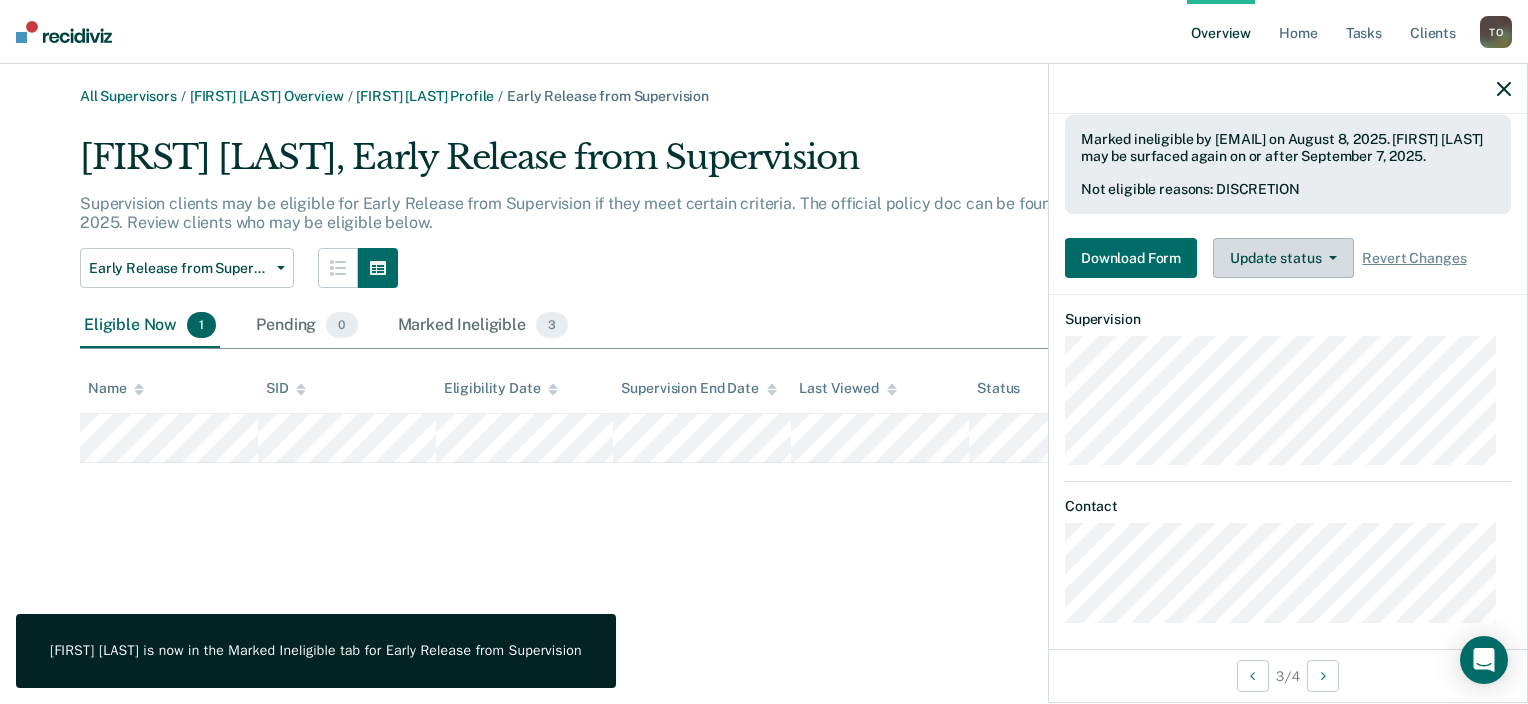 click 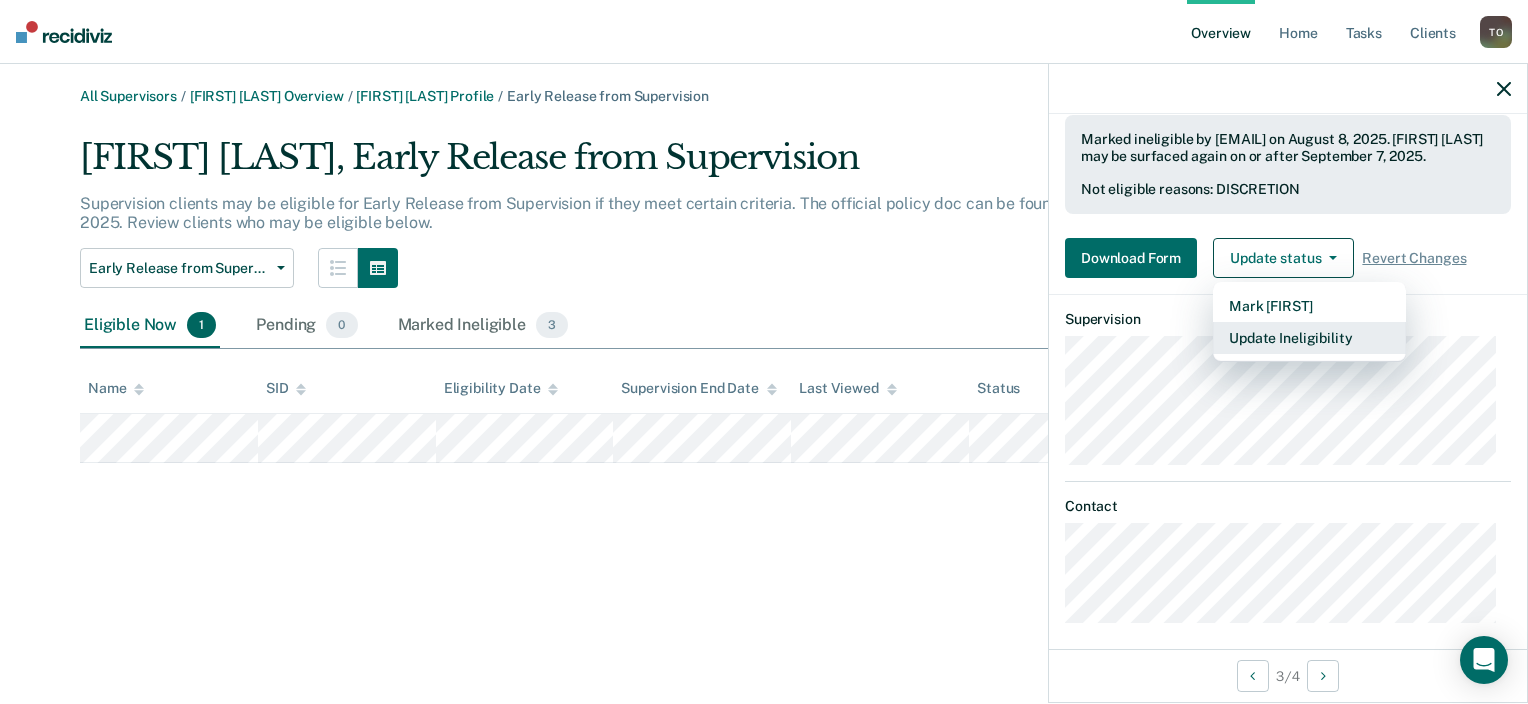 click on "Update Ineligibility" at bounding box center (1309, 338) 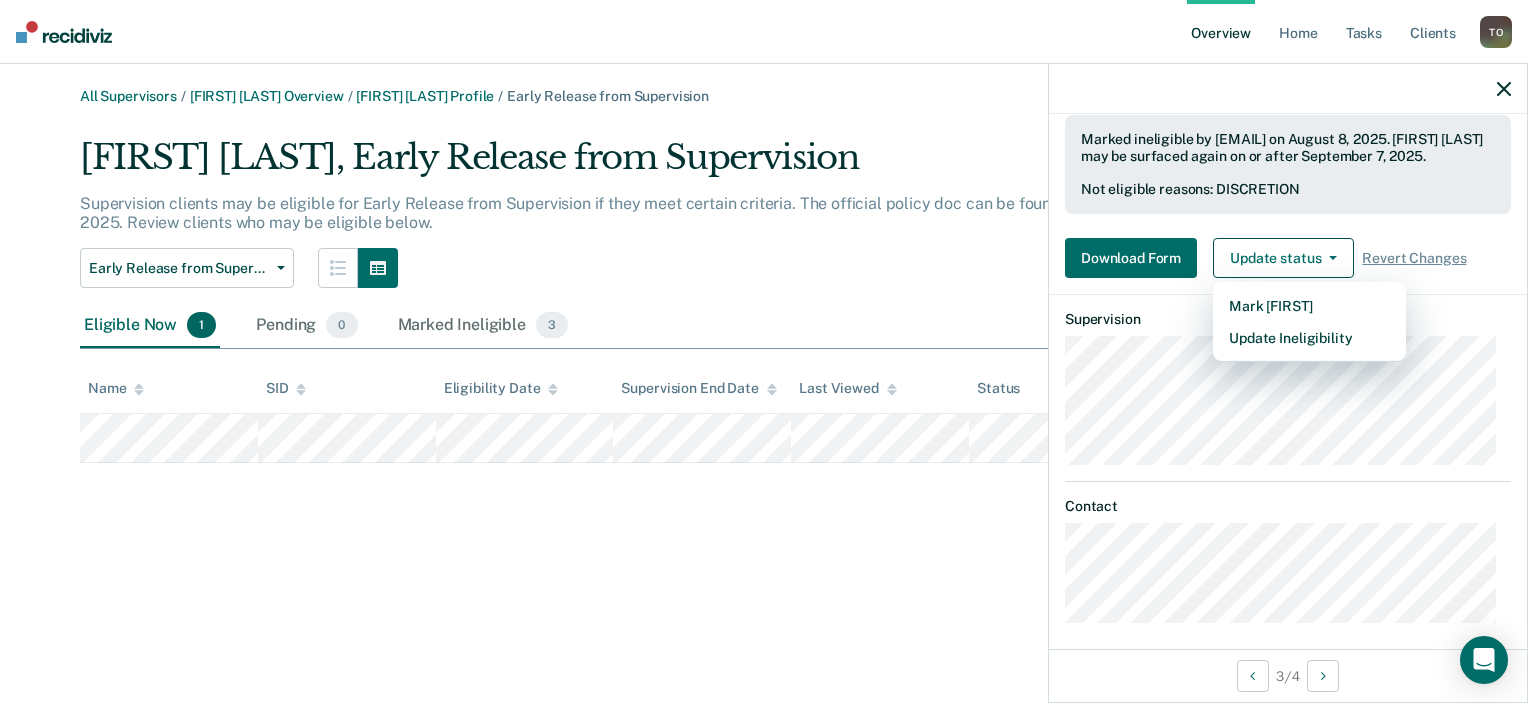 scroll, scrollTop: 114, scrollLeft: 0, axis: vertical 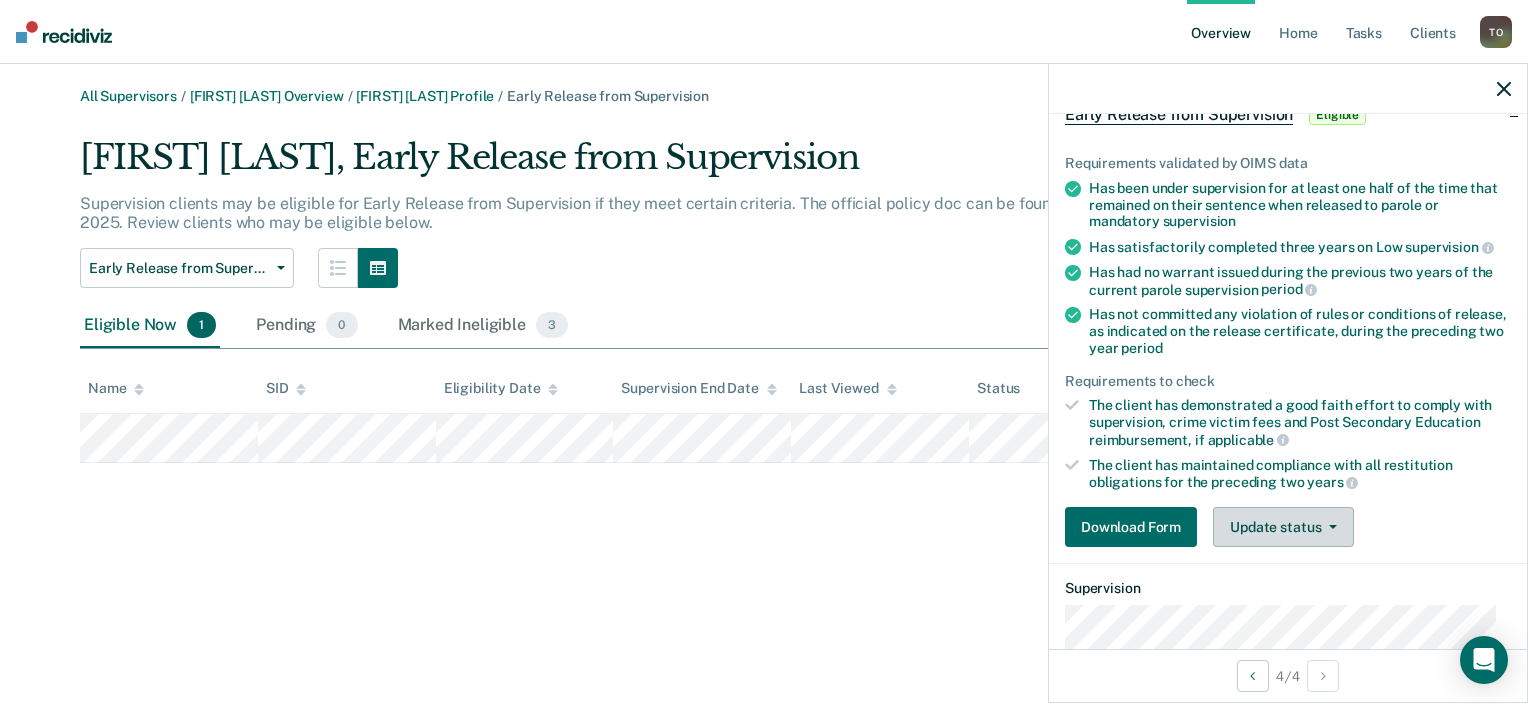 click 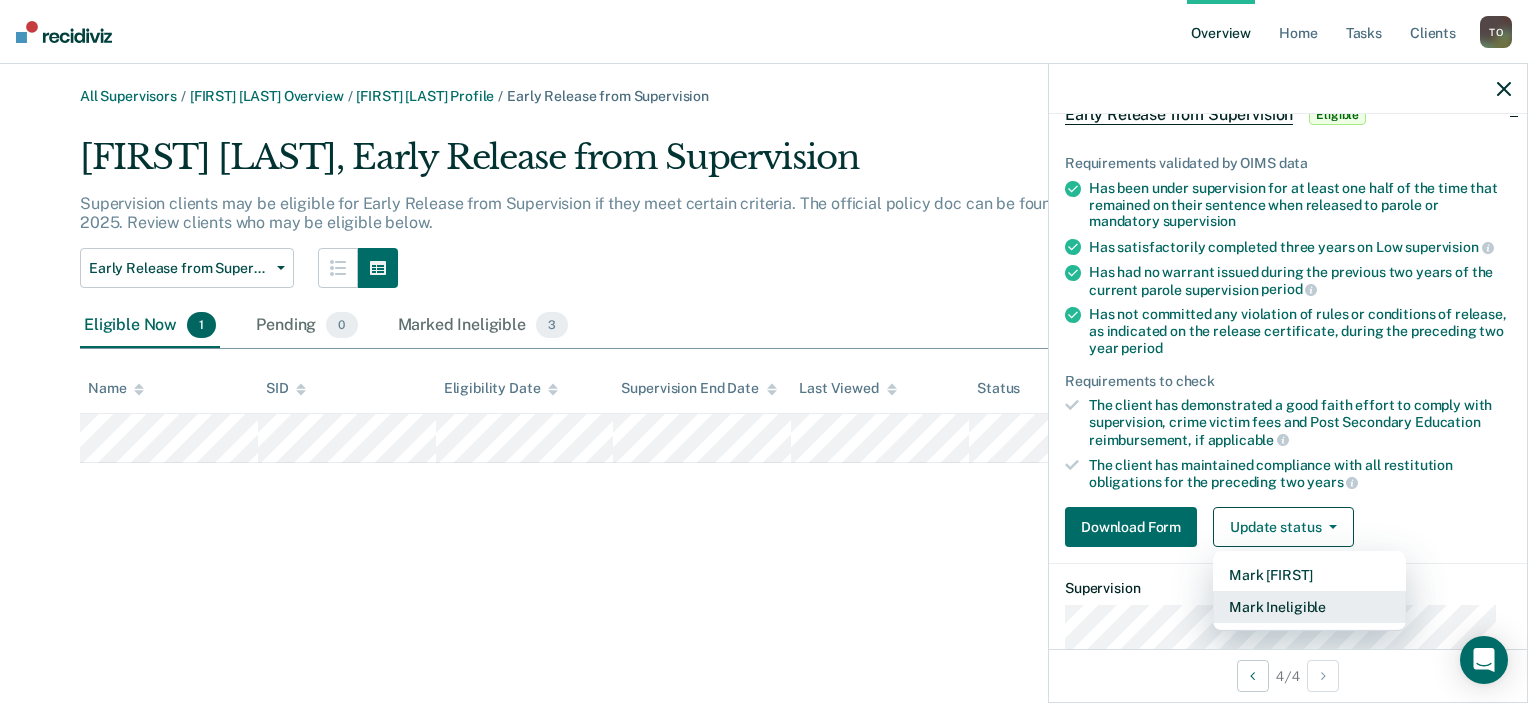 click on "Mark Ineligible" at bounding box center (1309, 607) 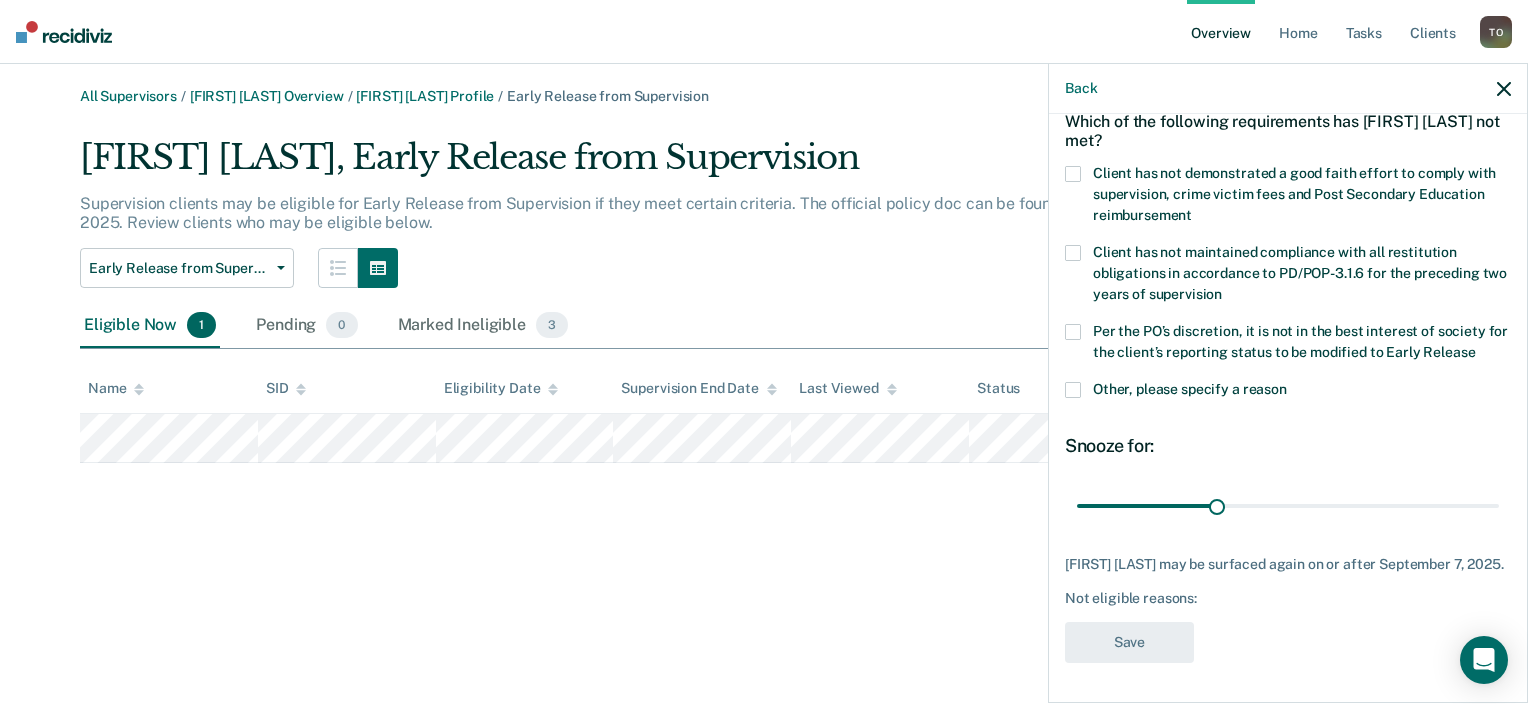 click at bounding box center [1073, 332] 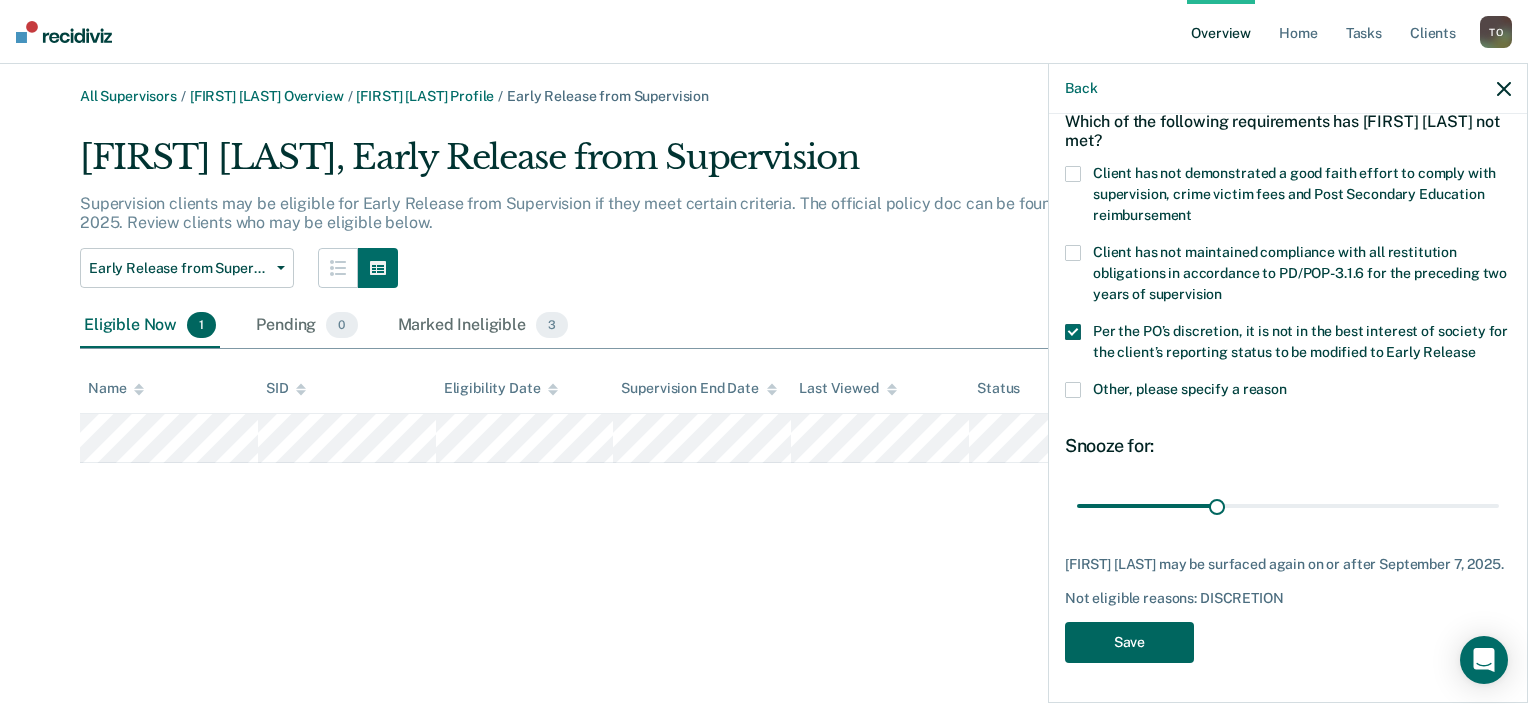 click on "Save" at bounding box center [1129, 642] 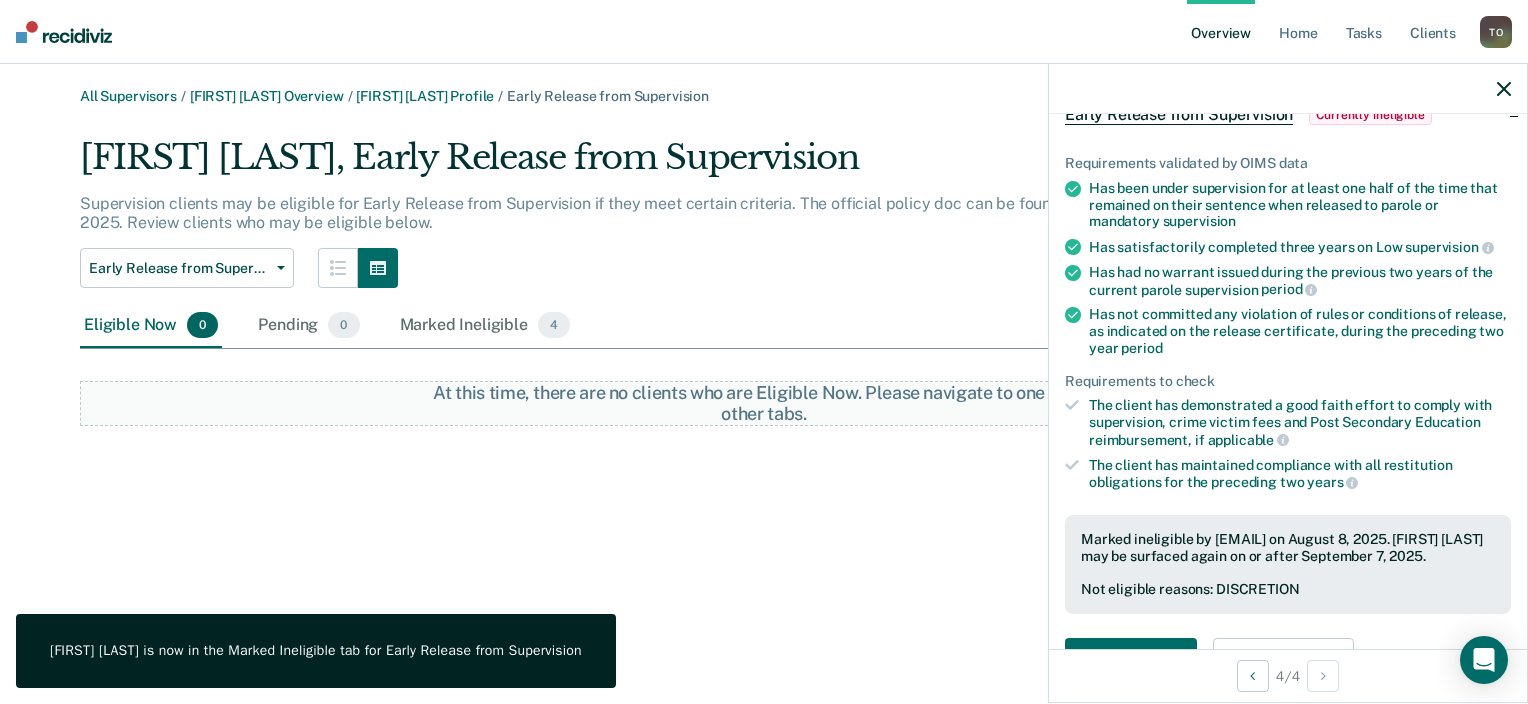 click 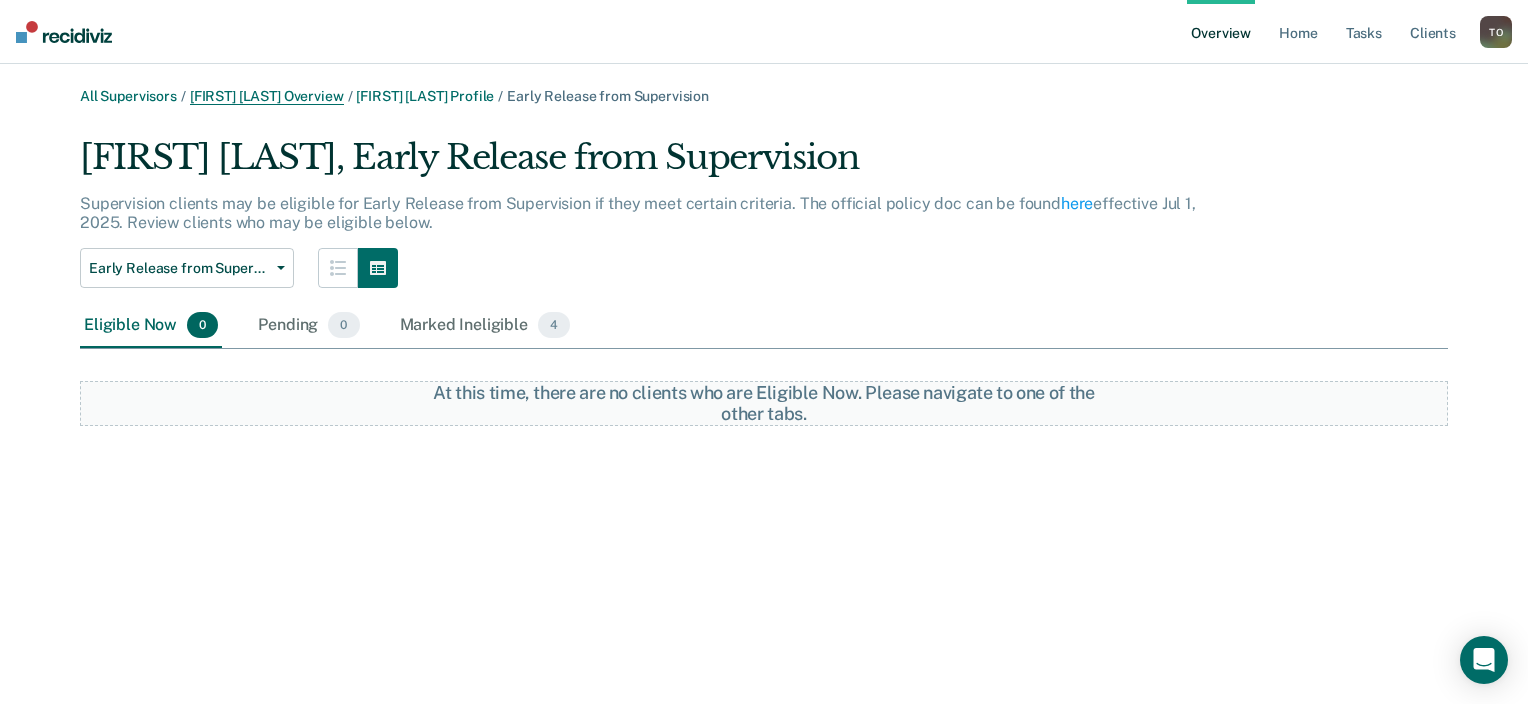 click on "[FIRST] [LAST] Overview" at bounding box center (267, 96) 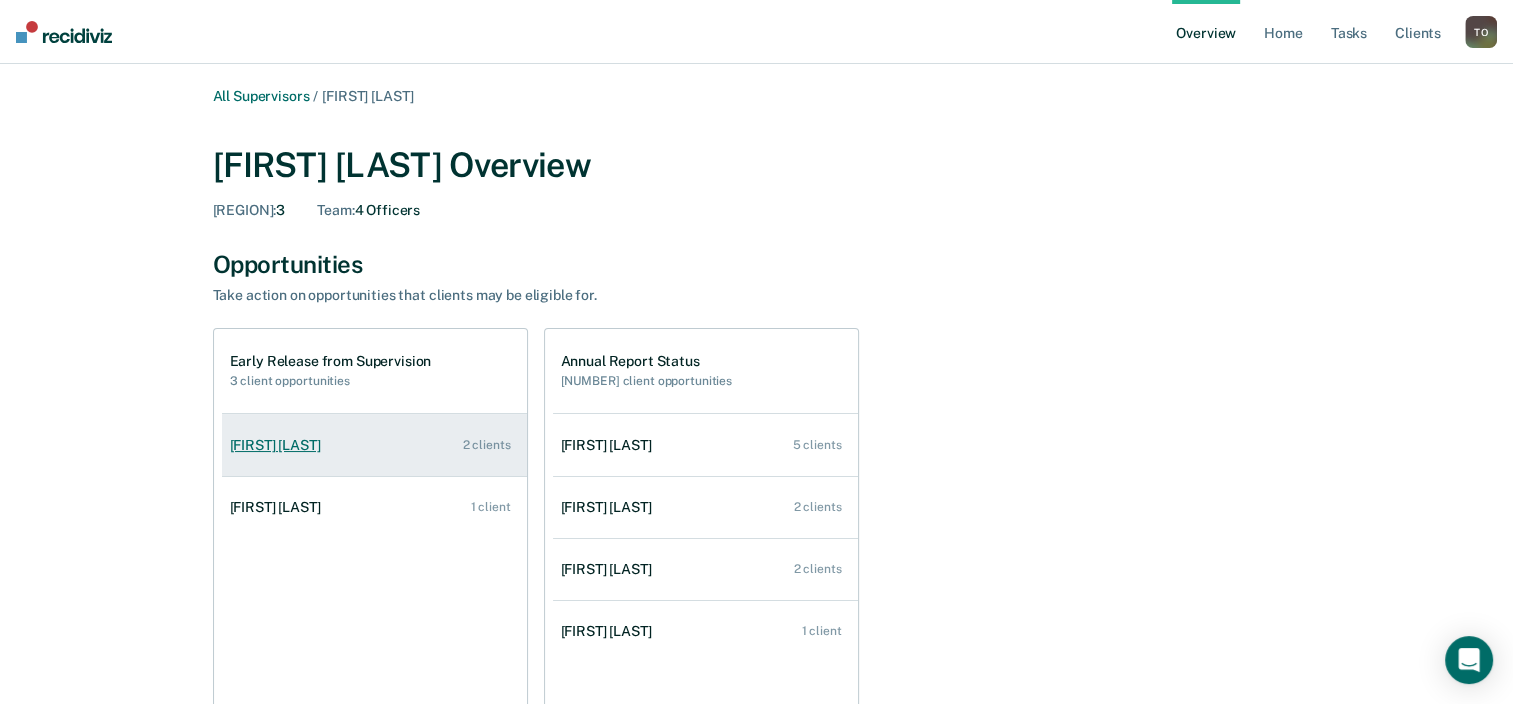 click on "2 clients" at bounding box center [487, 445] 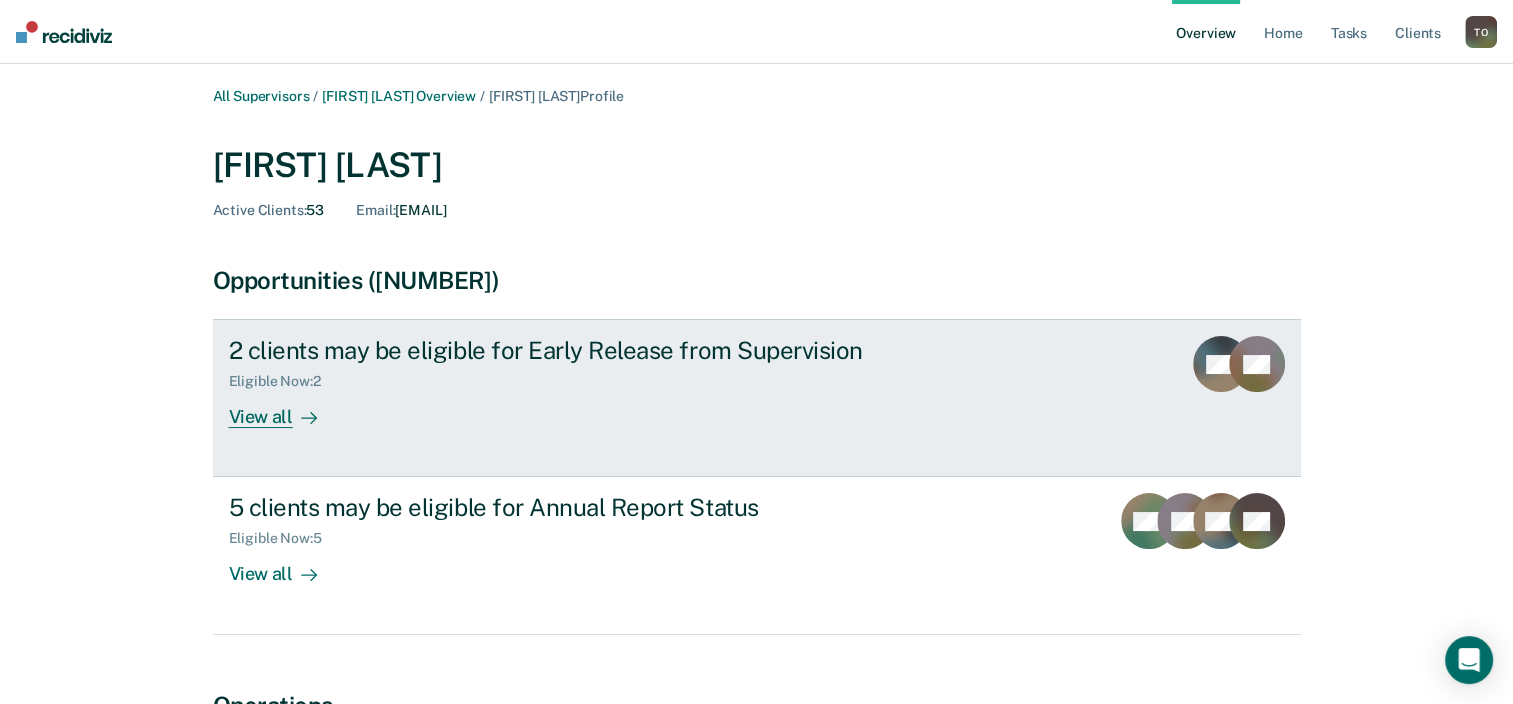 click on "View all" at bounding box center [285, 409] 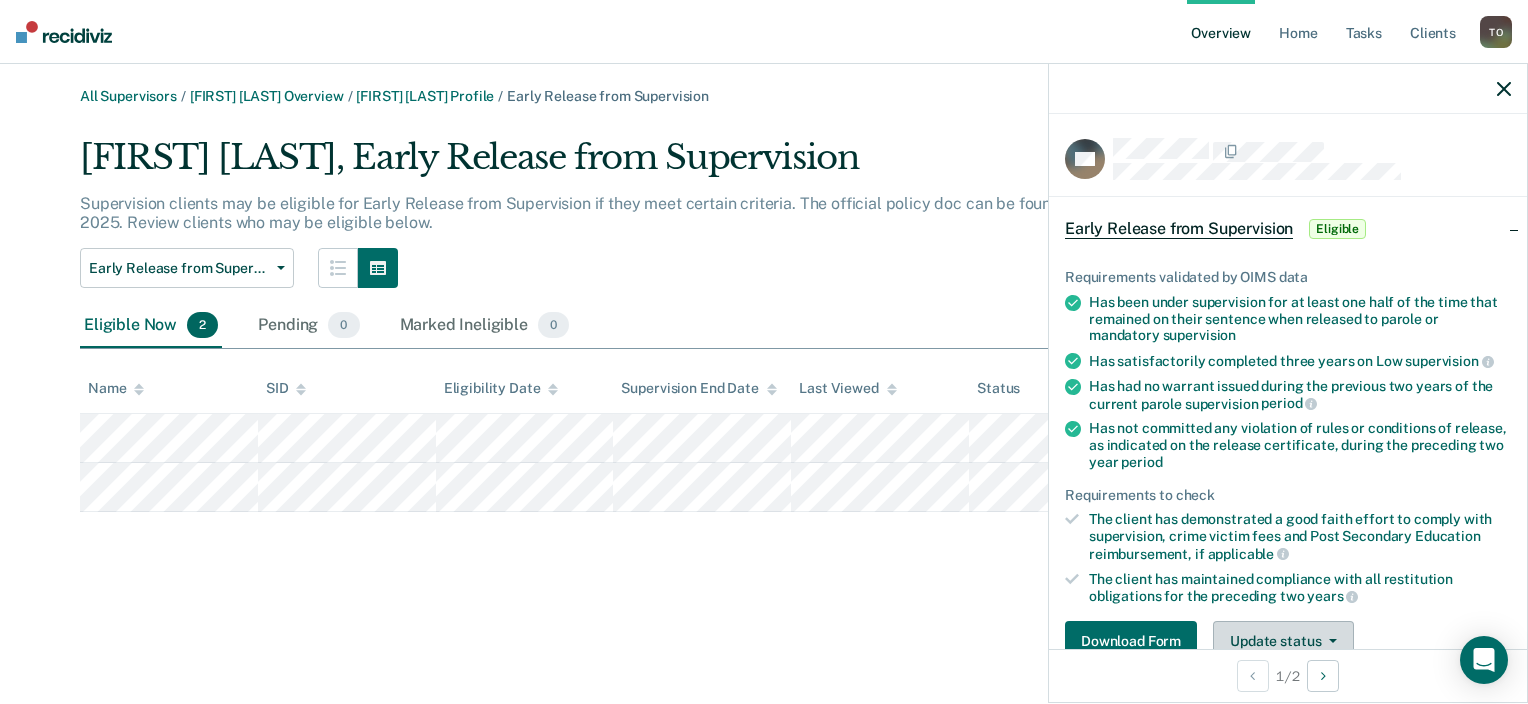 click on "Update status" at bounding box center [1283, 641] 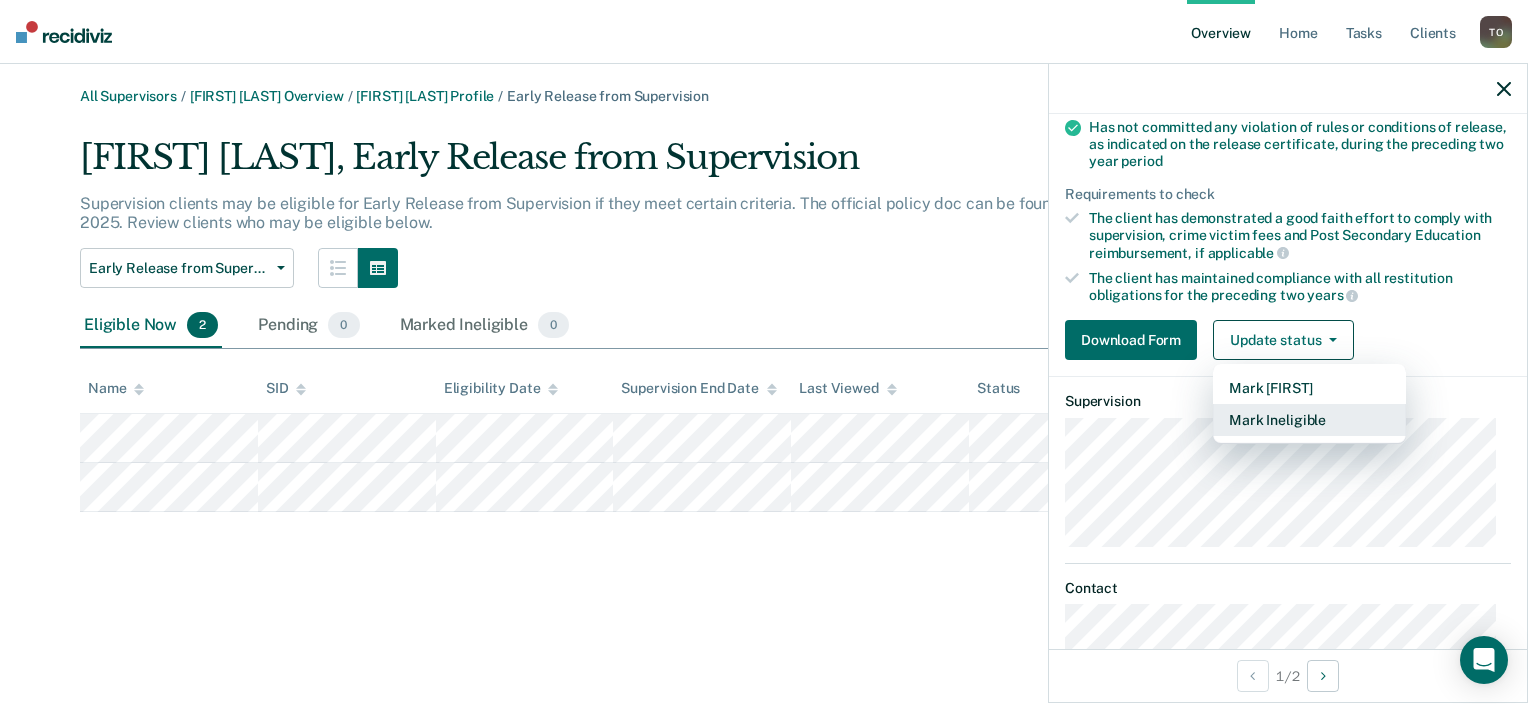 click on "Mark Ineligible" at bounding box center [1309, 420] 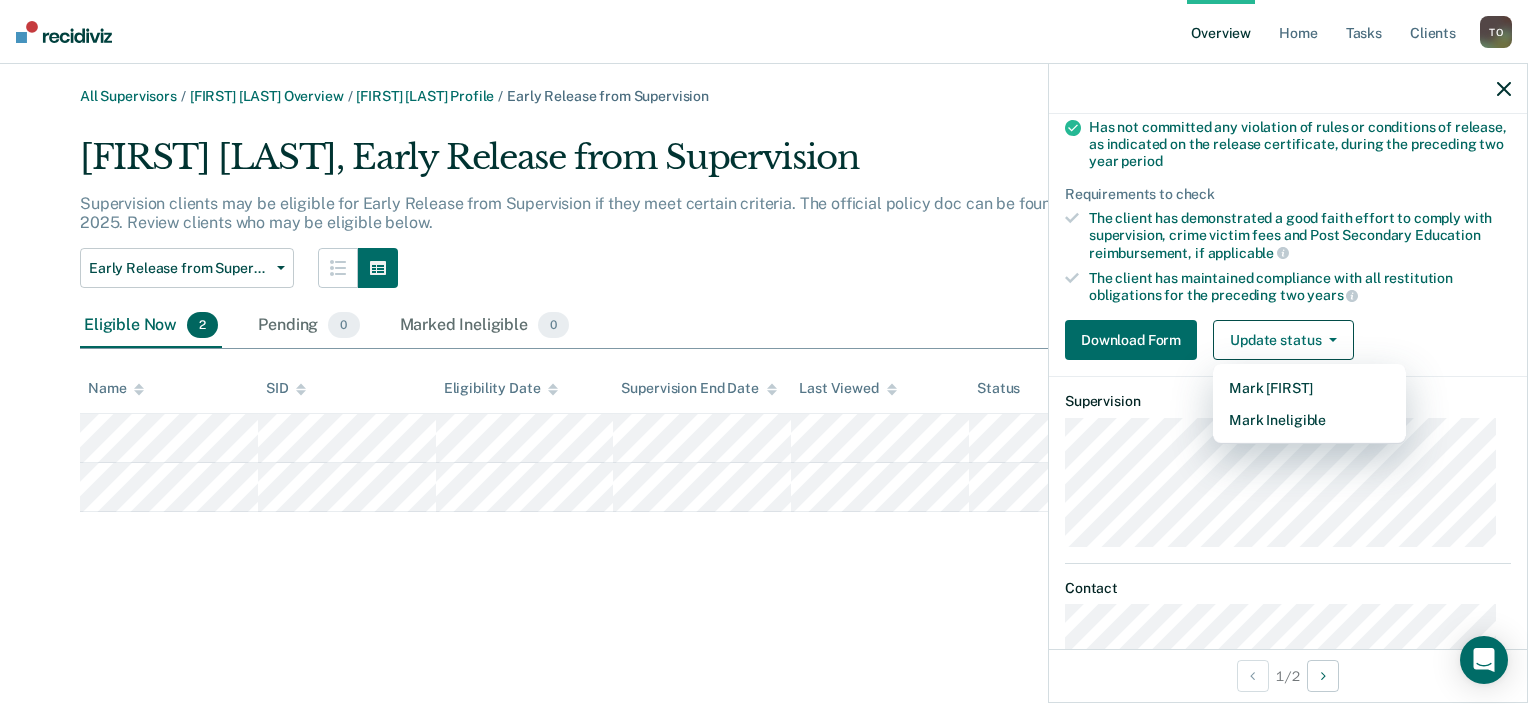 scroll, scrollTop: 97, scrollLeft: 0, axis: vertical 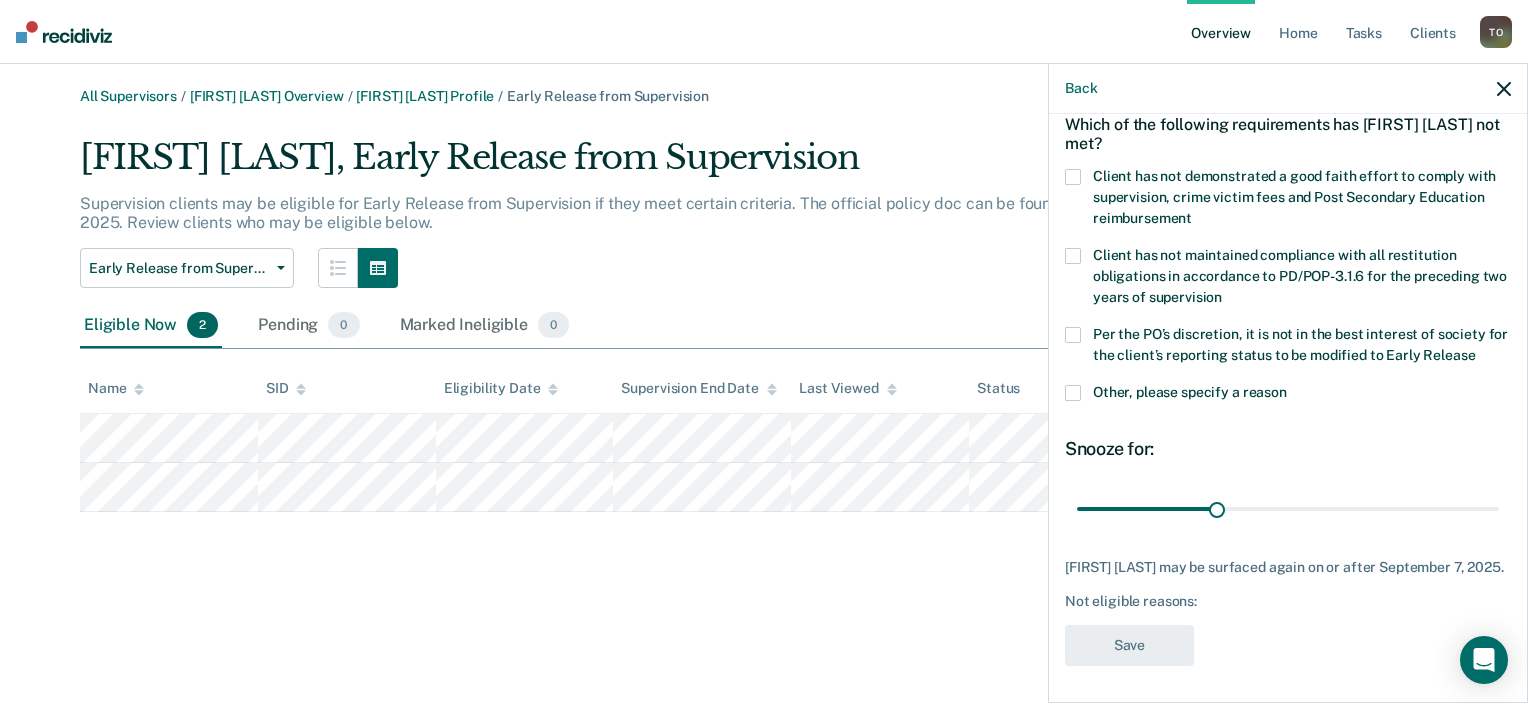 click at bounding box center [1073, 335] 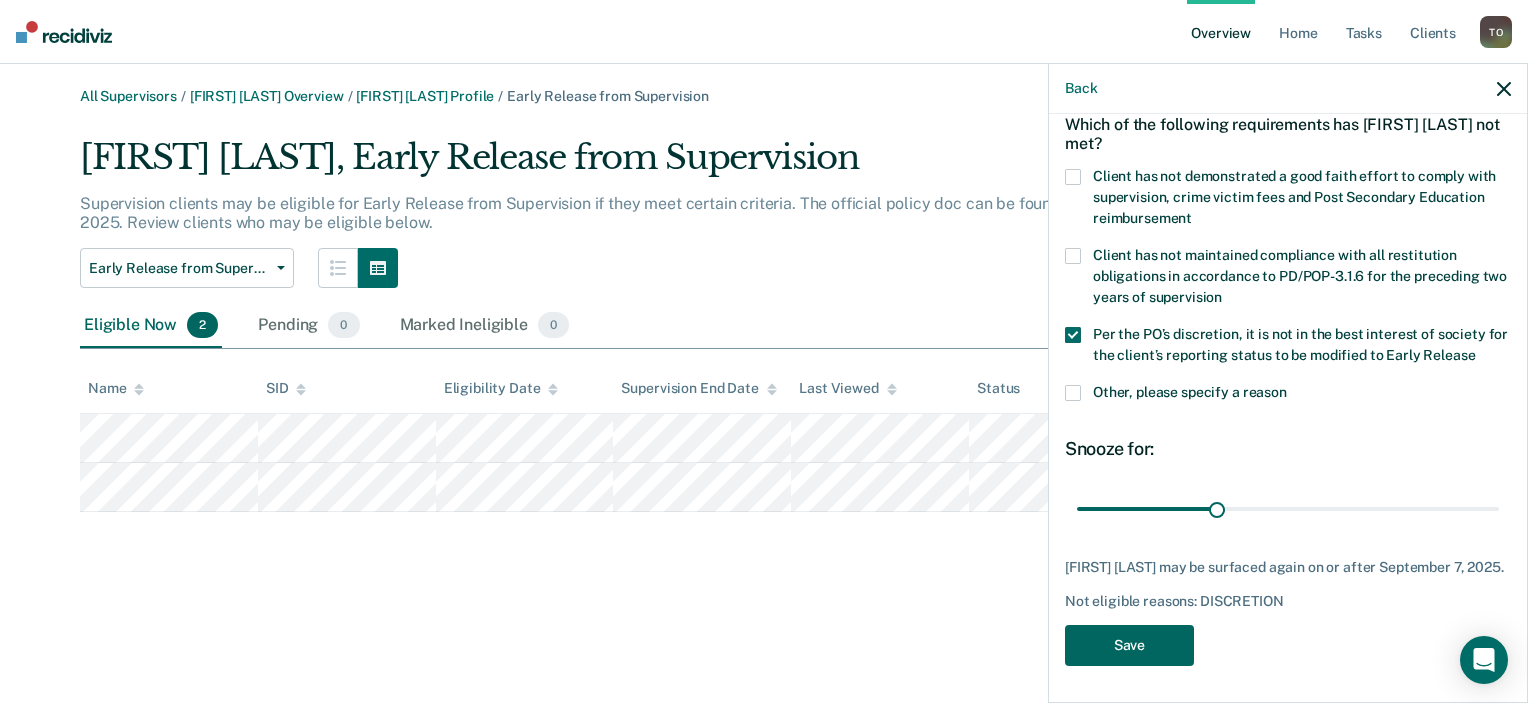 click on "Save" at bounding box center [1129, 645] 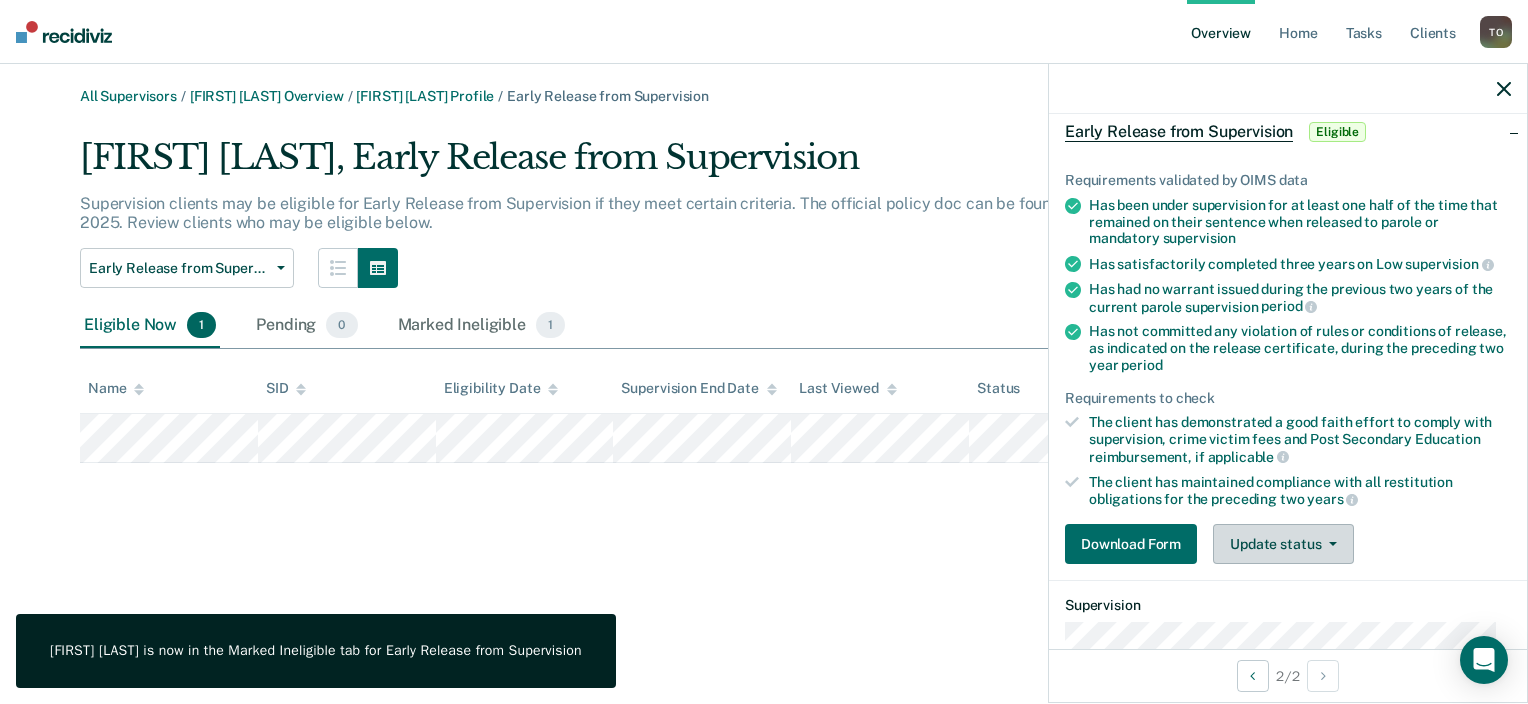click on "Update status" at bounding box center (1283, 544) 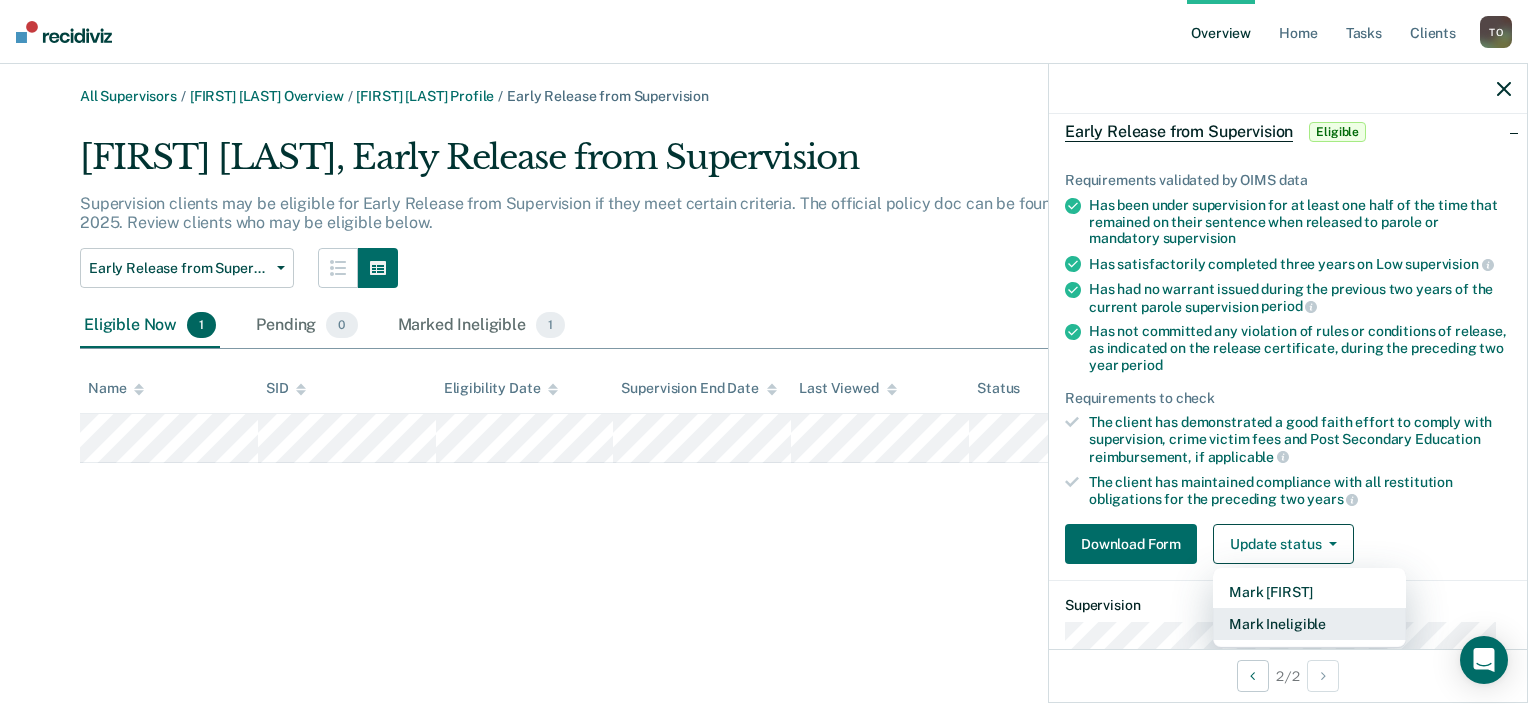 click on "Mark Ineligible" at bounding box center (1309, 624) 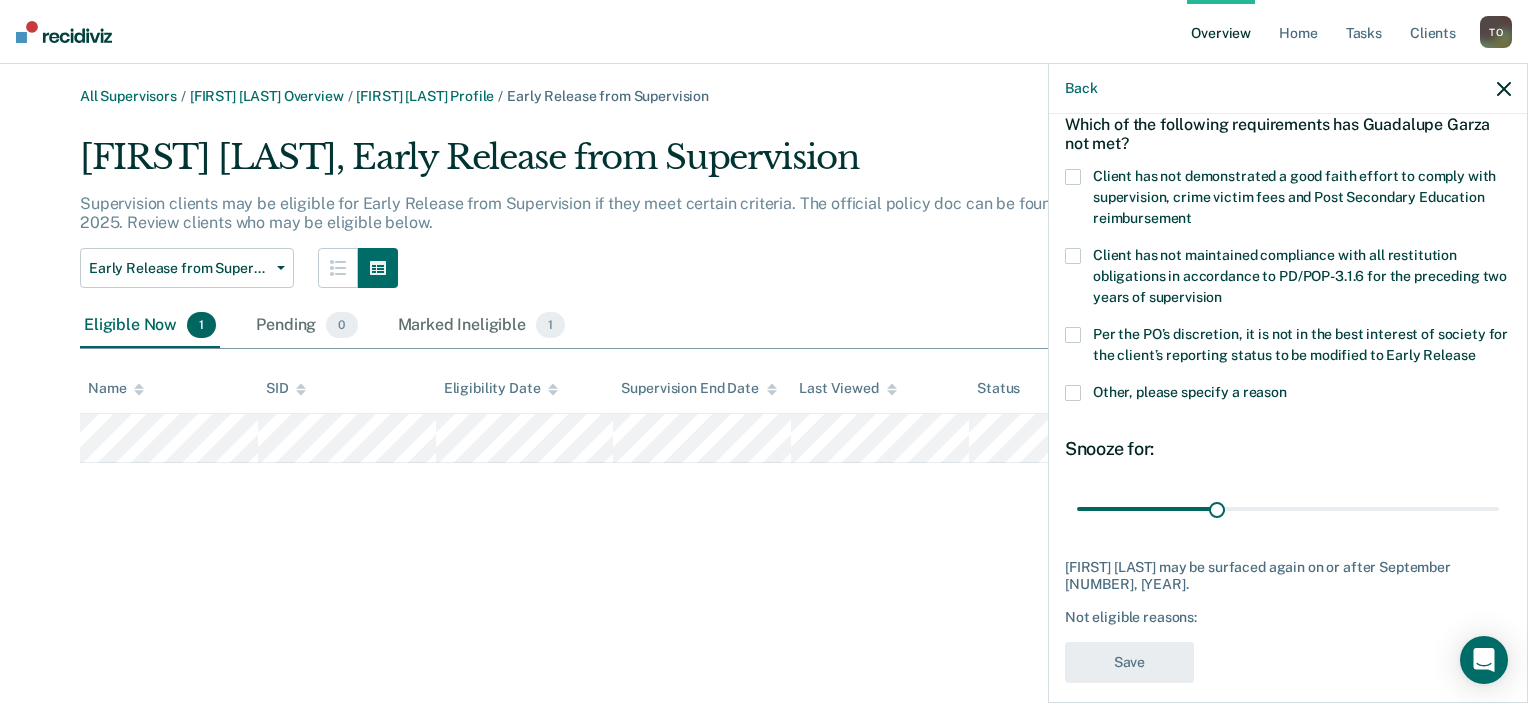 click at bounding box center (1073, 335) 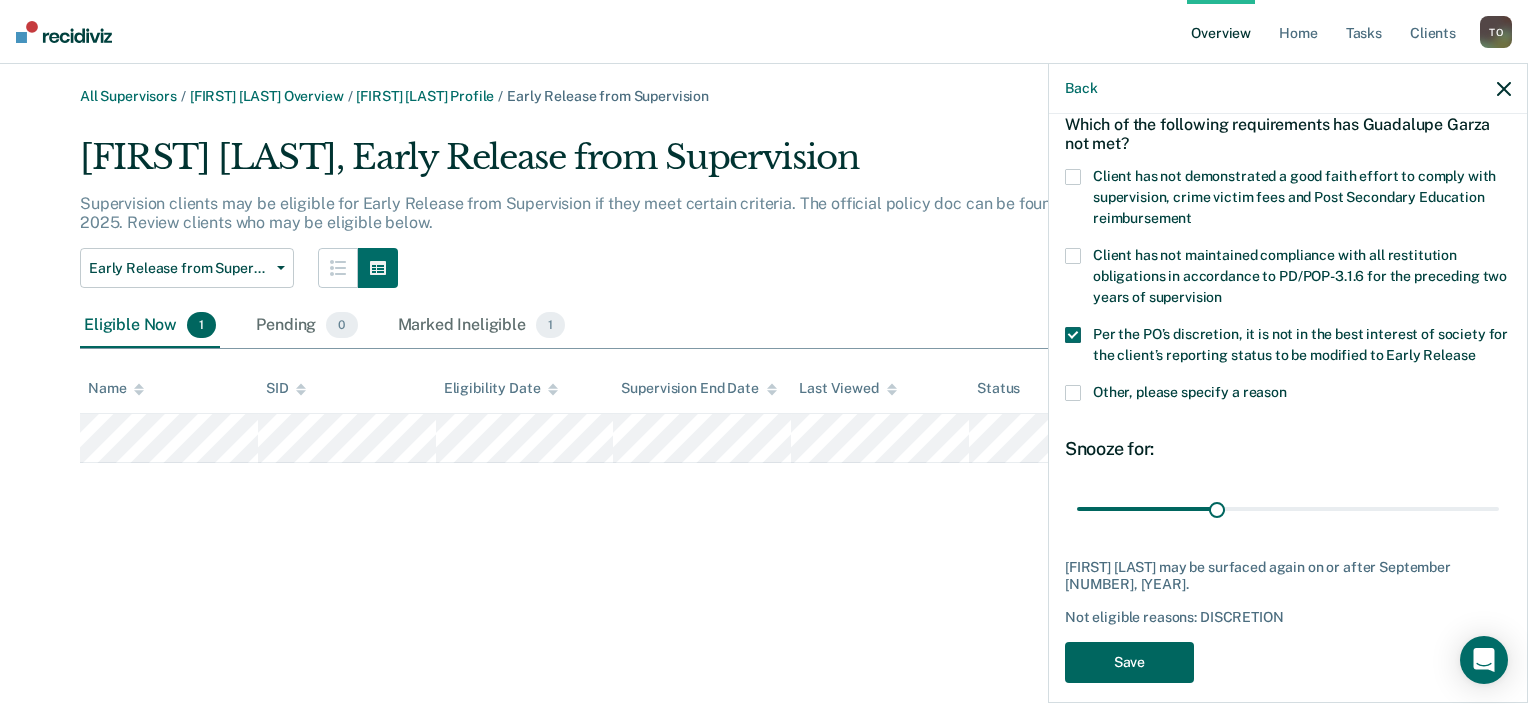 click on "Save" at bounding box center (1129, 662) 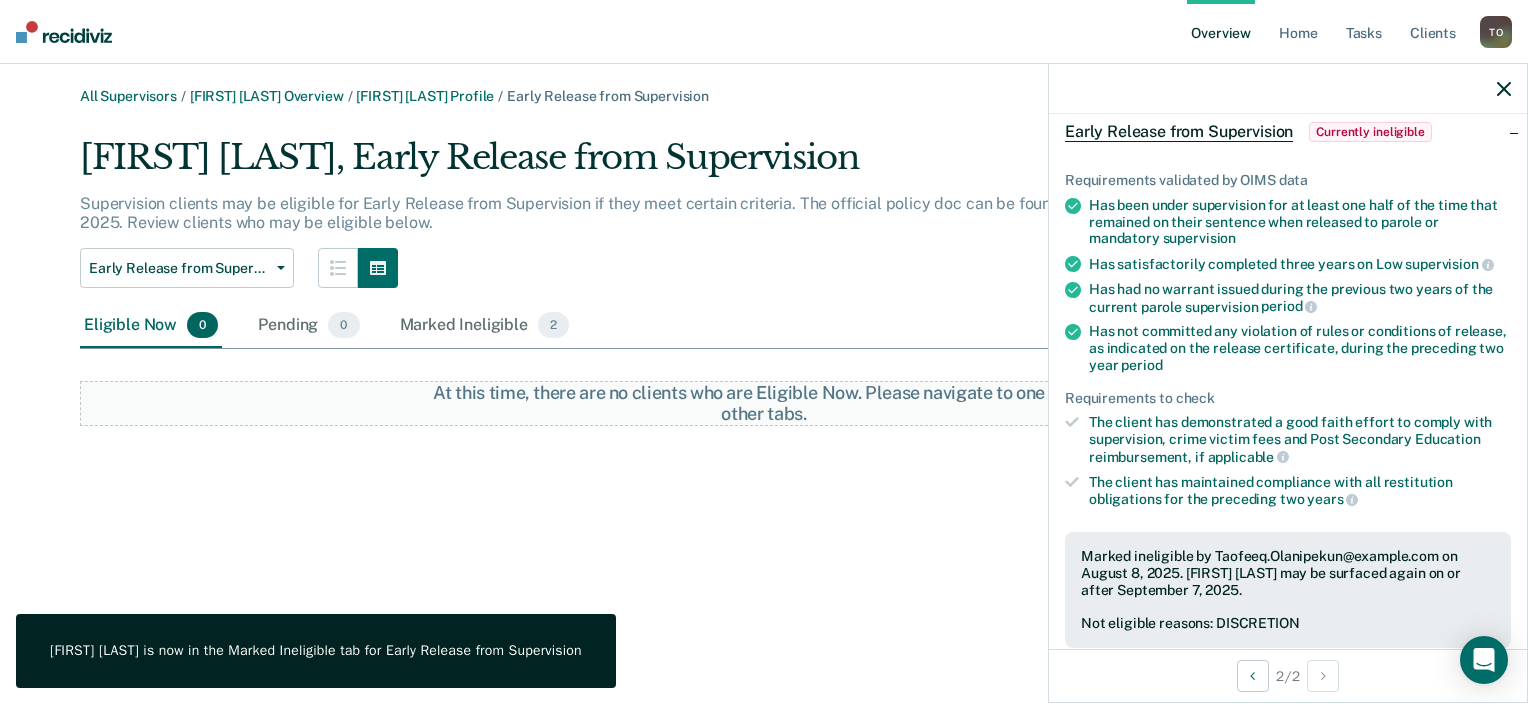 click on "All Supervisors / [FIRST] [LAST] Overview / [FIRST] [LAST] Profile / Early Release from Supervision [FIRST] [LAST], Early Release from Supervision Supervision clients may be eligible for Early Release from Supervision if they meet certain criteria. The official policy doc can be found here effective Jul [NUMBER], [YEAR]. Review clients who may be eligible below. Early Release from Supervision Annual Report Status Early Release from Supervision Eligible Now [NUMBER] Pending [NUMBER] Marked Ineligible [NUMBER]
To pick up a draggable item, press the space bar.
While dragging, use the arrow keys to move the item.
Press space again to drop the item in its new position, or press escape to cancel.
At this time, there are no clients who are Eligible Now. Please navigate to one of the other tabs." at bounding box center (764, 364) 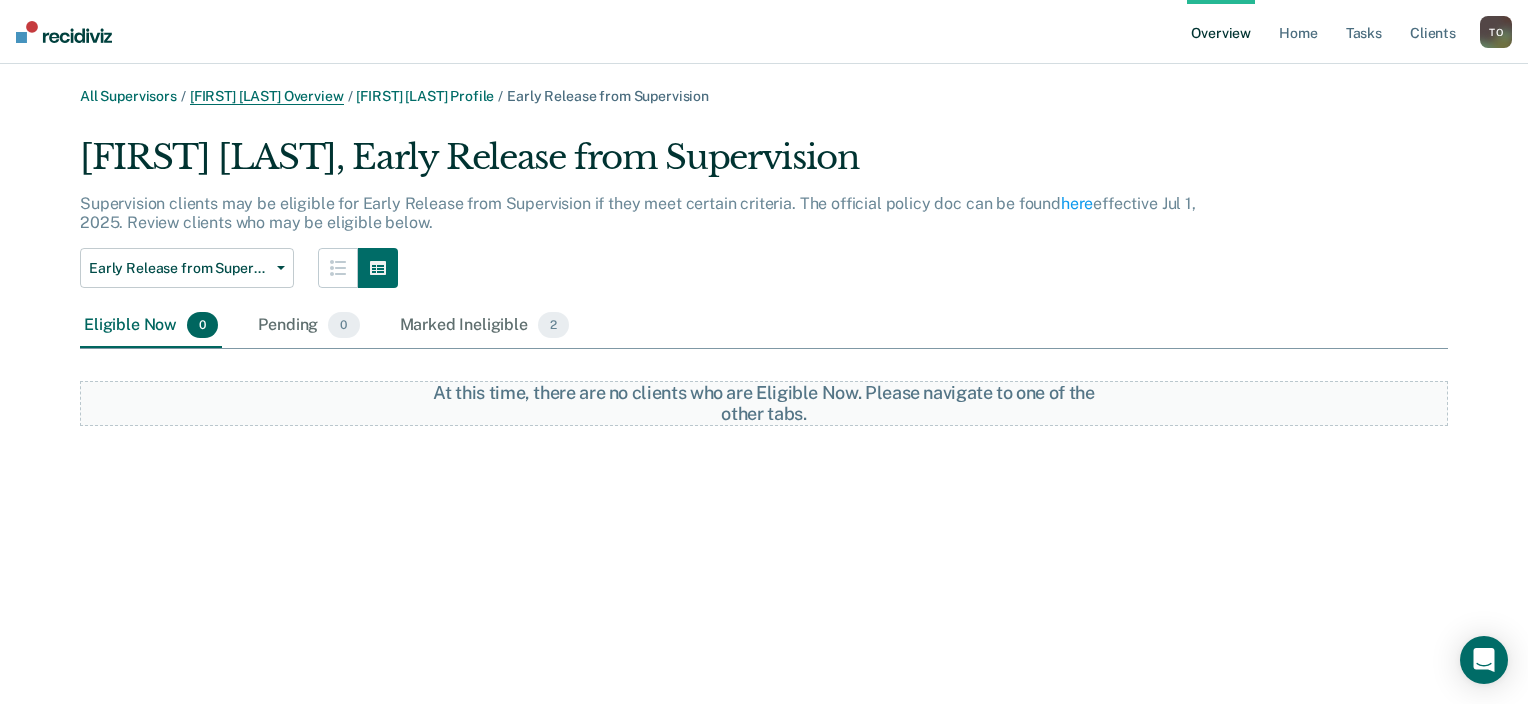 click on "[FIRST] [LAST] Overview" at bounding box center [267, 96] 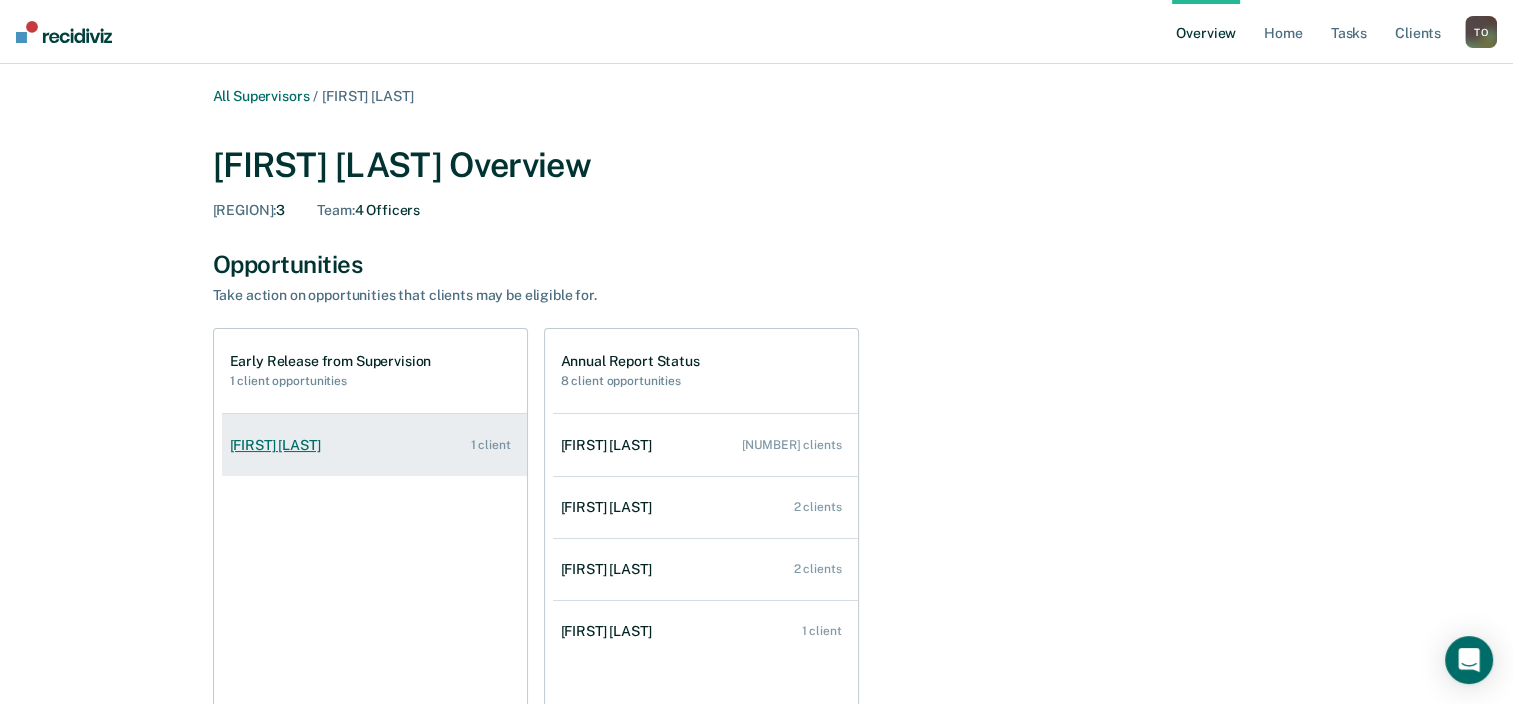 click on "[FIRST] [LAST]" at bounding box center [279, 445] 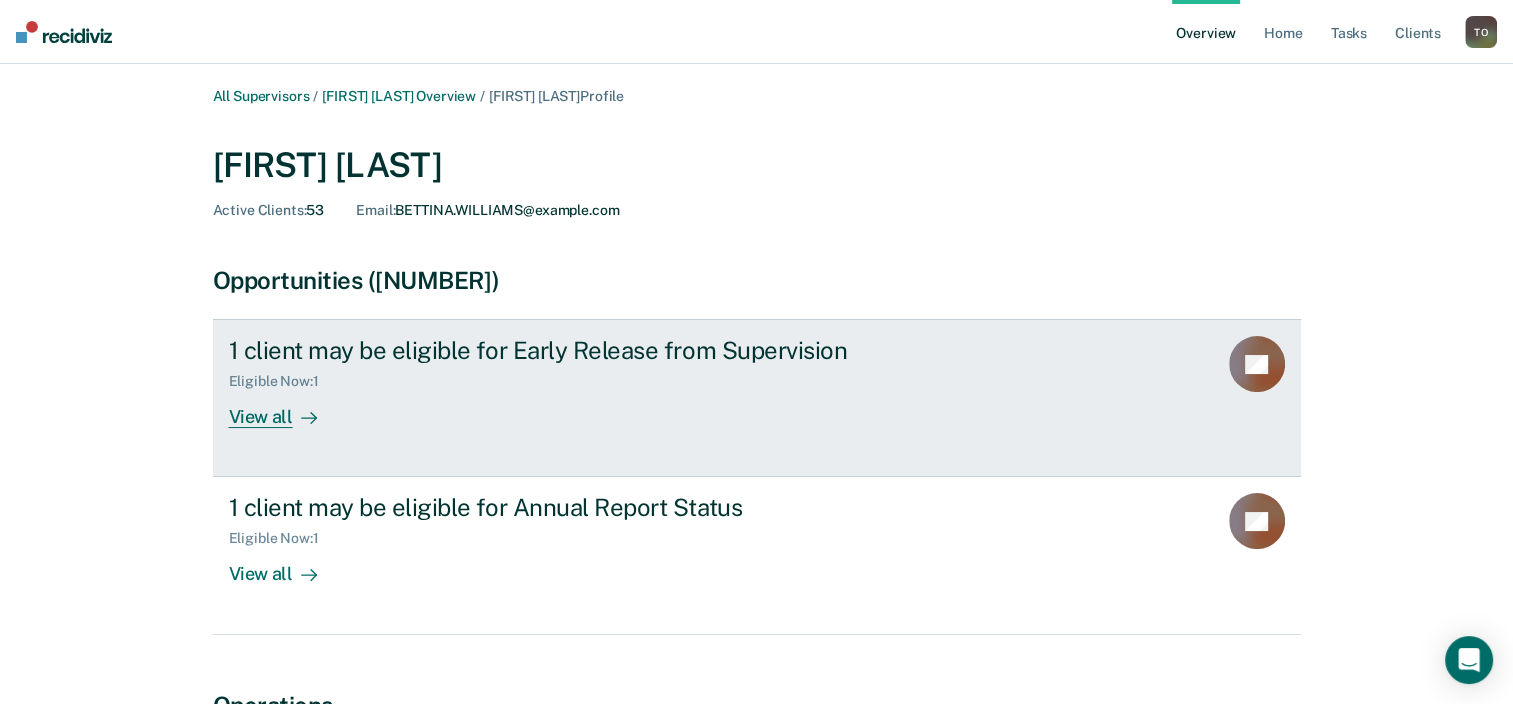 click on "View all" at bounding box center (285, 409) 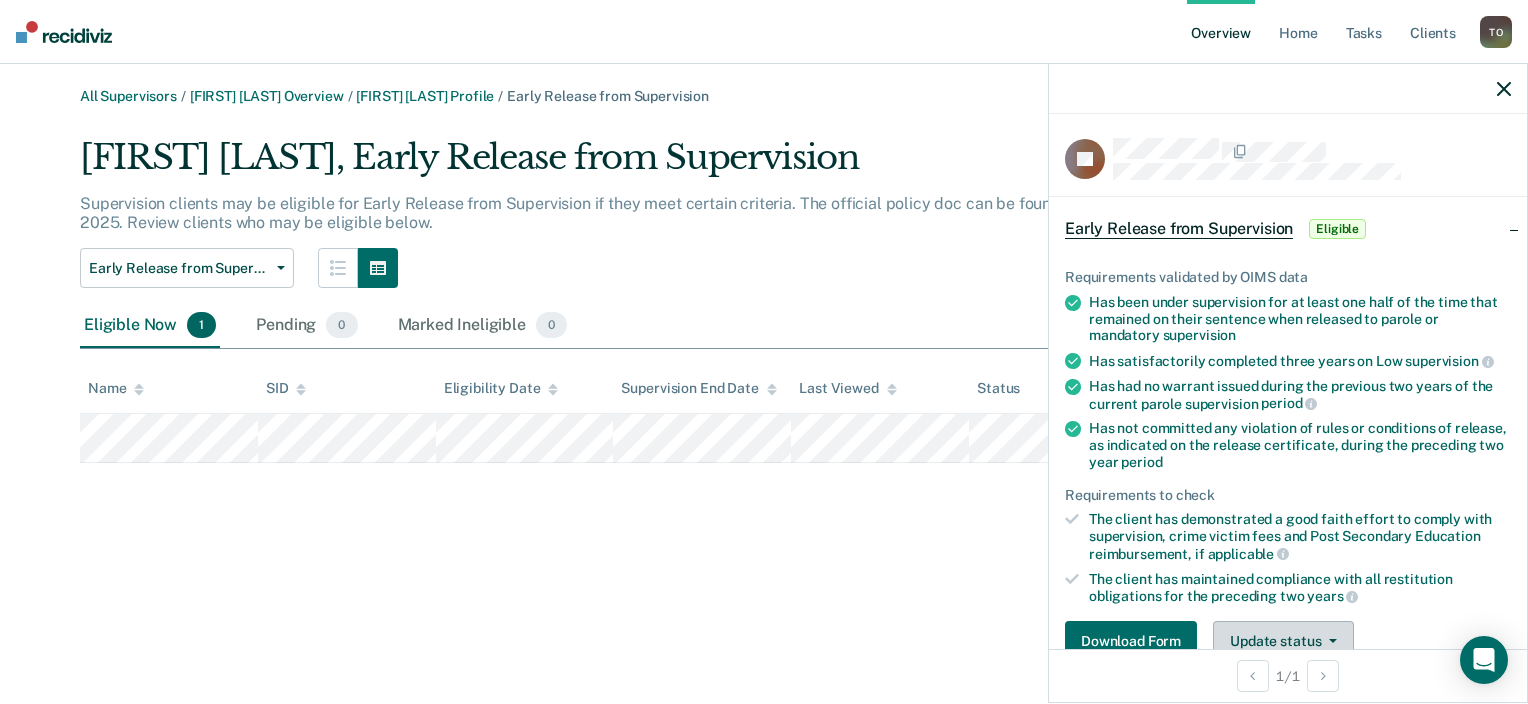 click on "Update status" at bounding box center (1283, 641) 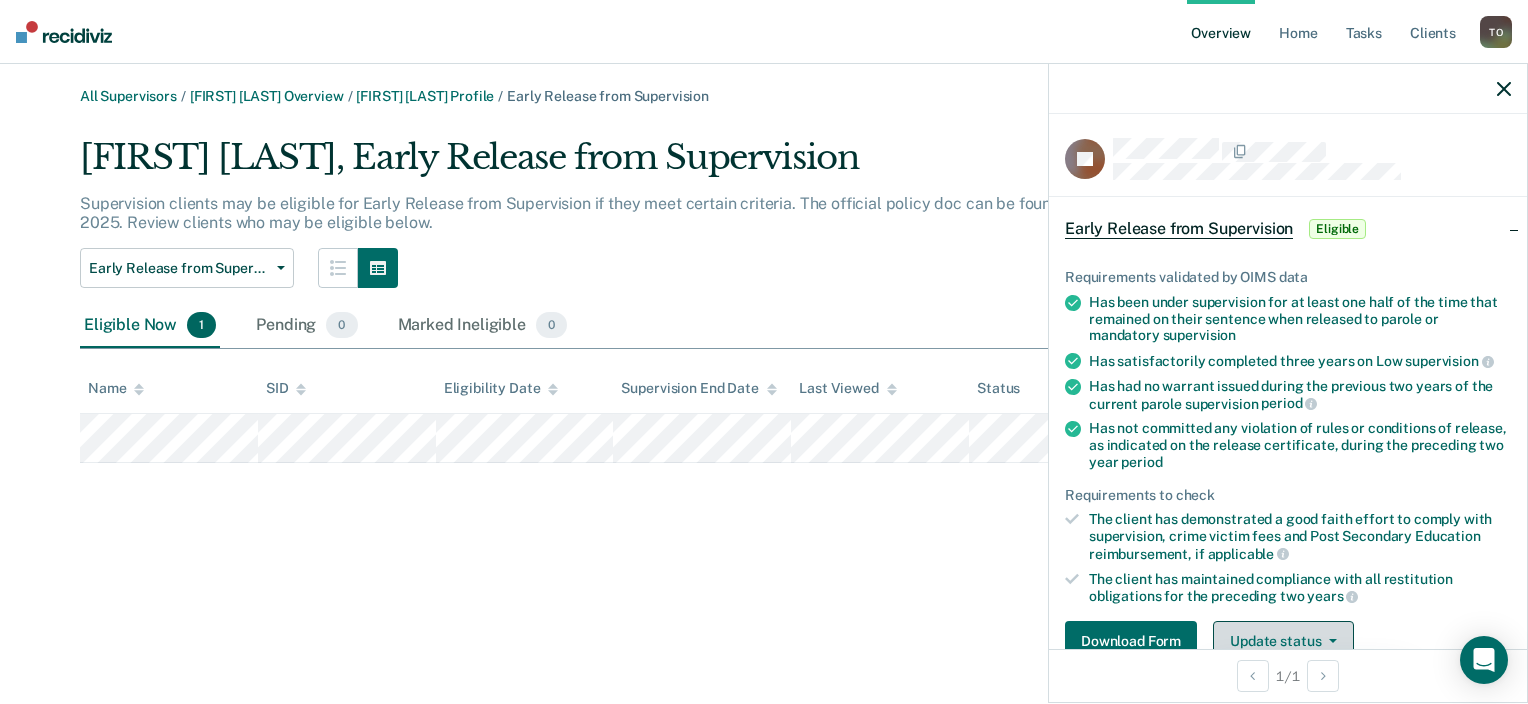 scroll, scrollTop: 301, scrollLeft: 0, axis: vertical 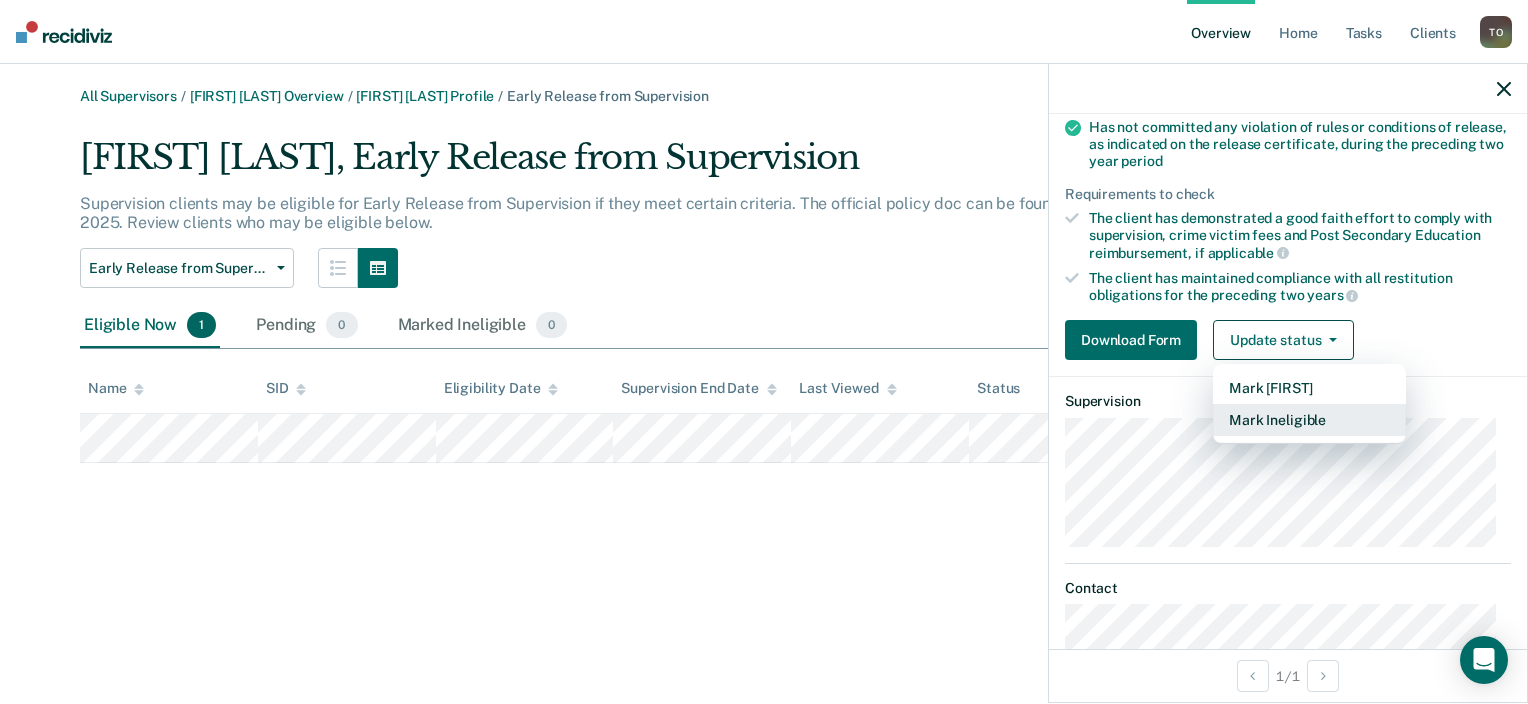click on "Mark Ineligible" at bounding box center (1309, 420) 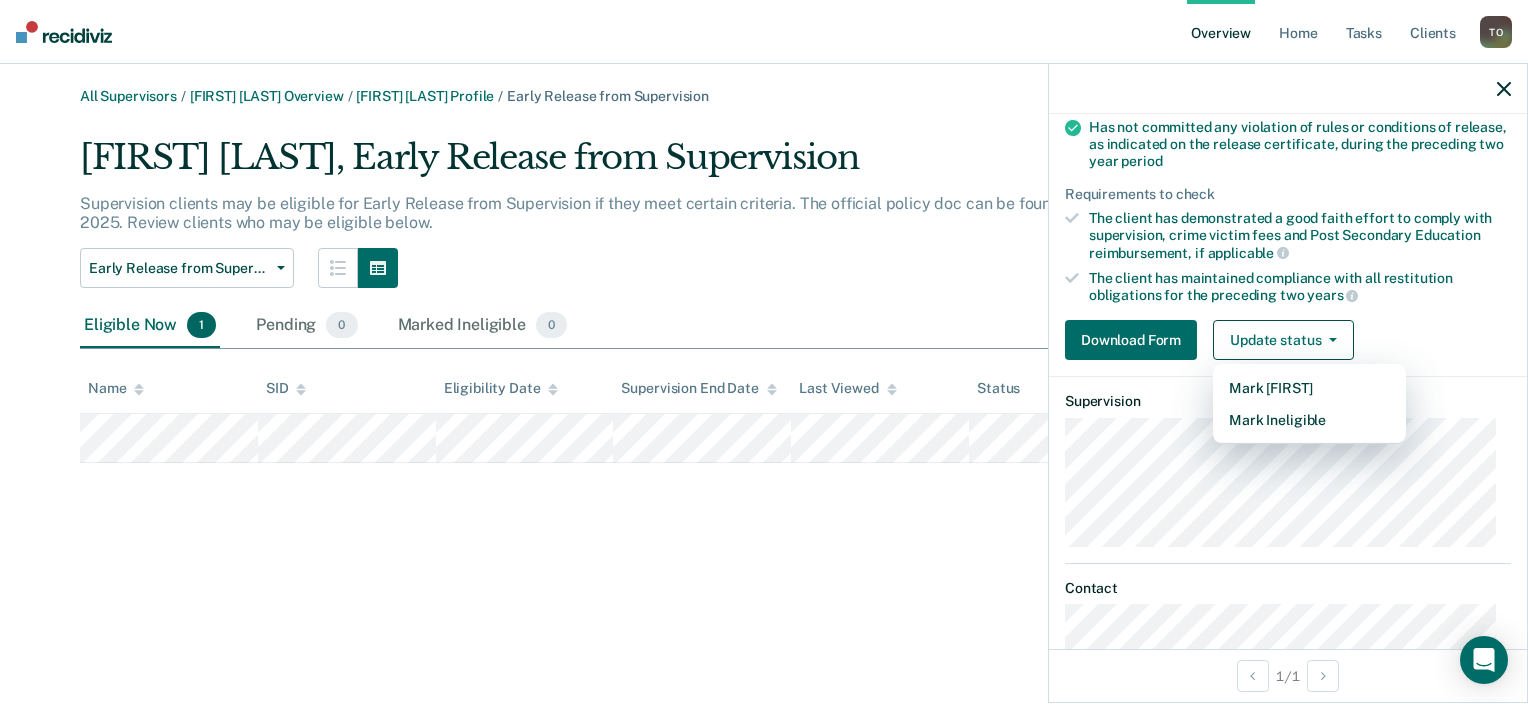 scroll, scrollTop: 97, scrollLeft: 0, axis: vertical 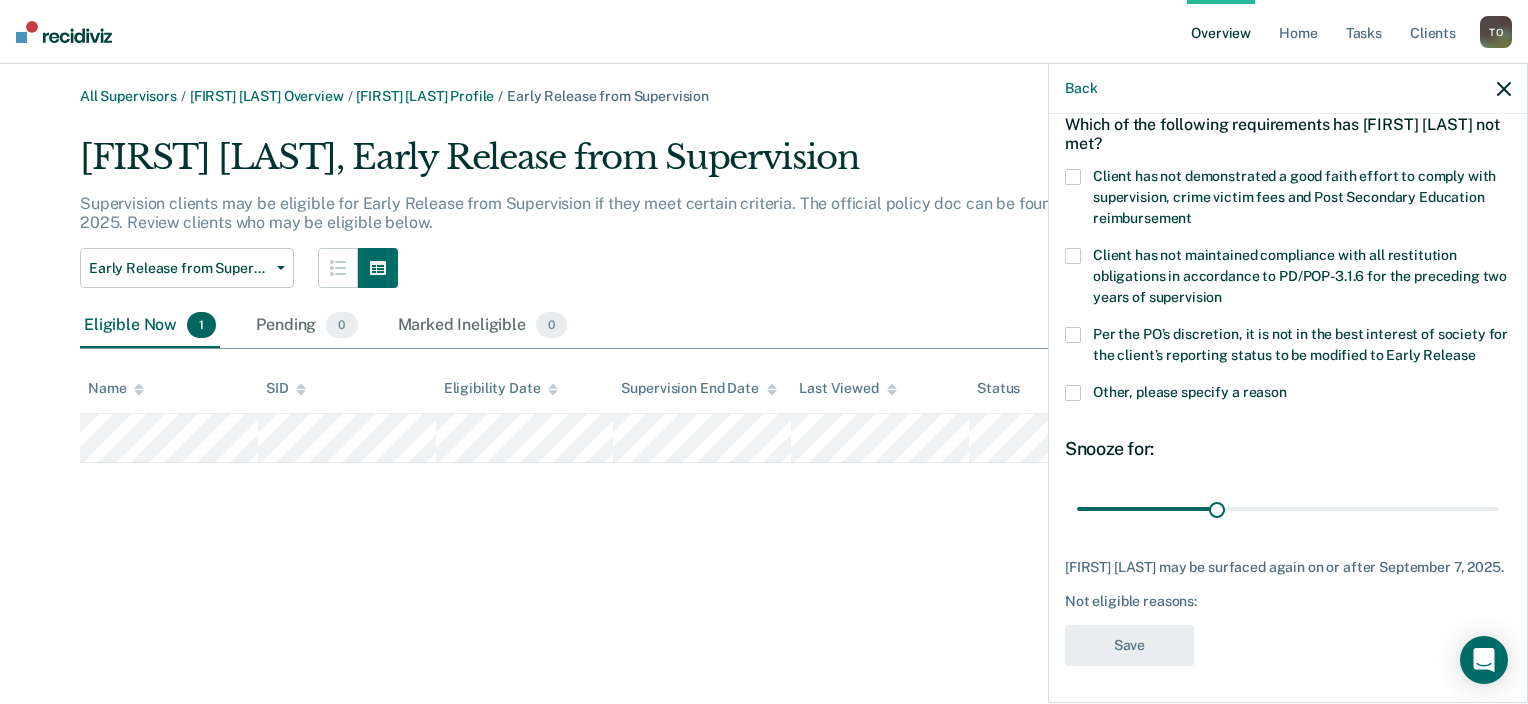 click at bounding box center [1073, 335] 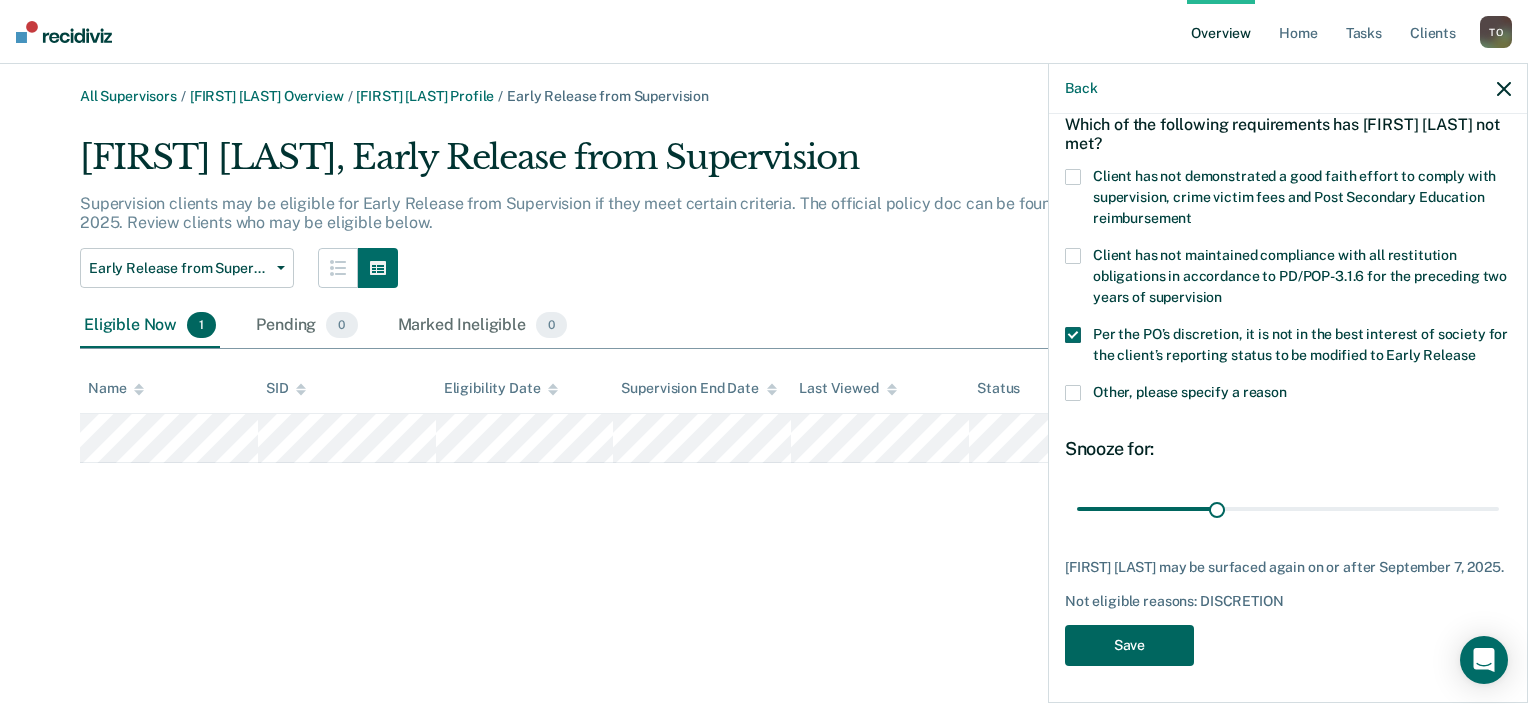click on "Save" at bounding box center (1129, 645) 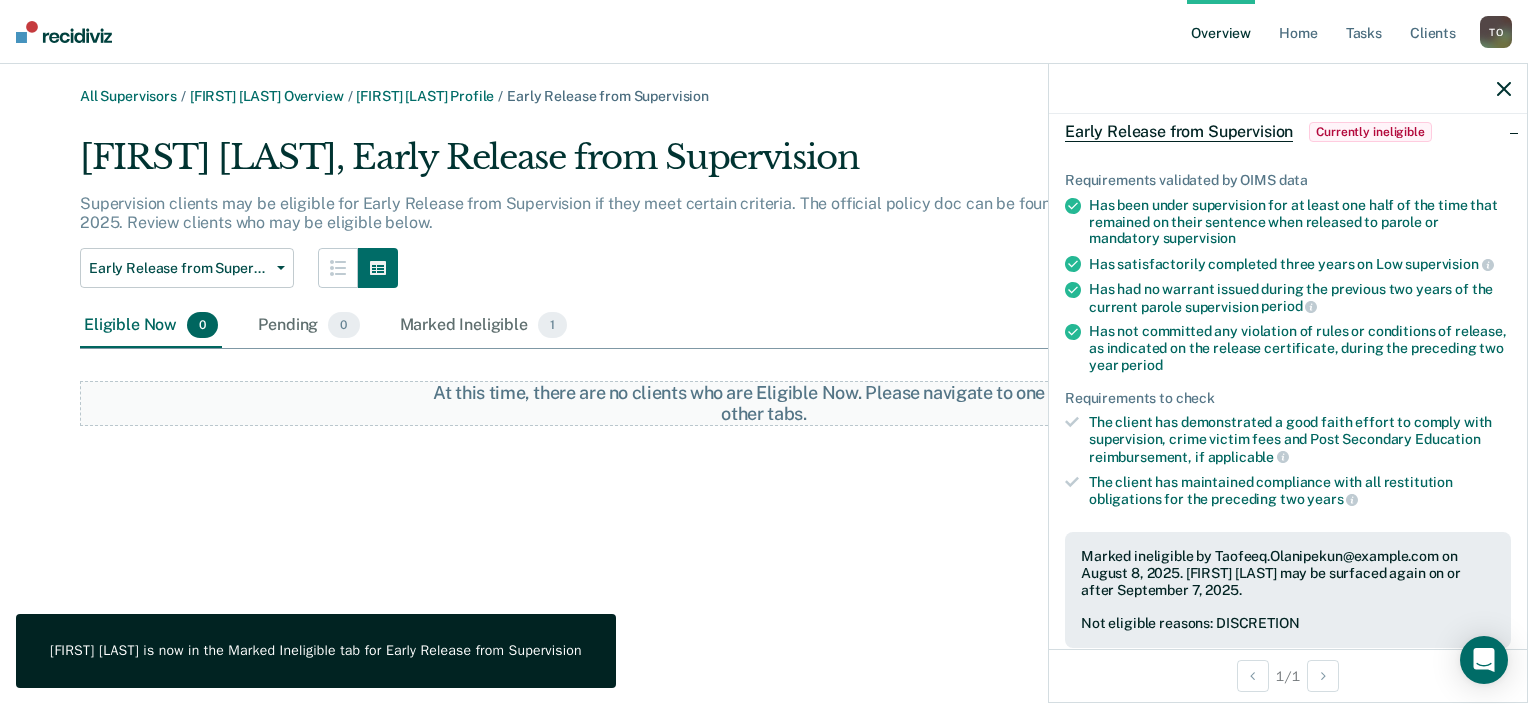click on "All Supervisors / [FIRST] [LAST] Overview / [FIRST] [LAST] Profile / Early Release from Supervision [FIRST] [LAST], Early Release from Supervision Supervision clients may be eligible for Early Release from Supervision if they meet certain criteria. The official policy doc can be found here effective Jul [NUMBER], [YEAR]. Review clients who may be eligible below. Early Release from Supervision Annual Report Status Early Release from Supervision Eligible Now [NUMBER] Pending [NUMBER] Marked Ineligible [NUMBER]
To pick up a draggable item, press the space bar.
While dragging, use the arrow keys to move the item.
Press space again to drop the item in its new position, or press escape to cancel.
At this time, there are no clients who are Eligible Now. Please navigate to one of the other tabs." at bounding box center [764, 364] 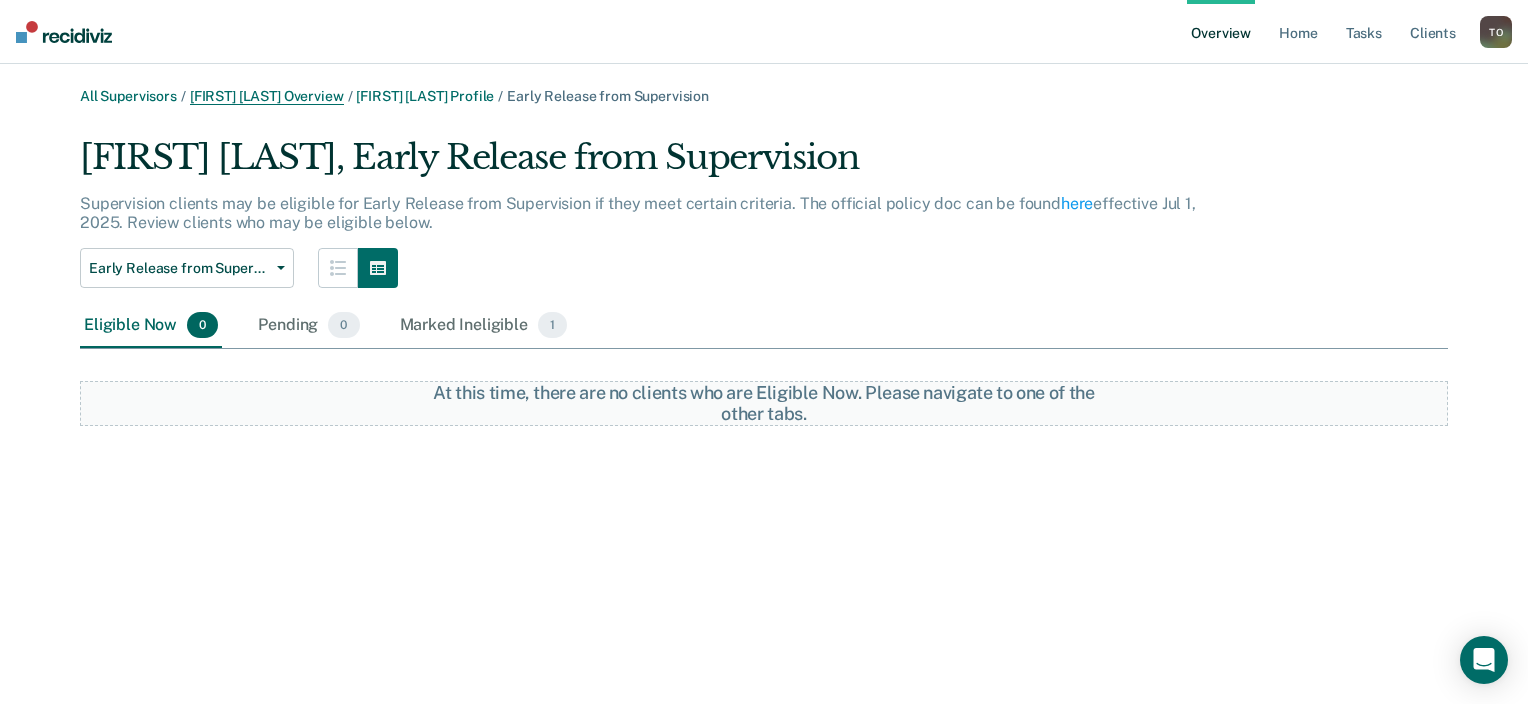 click on "[FIRST] [LAST] Overview" at bounding box center (267, 96) 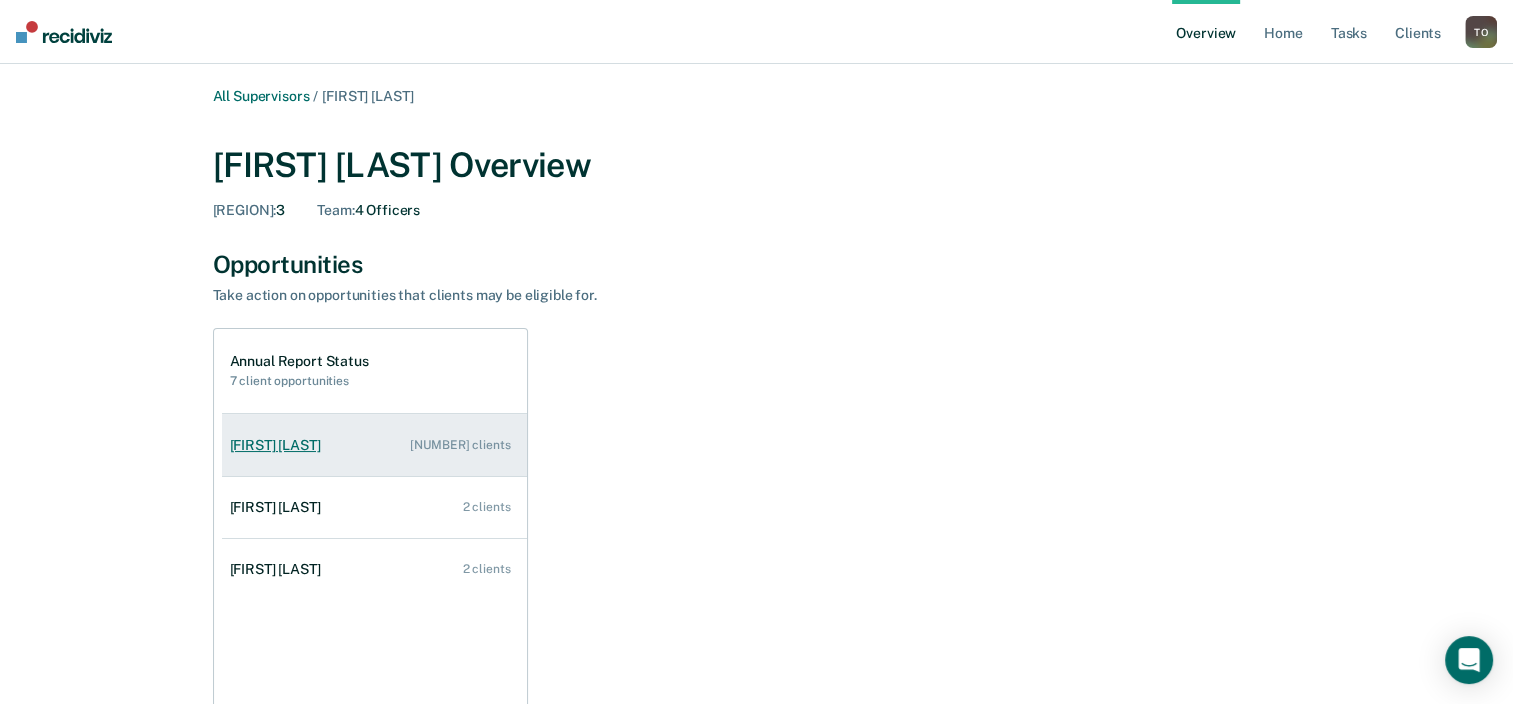 click on "[FIRST] [LAST]   3 clients" at bounding box center [374, 445] 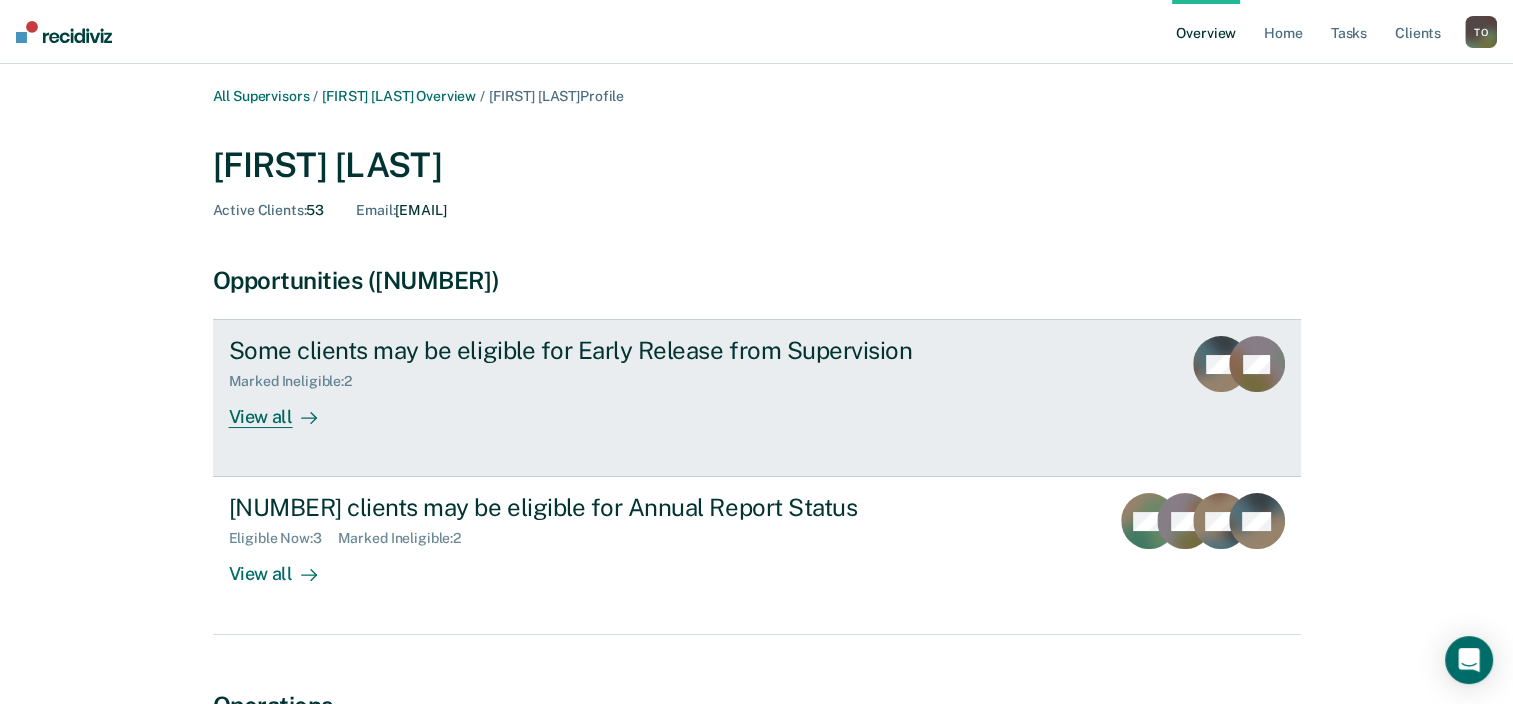 click on "View all" at bounding box center (285, 409) 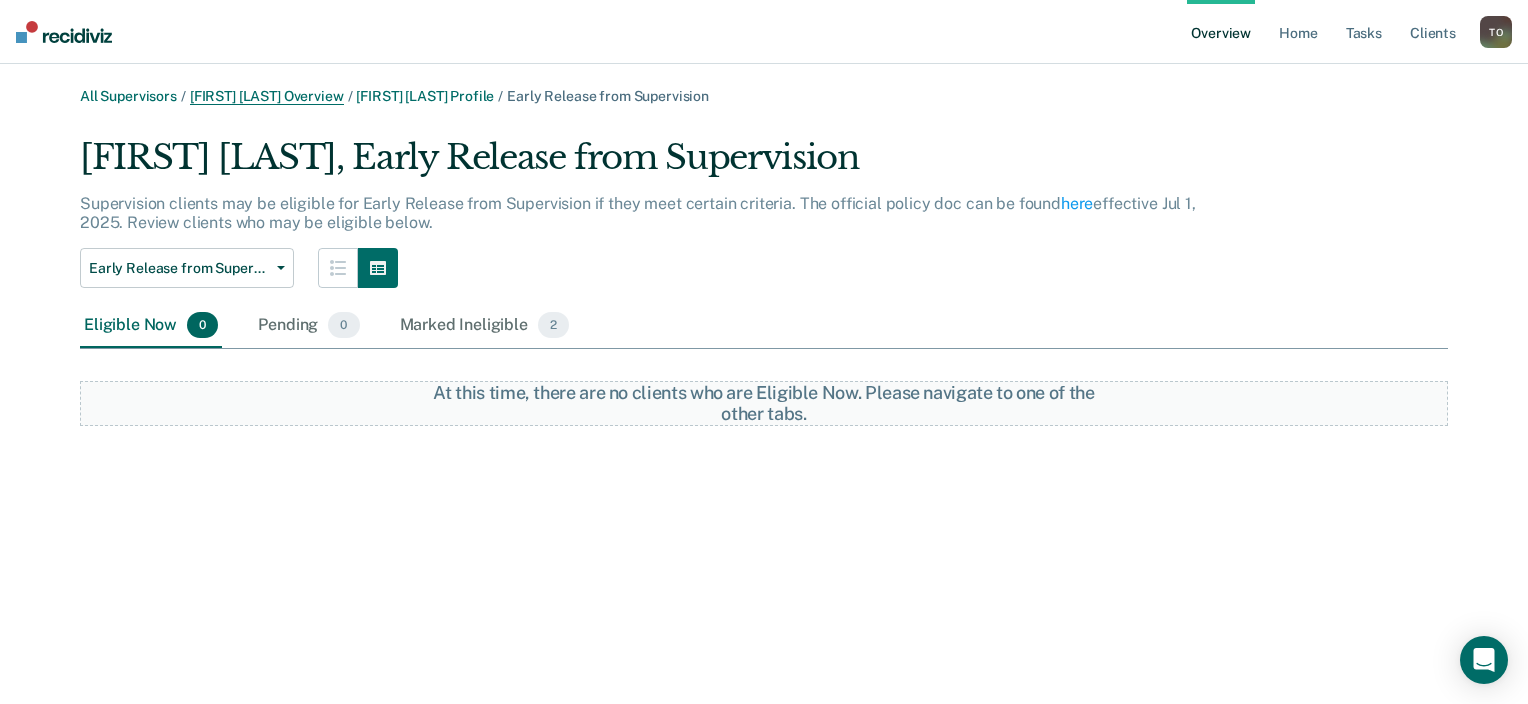 click on "[FIRST] [LAST] Overview" at bounding box center [267, 96] 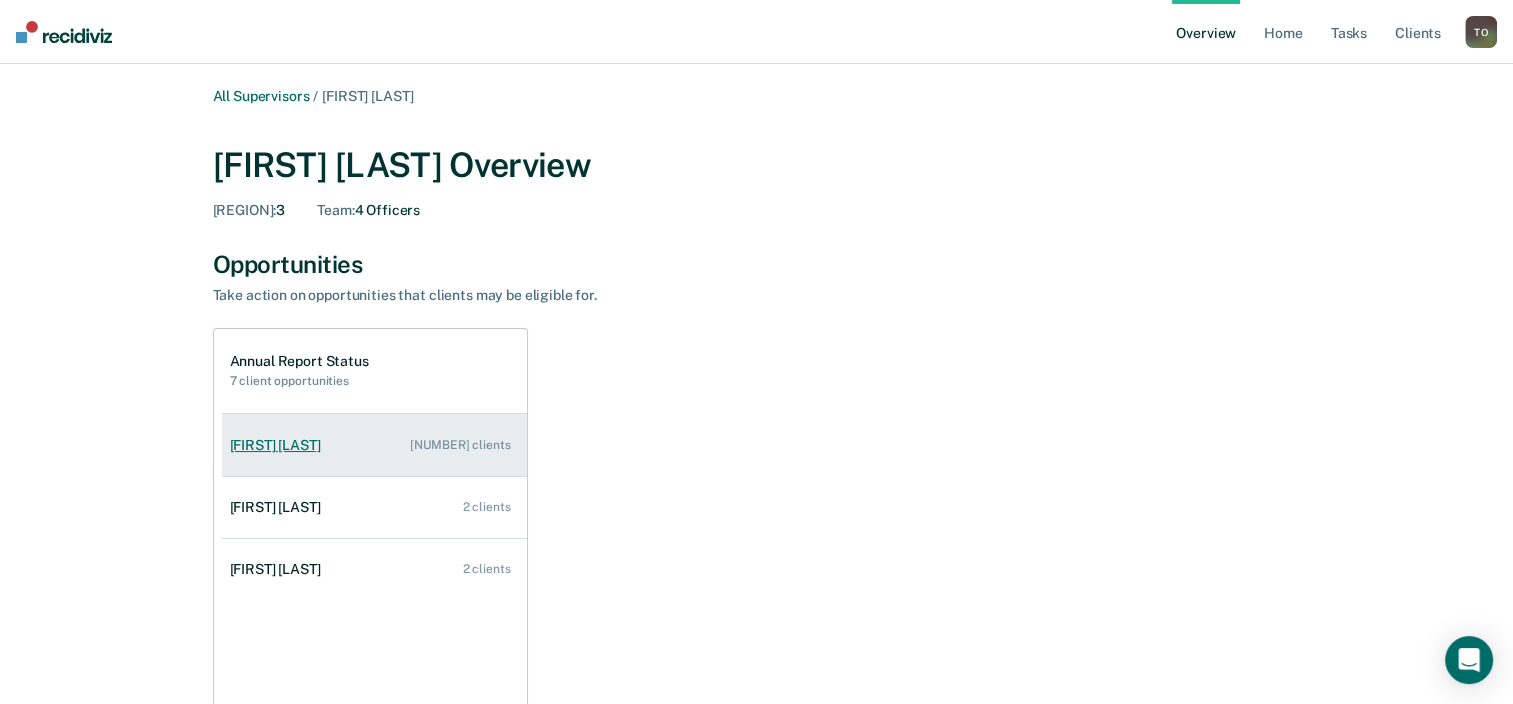 click on "[FIRST] [LAST]" at bounding box center (279, 445) 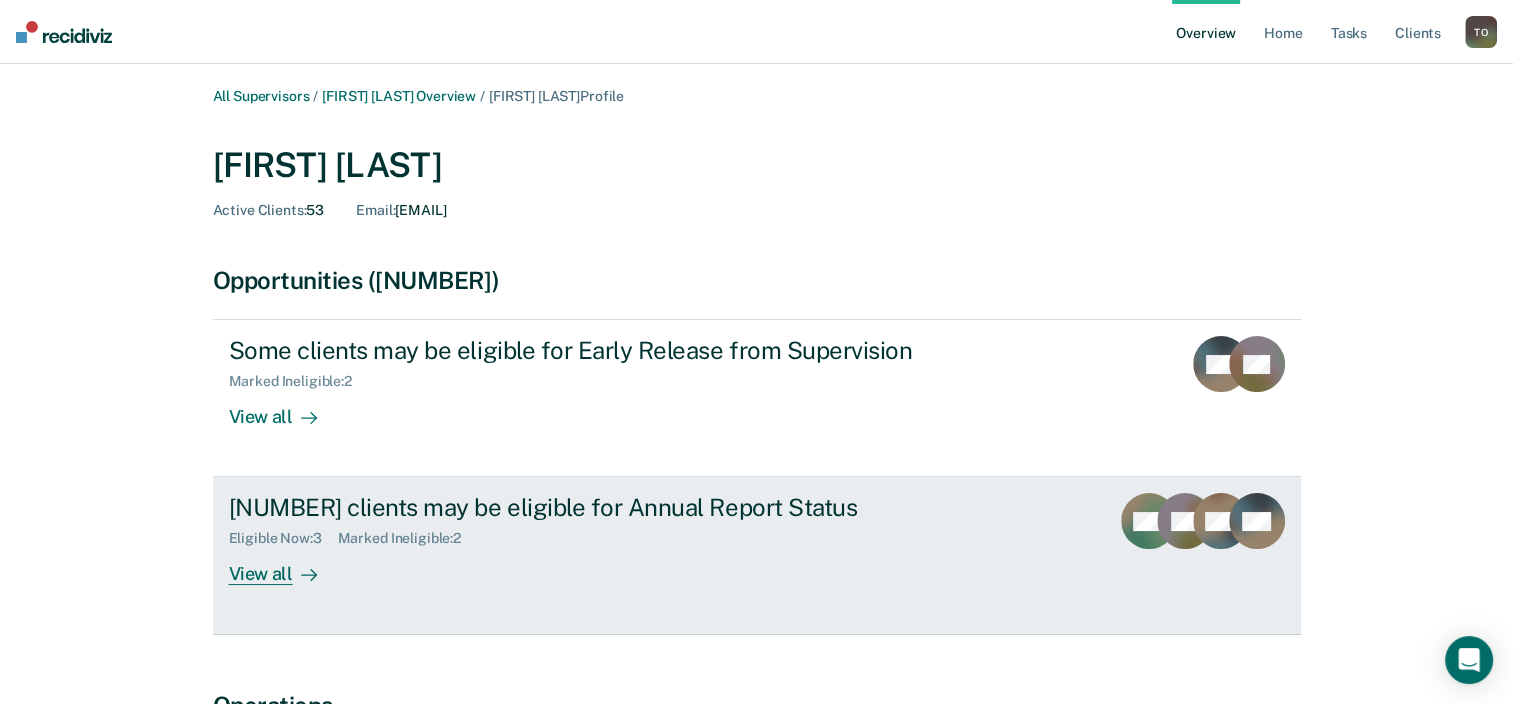click on "View all" at bounding box center [285, 566] 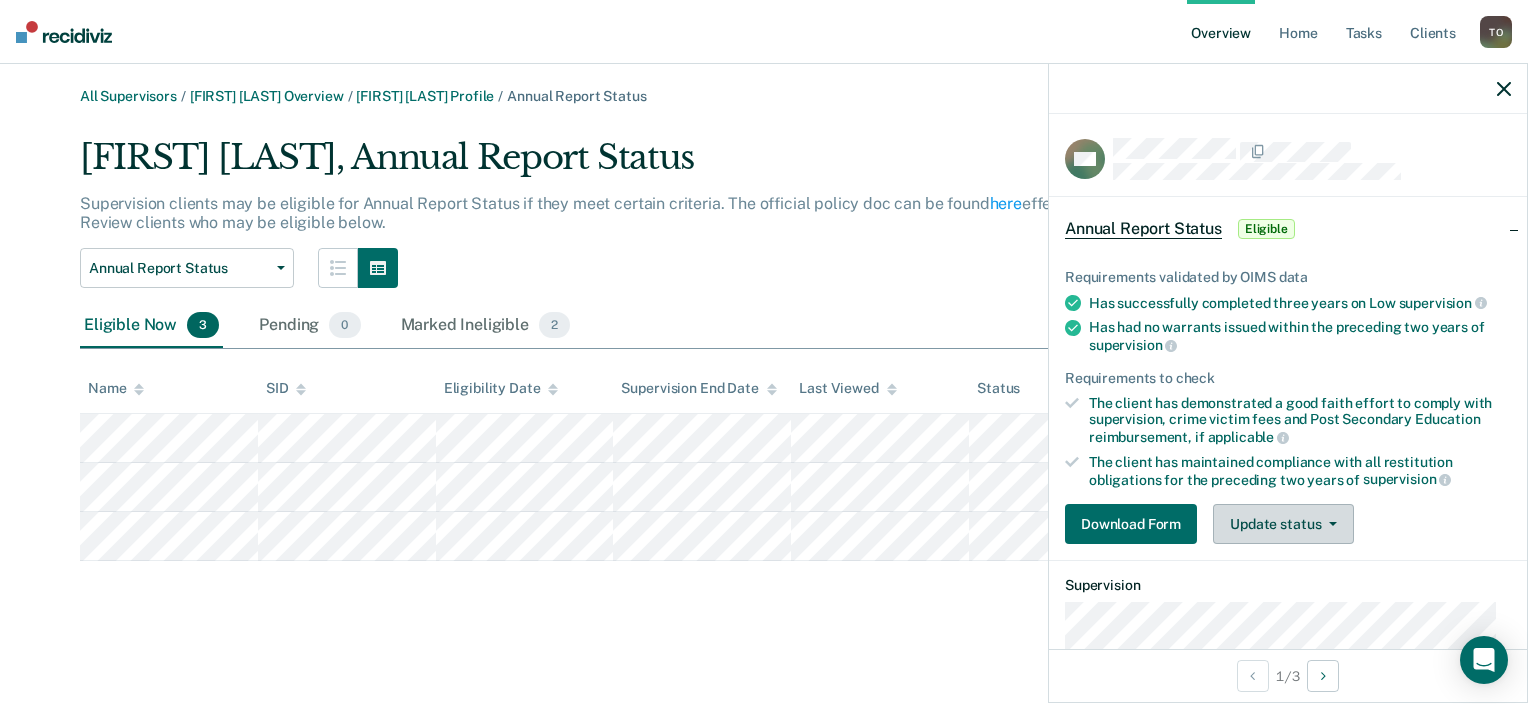 click 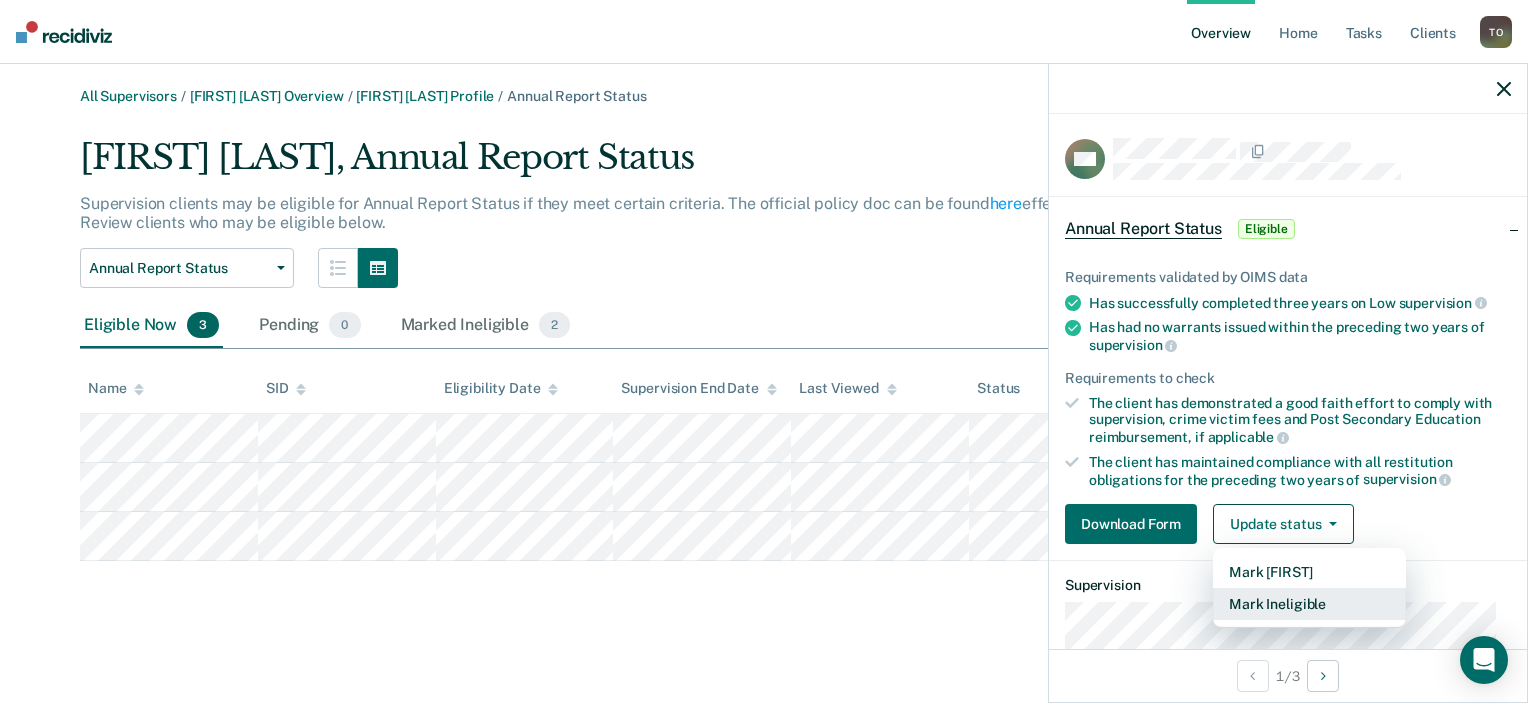 click on "Mark Ineligible" at bounding box center [1309, 604] 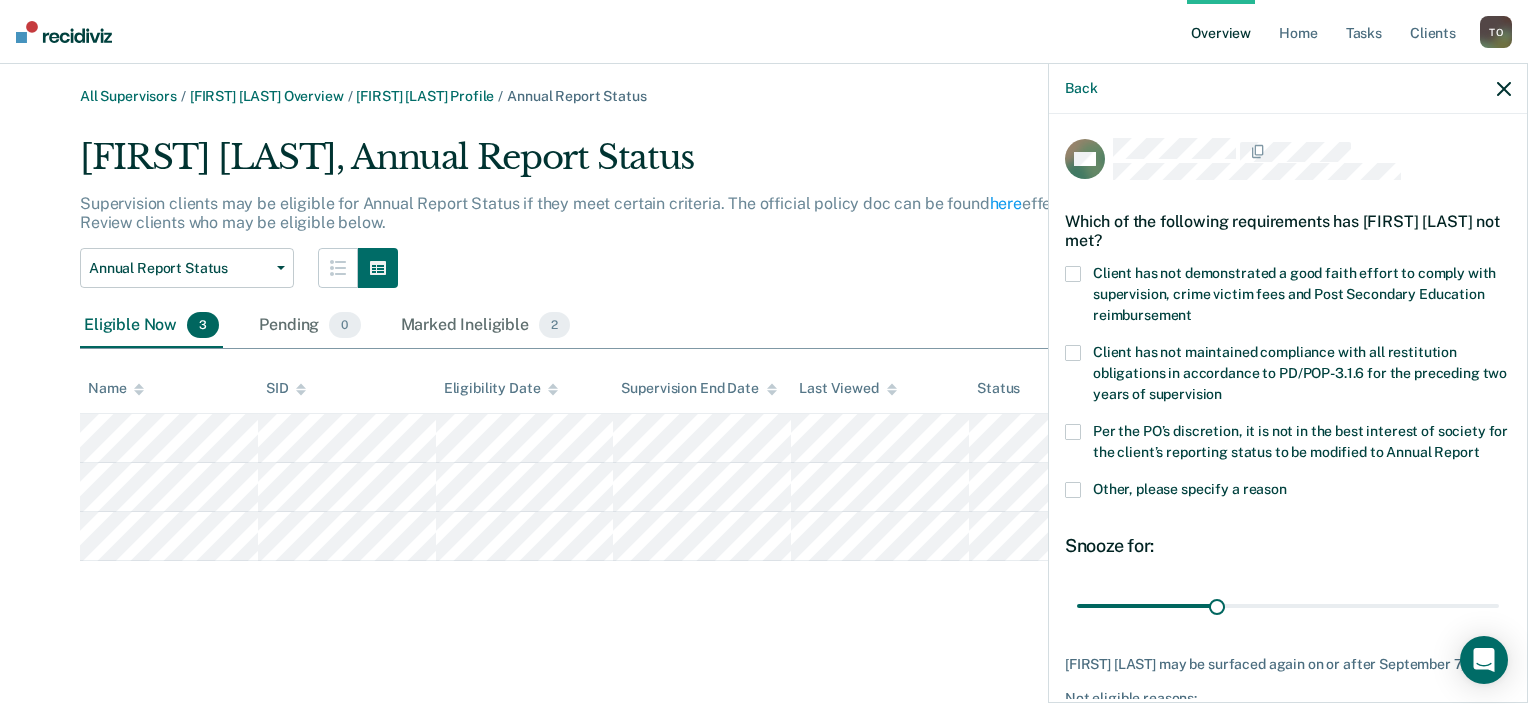 click at bounding box center [1073, 432] 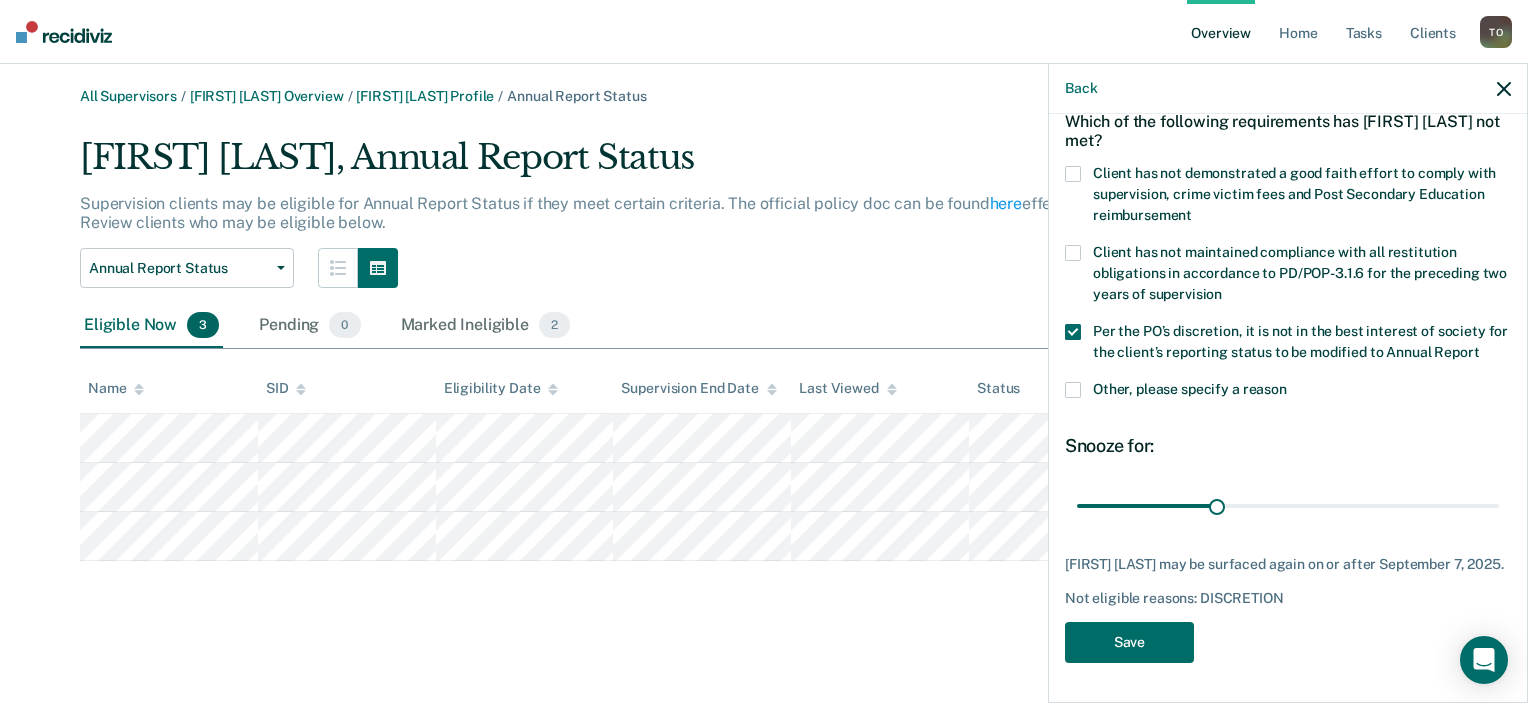 scroll, scrollTop: 135, scrollLeft: 0, axis: vertical 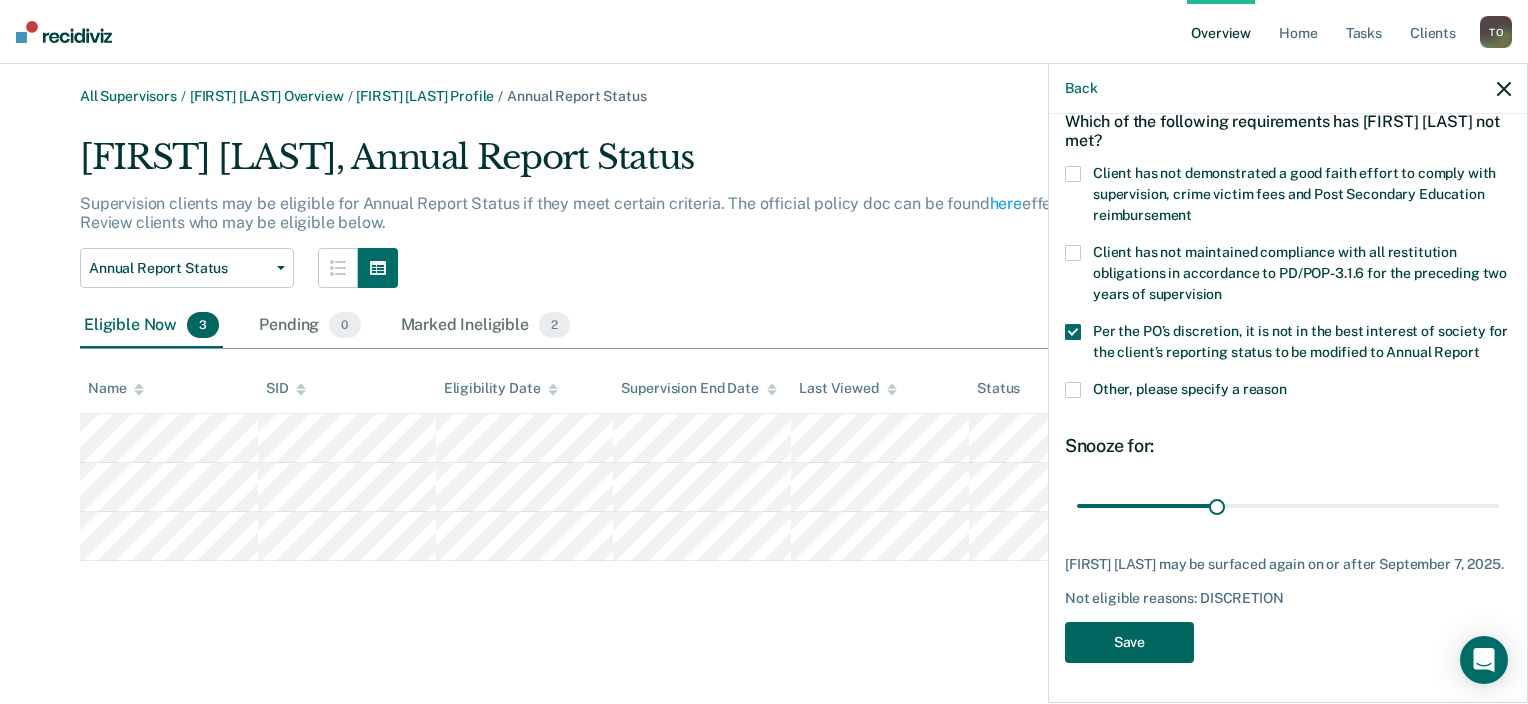 click on "Save" at bounding box center [1129, 642] 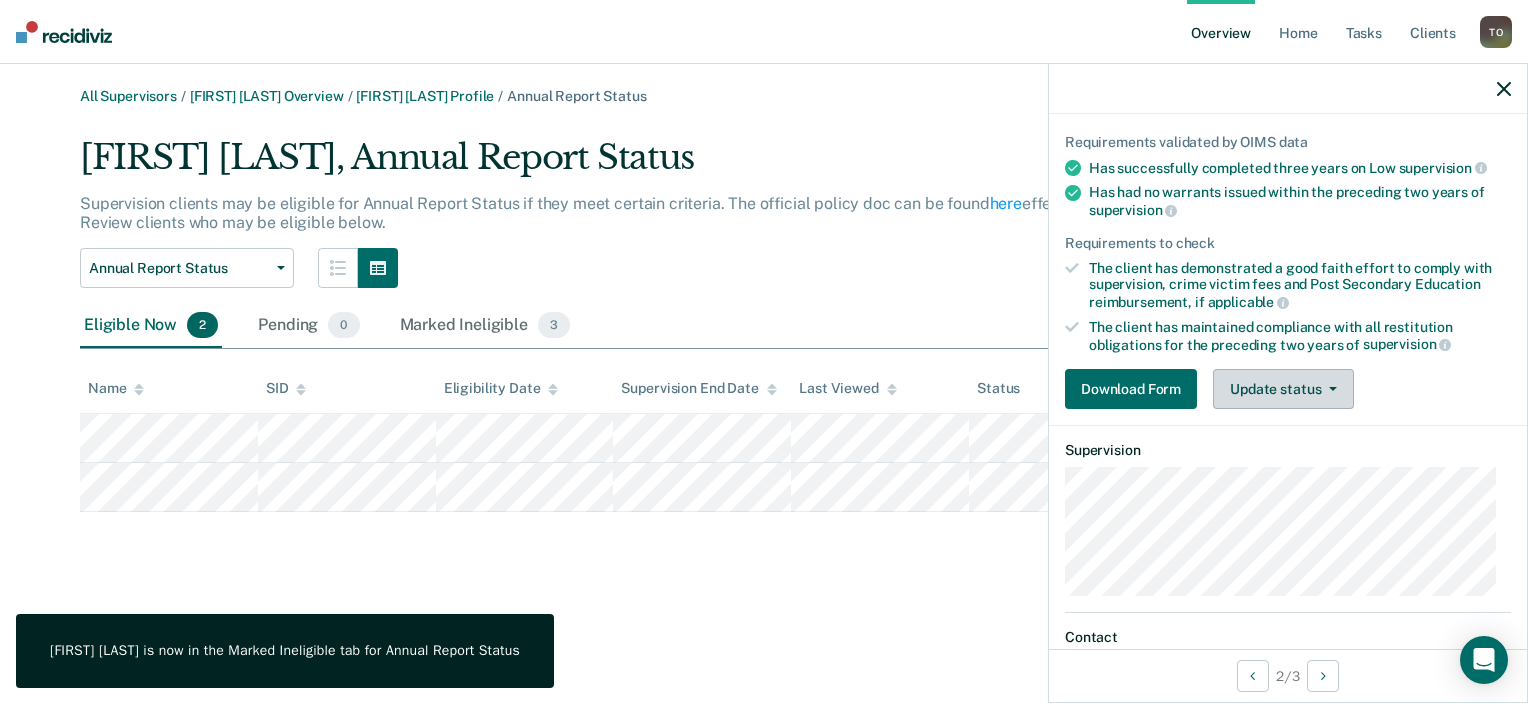 click on "Update status" at bounding box center (1283, 389) 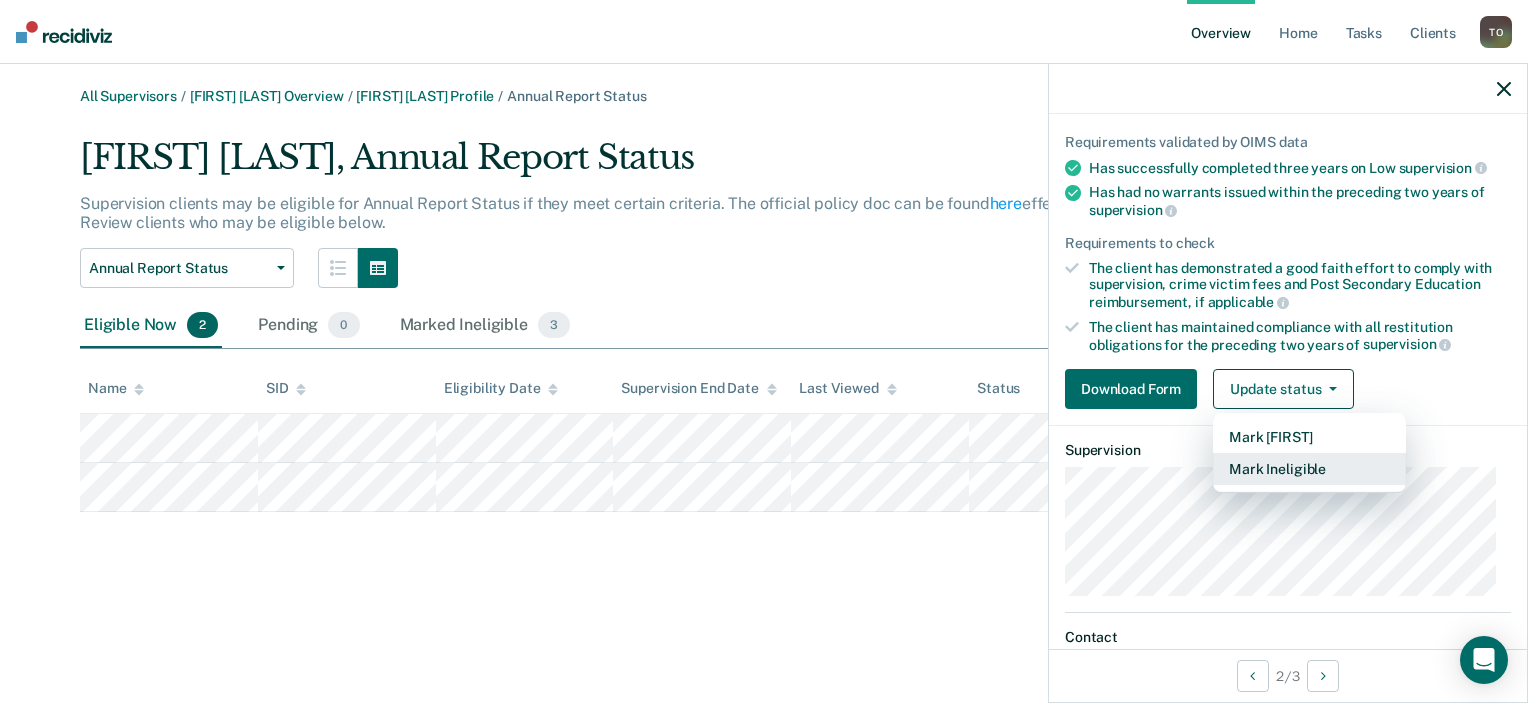 click on "Mark Ineligible" at bounding box center (1309, 469) 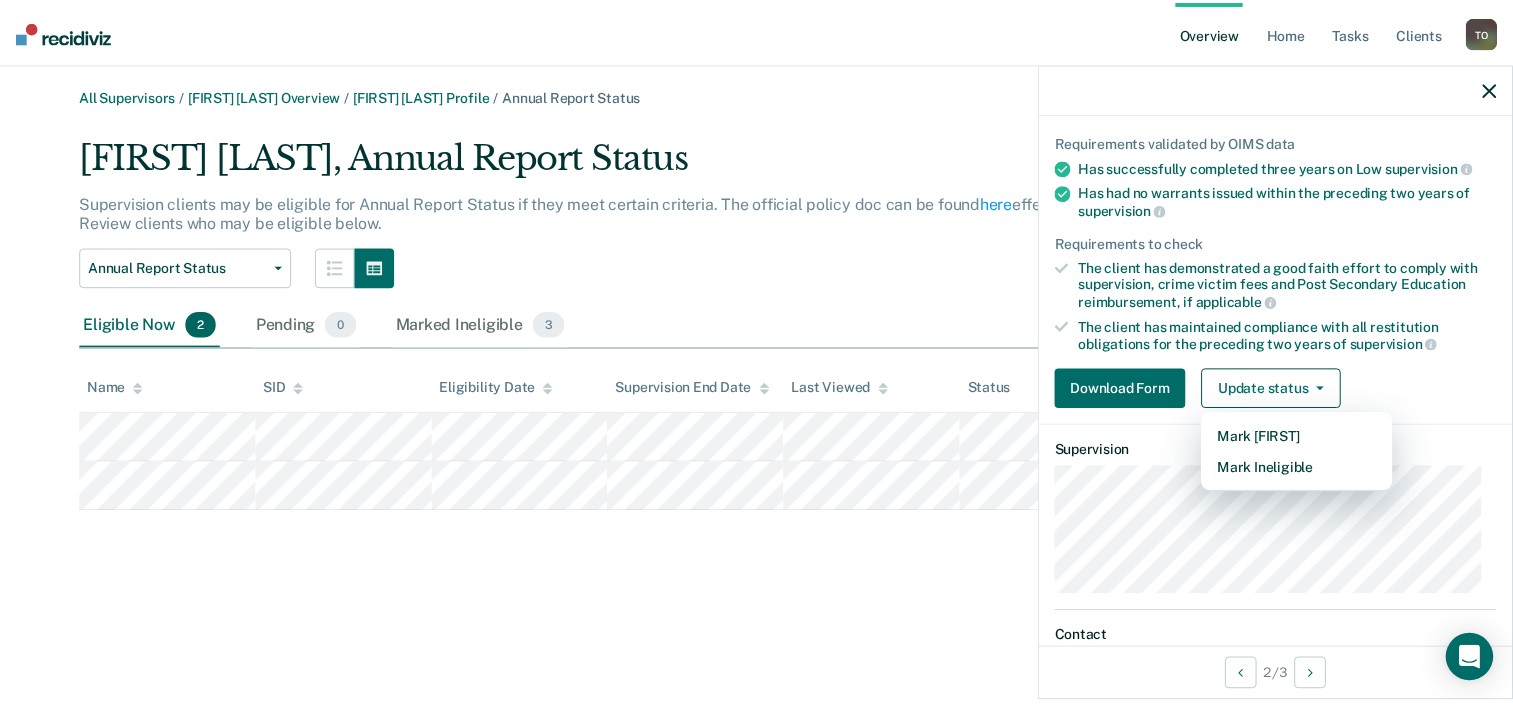 scroll, scrollTop: 118, scrollLeft: 0, axis: vertical 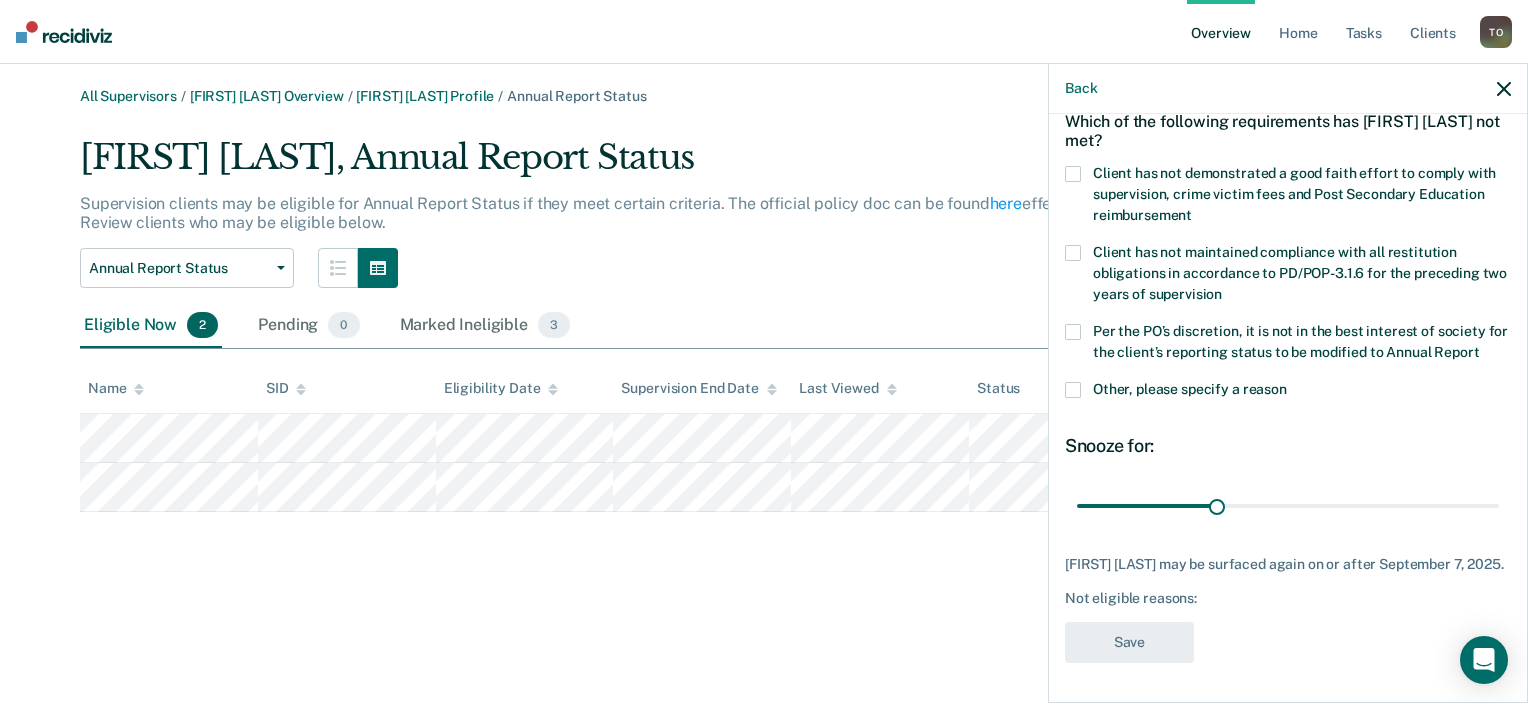 click at bounding box center [1073, 332] 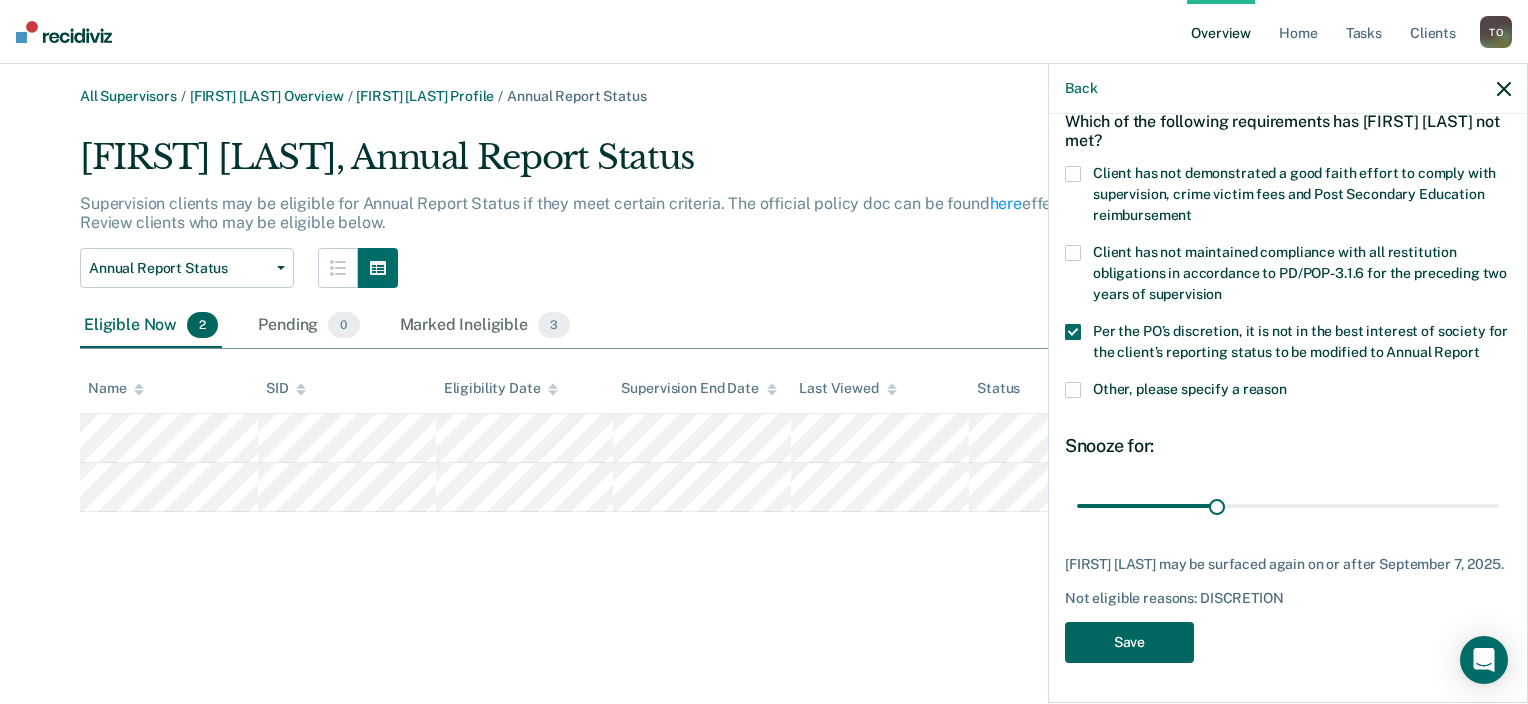 click on "Save" at bounding box center (1129, 642) 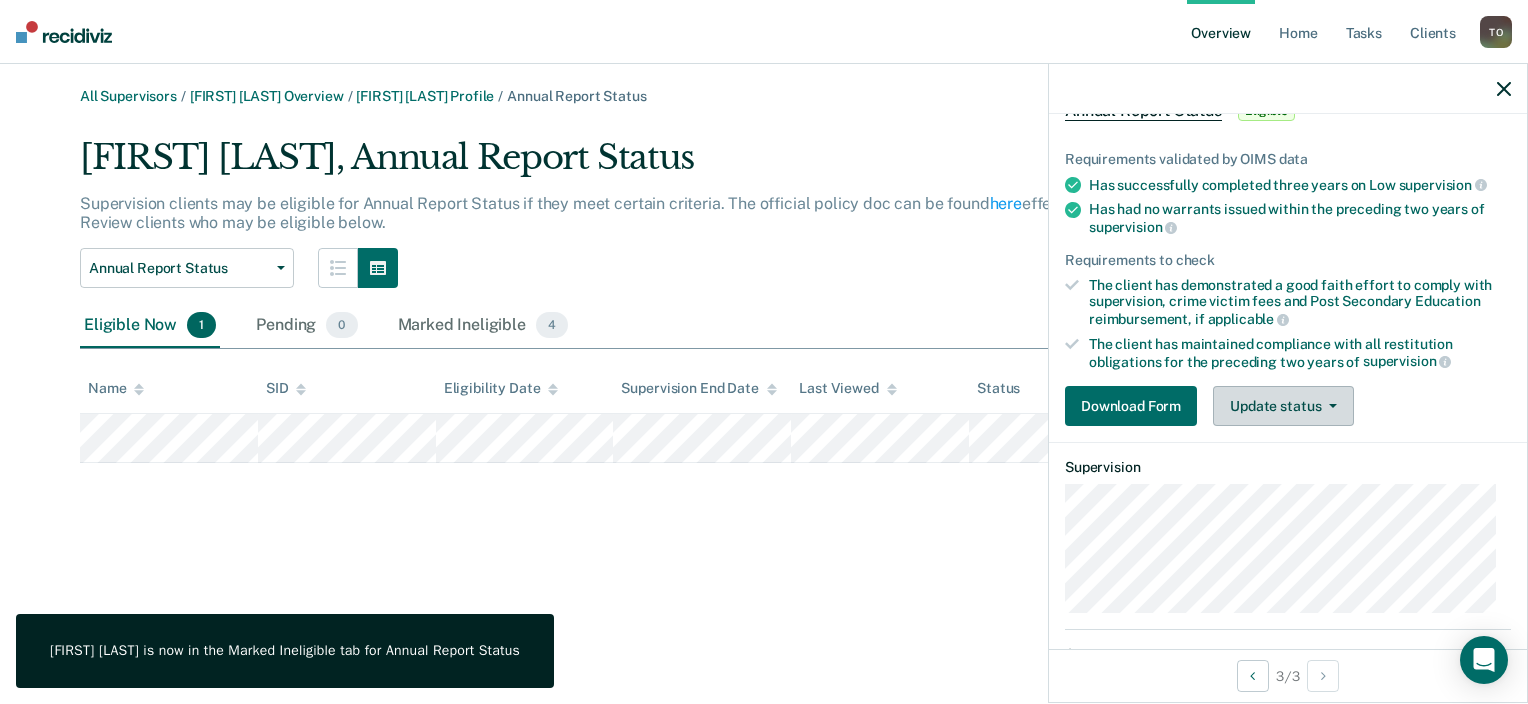 click on "Update status" at bounding box center [1283, 406] 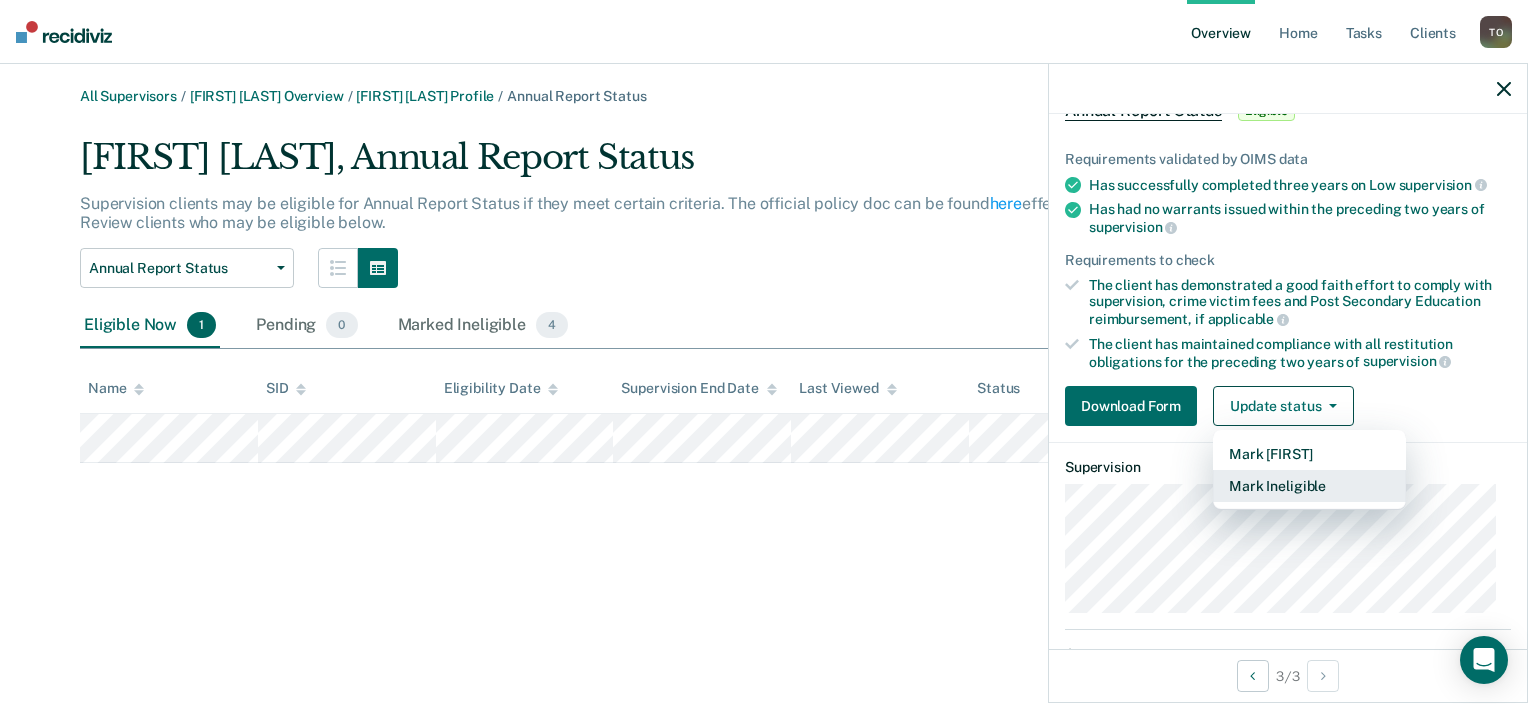 click on "Mark Ineligible" at bounding box center (1309, 486) 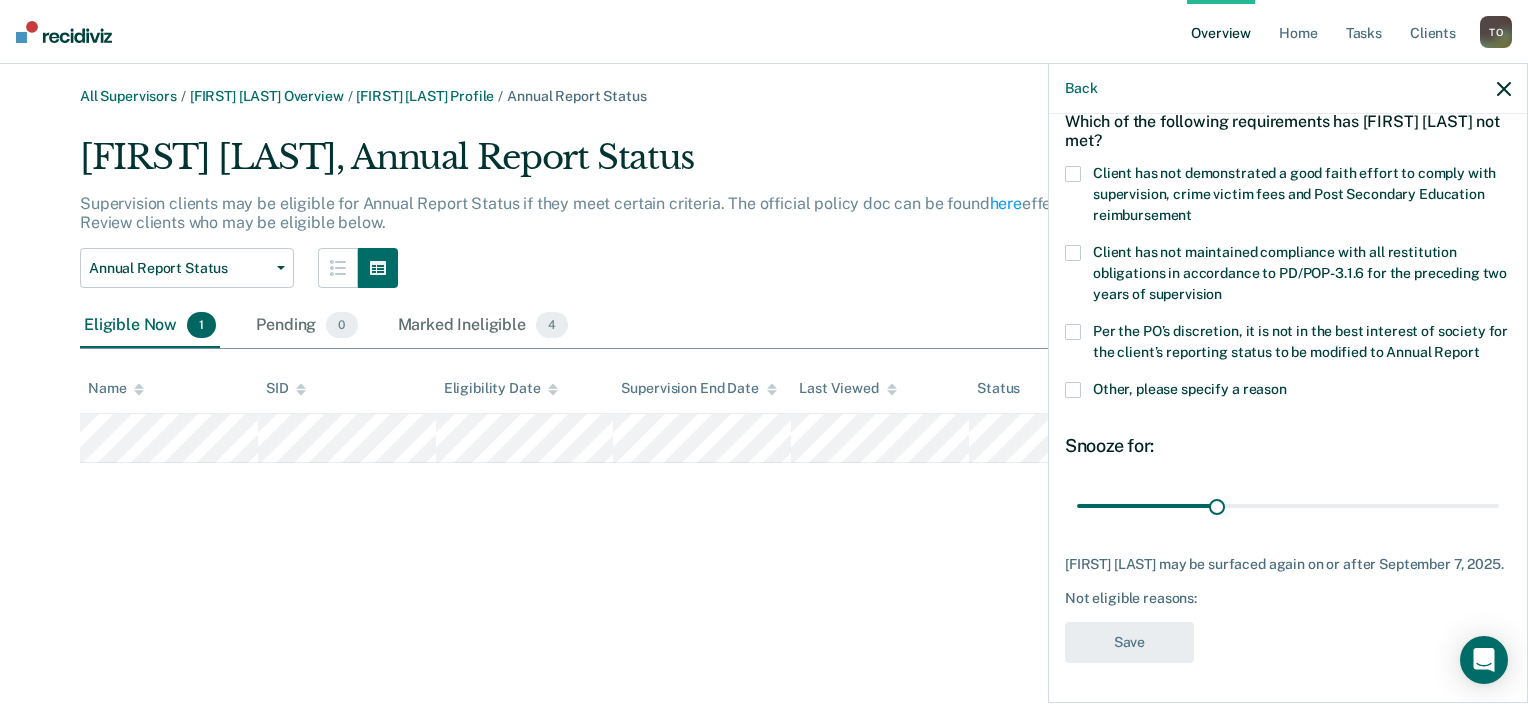click at bounding box center (1073, 332) 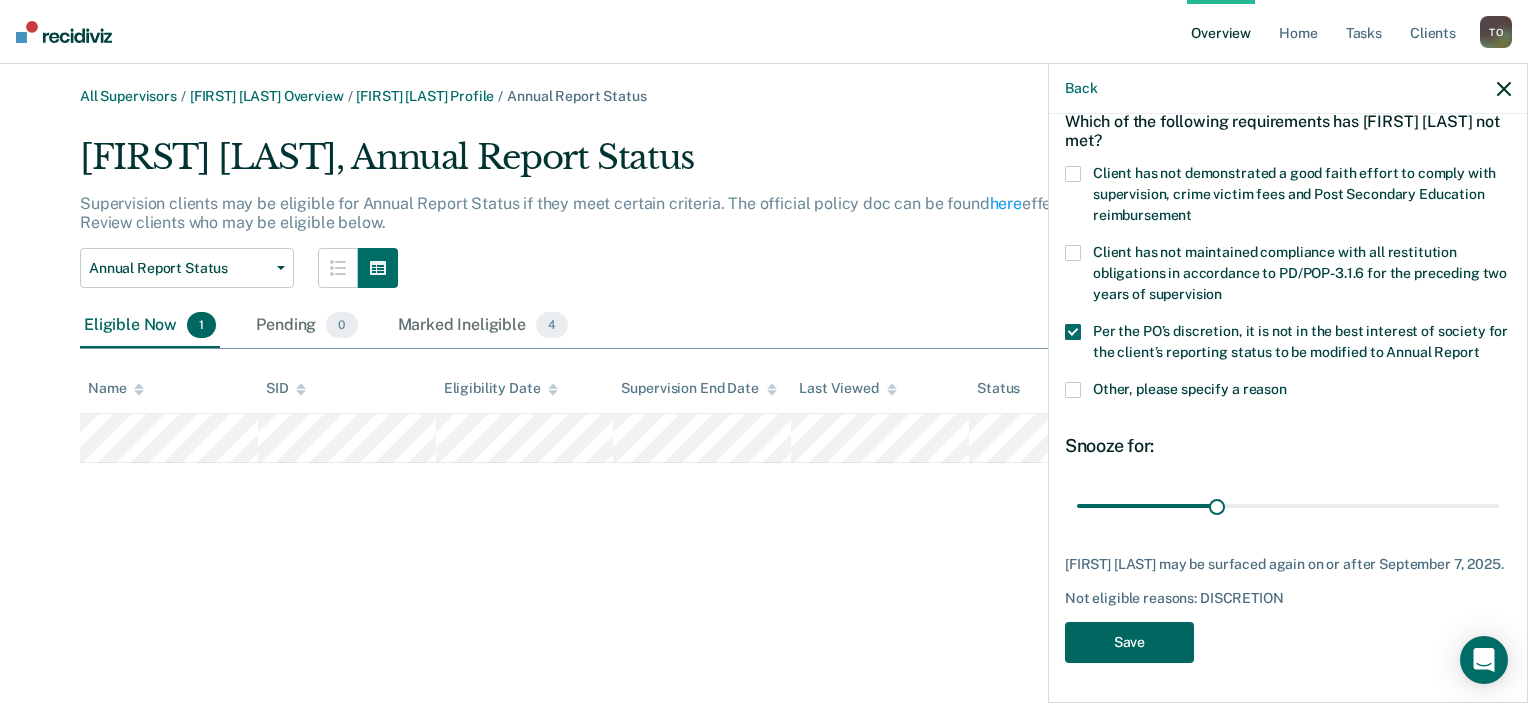 click on "Save" at bounding box center (1129, 642) 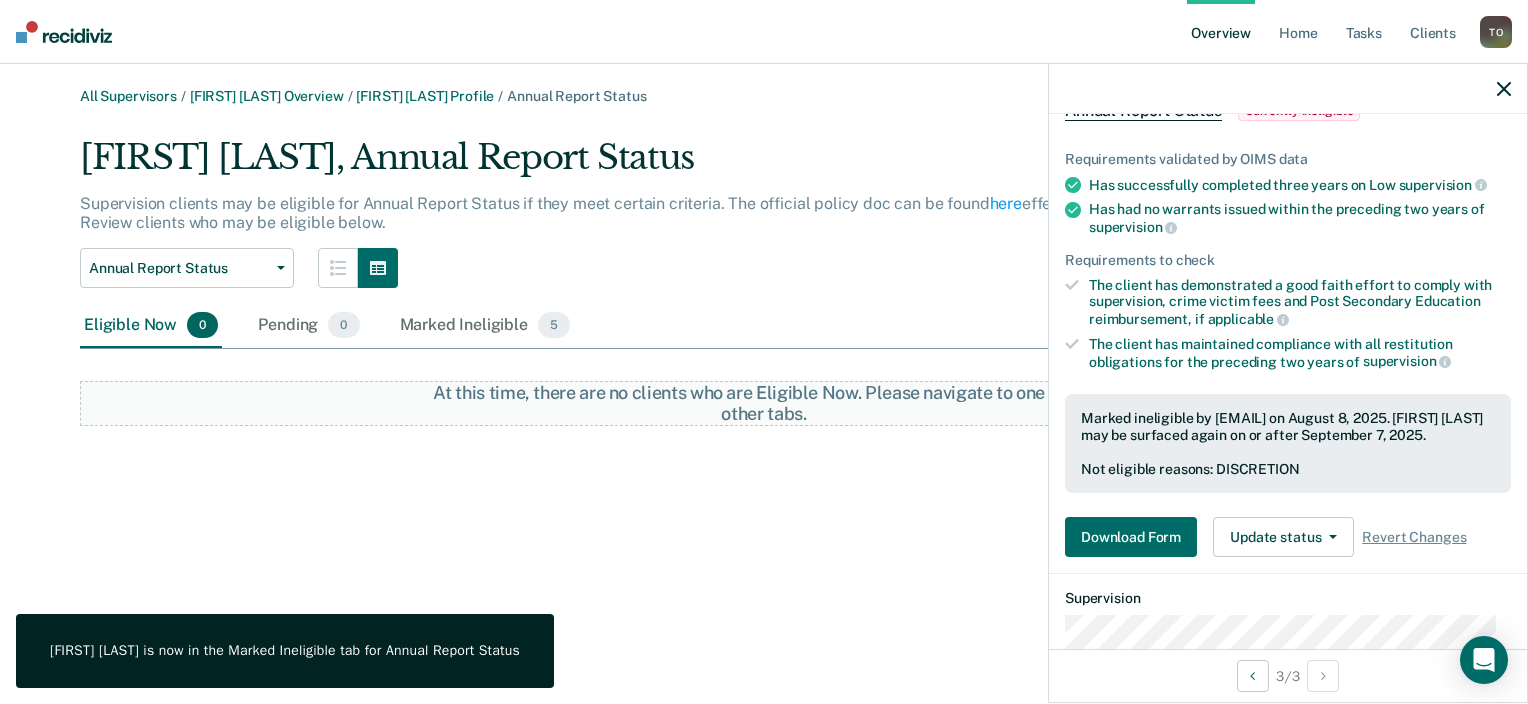 click on "All Supervisors / [FIRST] [LAST] Overview / [FIRST] [LAST] Profile / Annual Report Status [FIRST], Annual Report Status   Supervision clients may be eligible for Annual Report Status if they meet certain criteria. The official policy doc can be found  here  effective Jul 1, 2025. Review clients who may be eligible below. Annual Report Status Annual Report Status Early Release from Supervision Eligible Now 0 Pending 0 Marked Ineligible 5
To pick up a draggable item, press the space bar.
While dragging, use the arrow keys to move the item.
Press space again to drop the item in its new position, or press escape to cancel.
At this time, there are no clients who are Eligible Now. Please navigate to one of the other tabs." at bounding box center (764, 364) 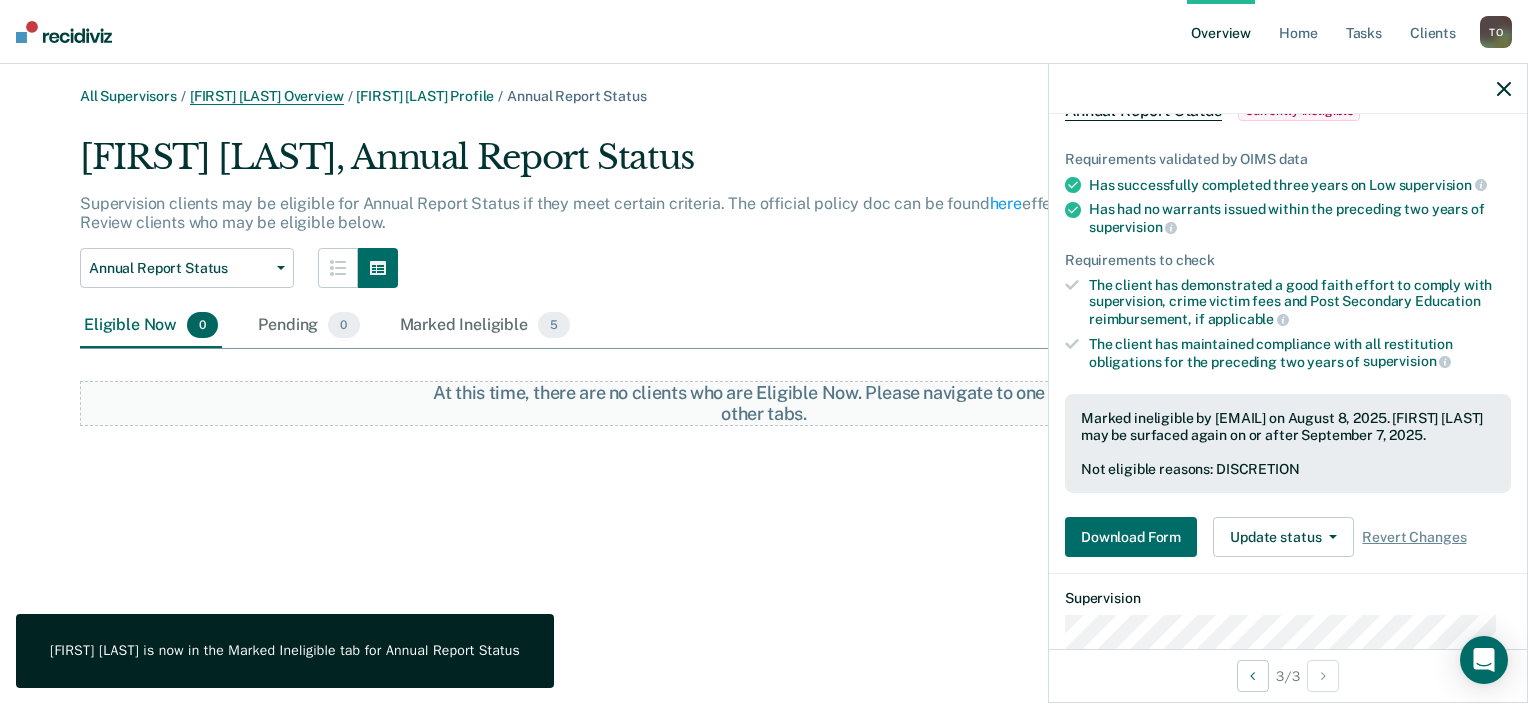 click on "[FIRST] [LAST] Overview" at bounding box center (267, 96) 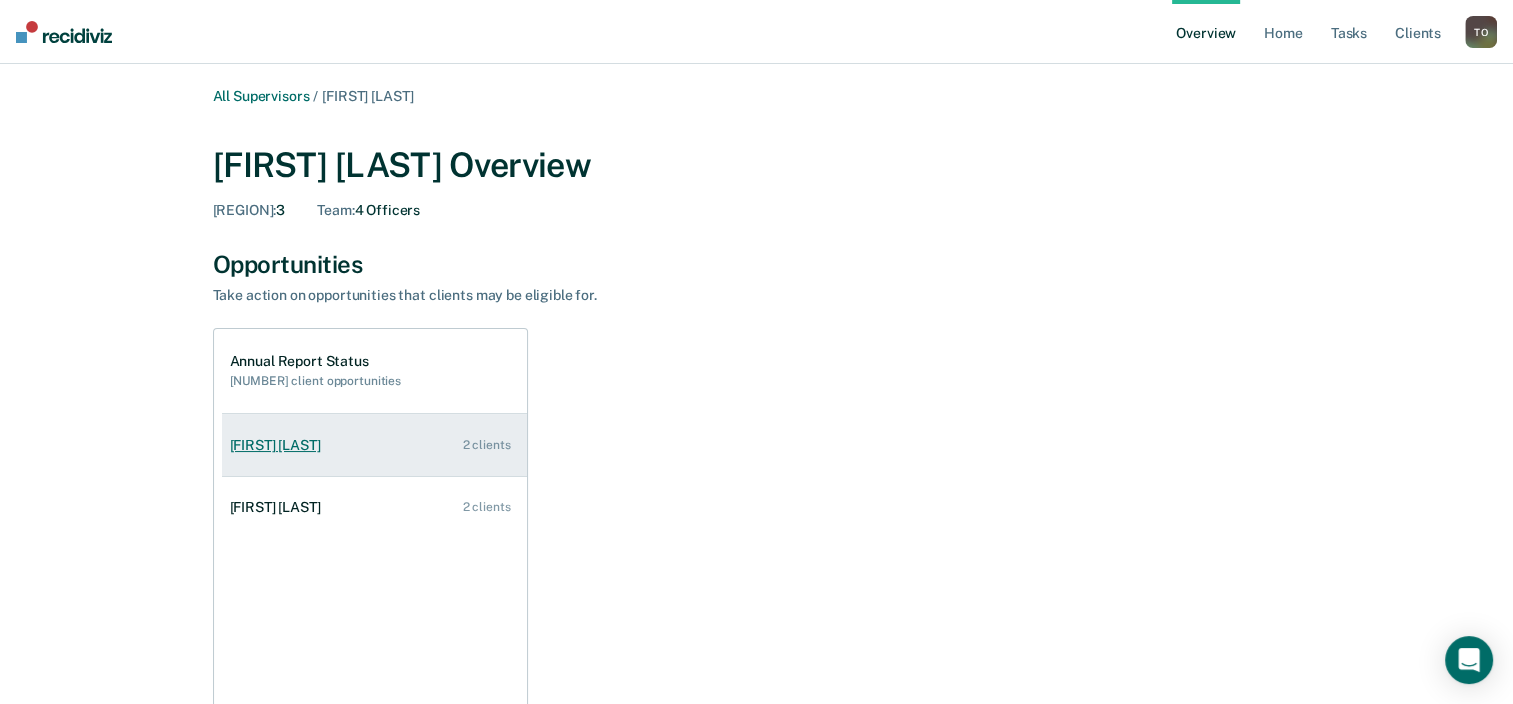 click on "[FIRST] [LAST]" at bounding box center [279, 445] 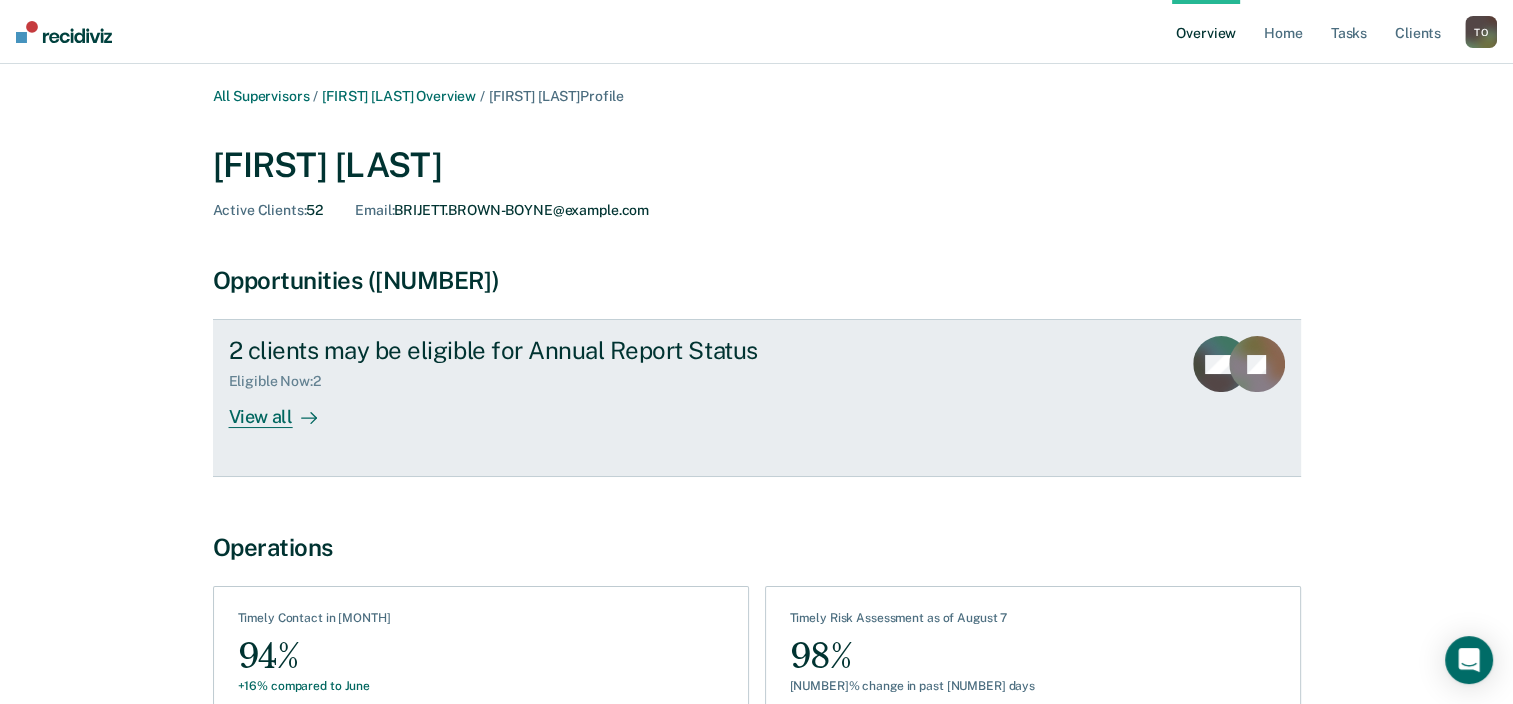 scroll, scrollTop: 100, scrollLeft: 0, axis: vertical 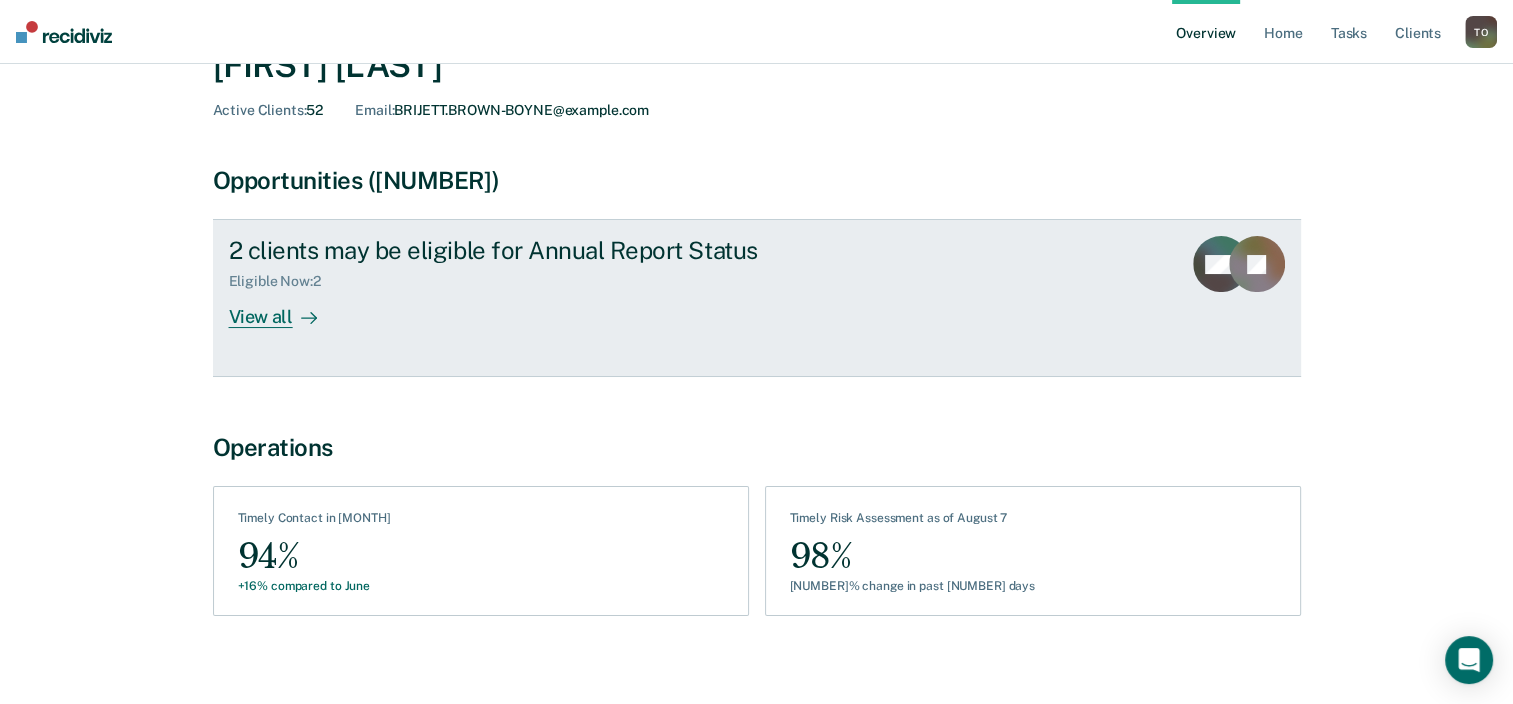 click on "View all" at bounding box center [285, 309] 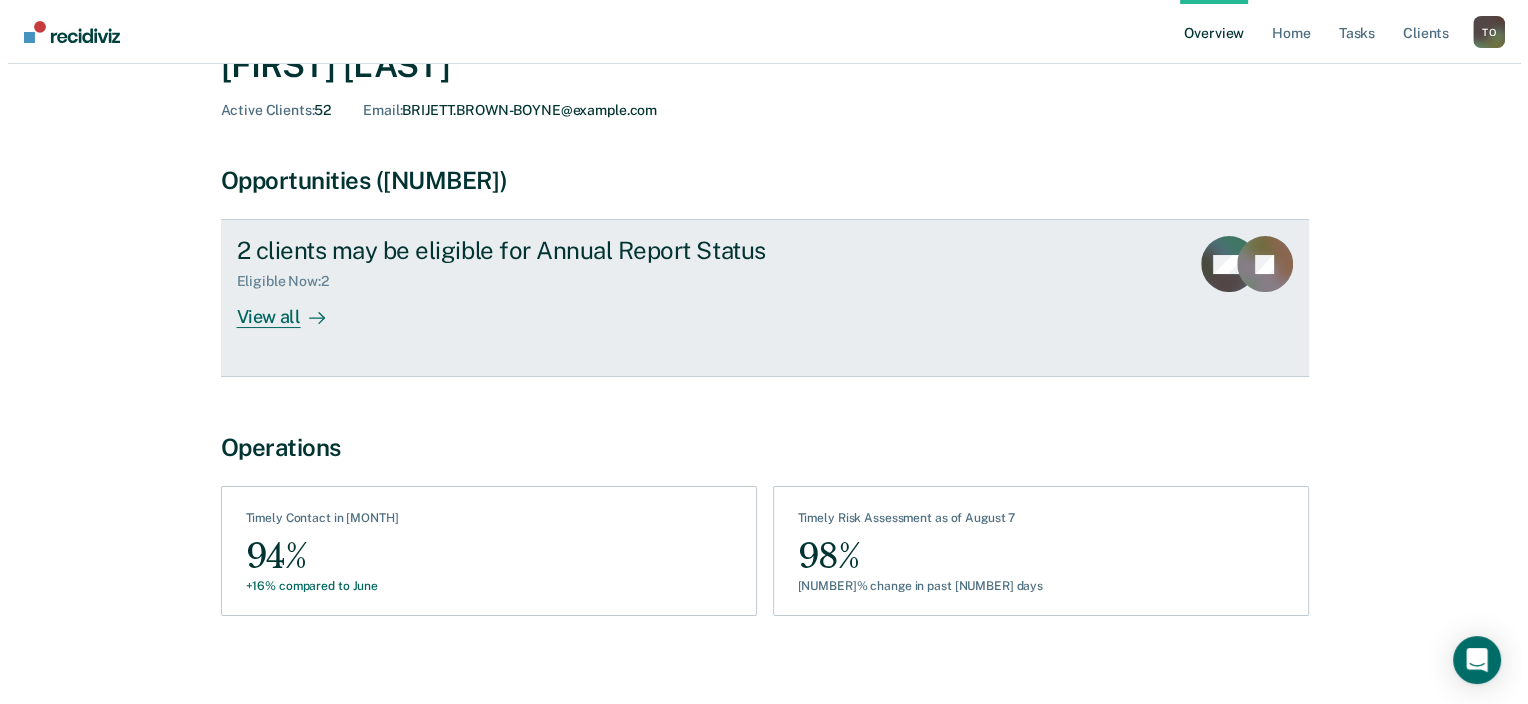 scroll, scrollTop: 0, scrollLeft: 0, axis: both 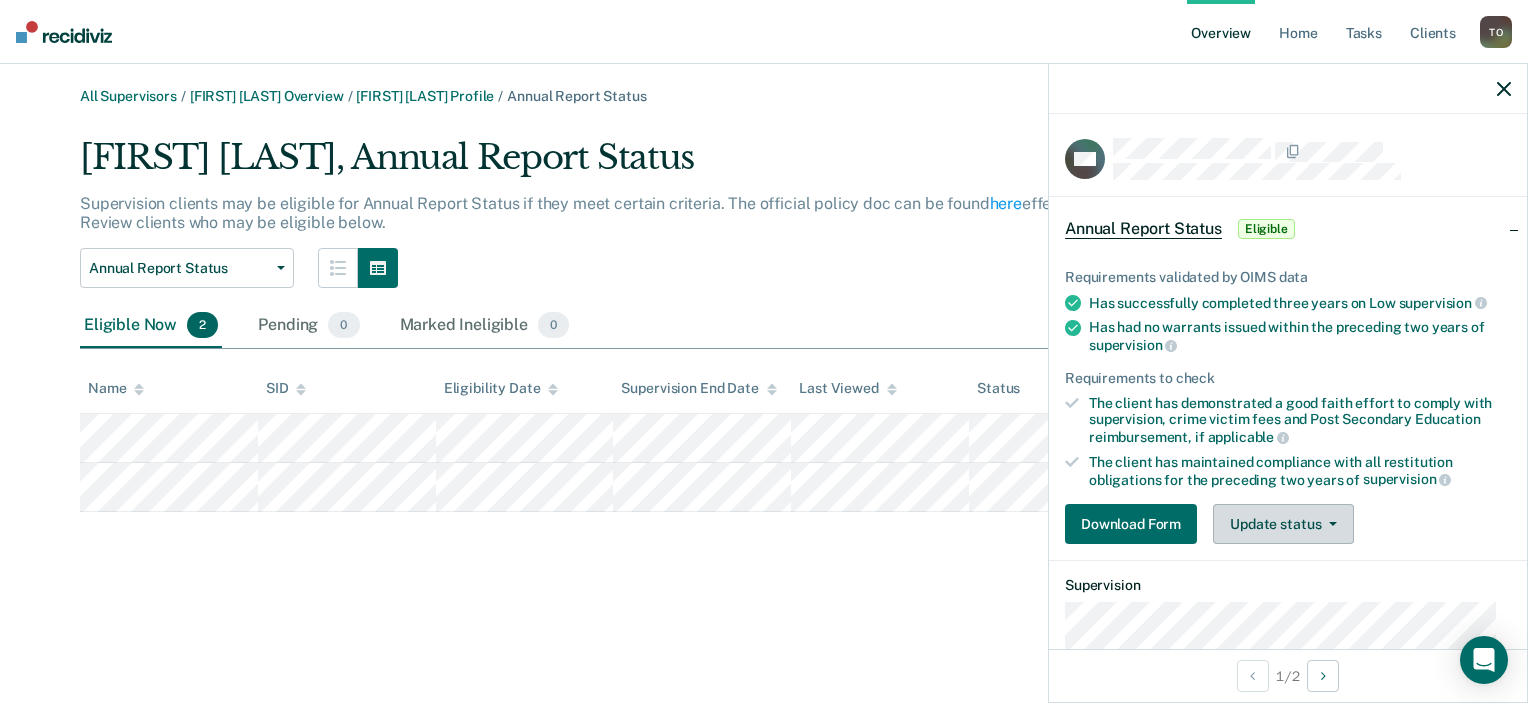 click on "Update status" at bounding box center [1283, 524] 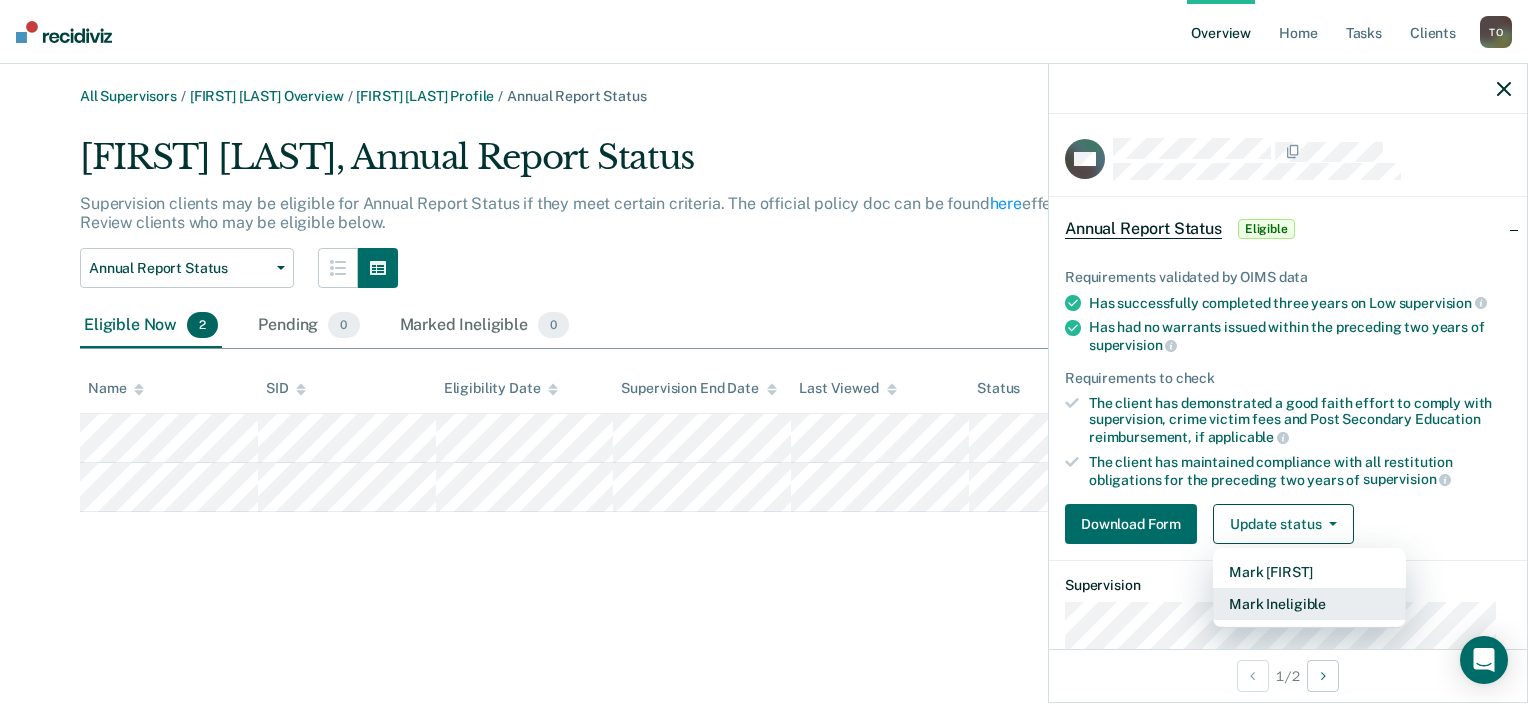 click on "Mark Ineligible" at bounding box center (1309, 604) 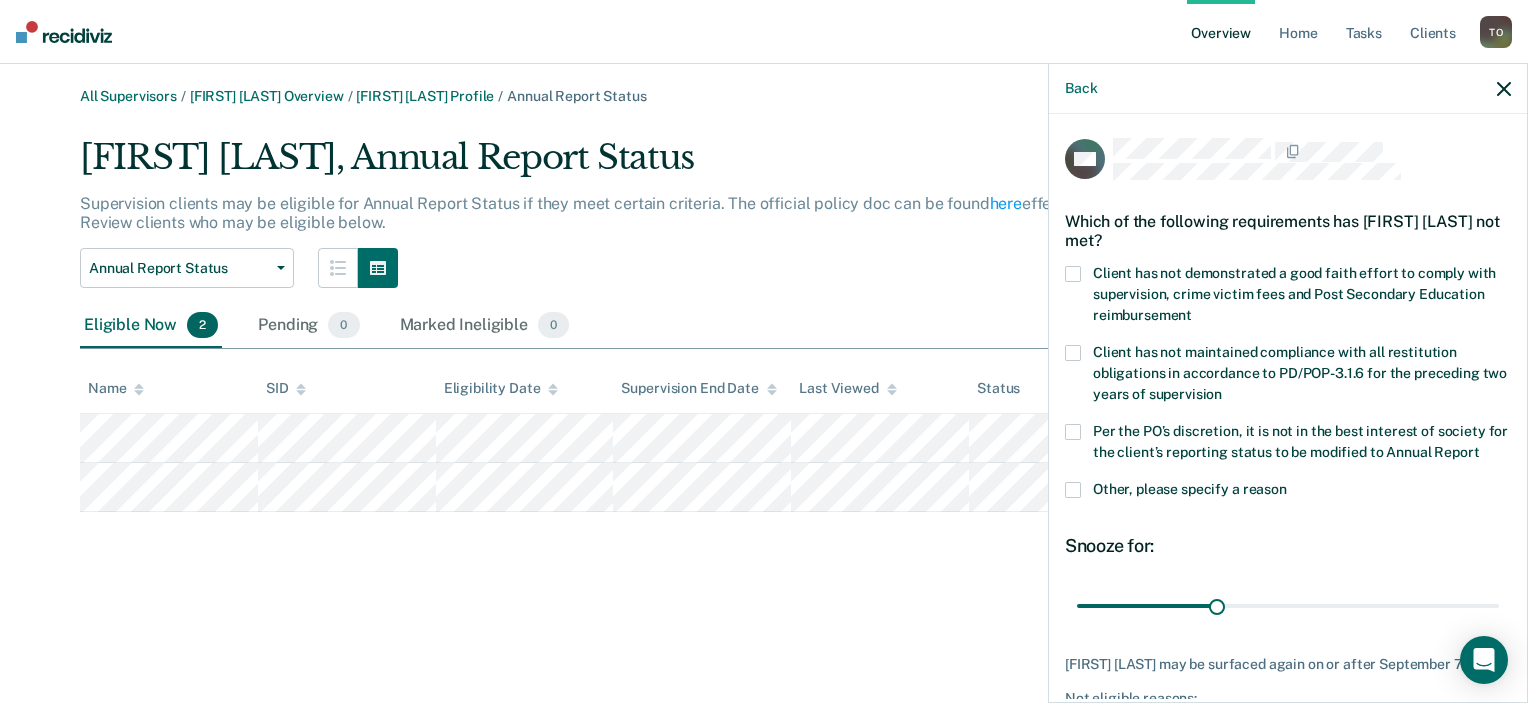 click at bounding box center [1073, 432] 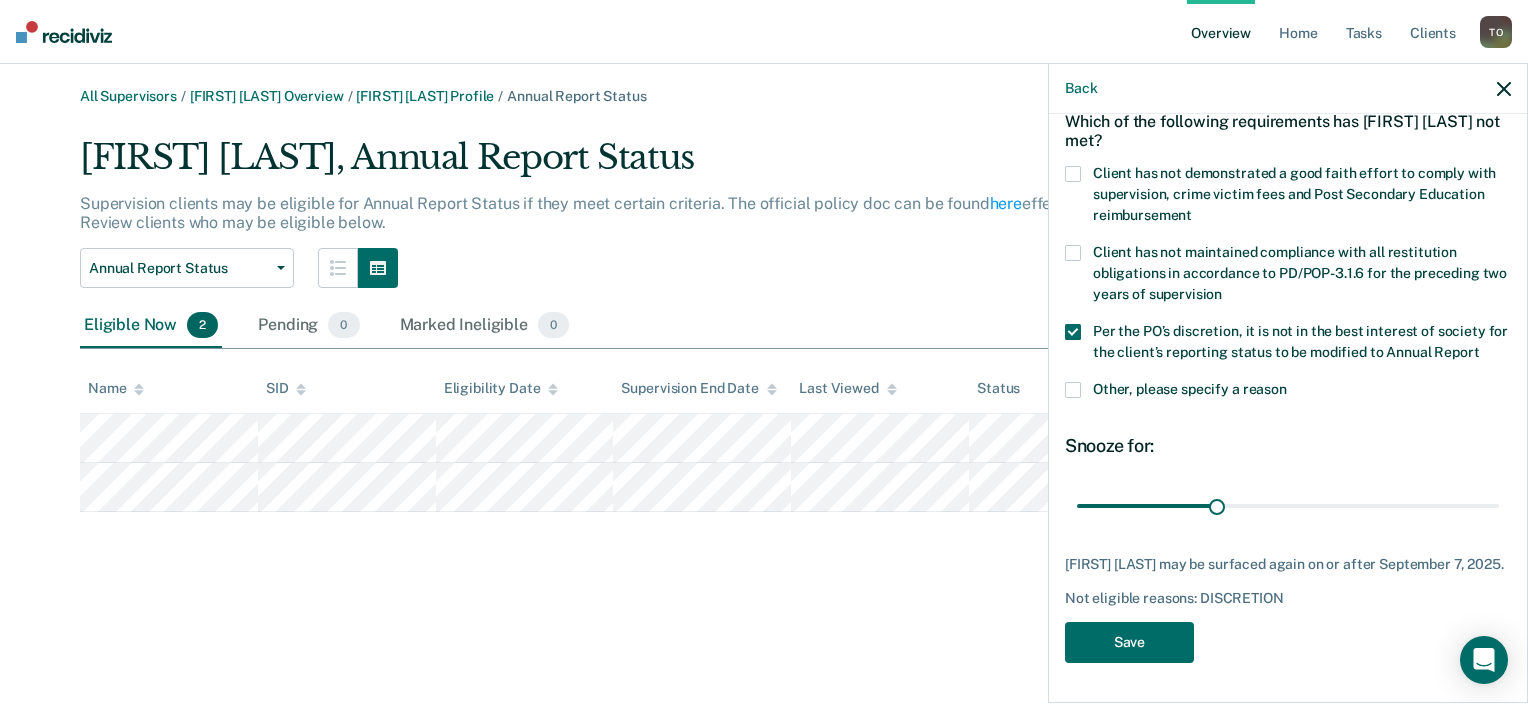 scroll, scrollTop: 135, scrollLeft: 0, axis: vertical 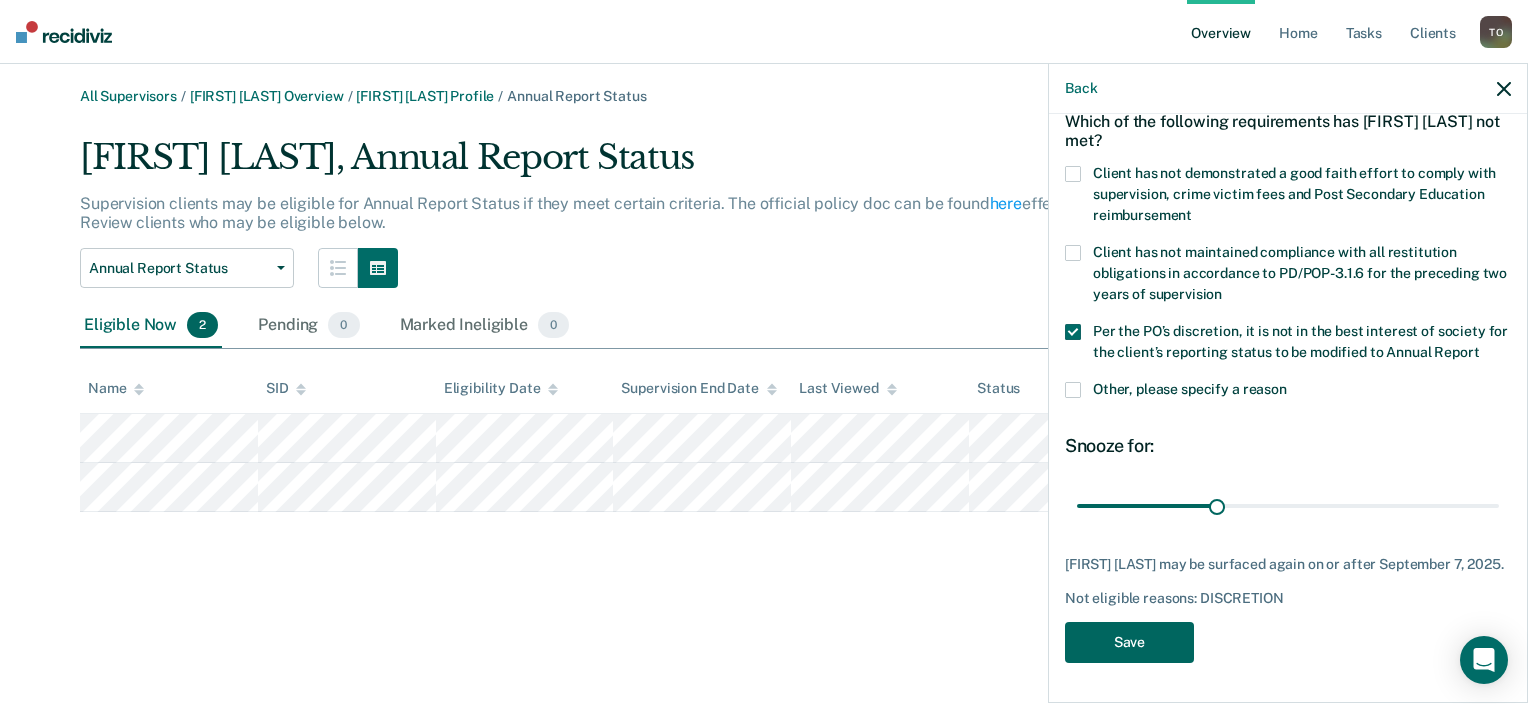 click on "Save" at bounding box center [1129, 642] 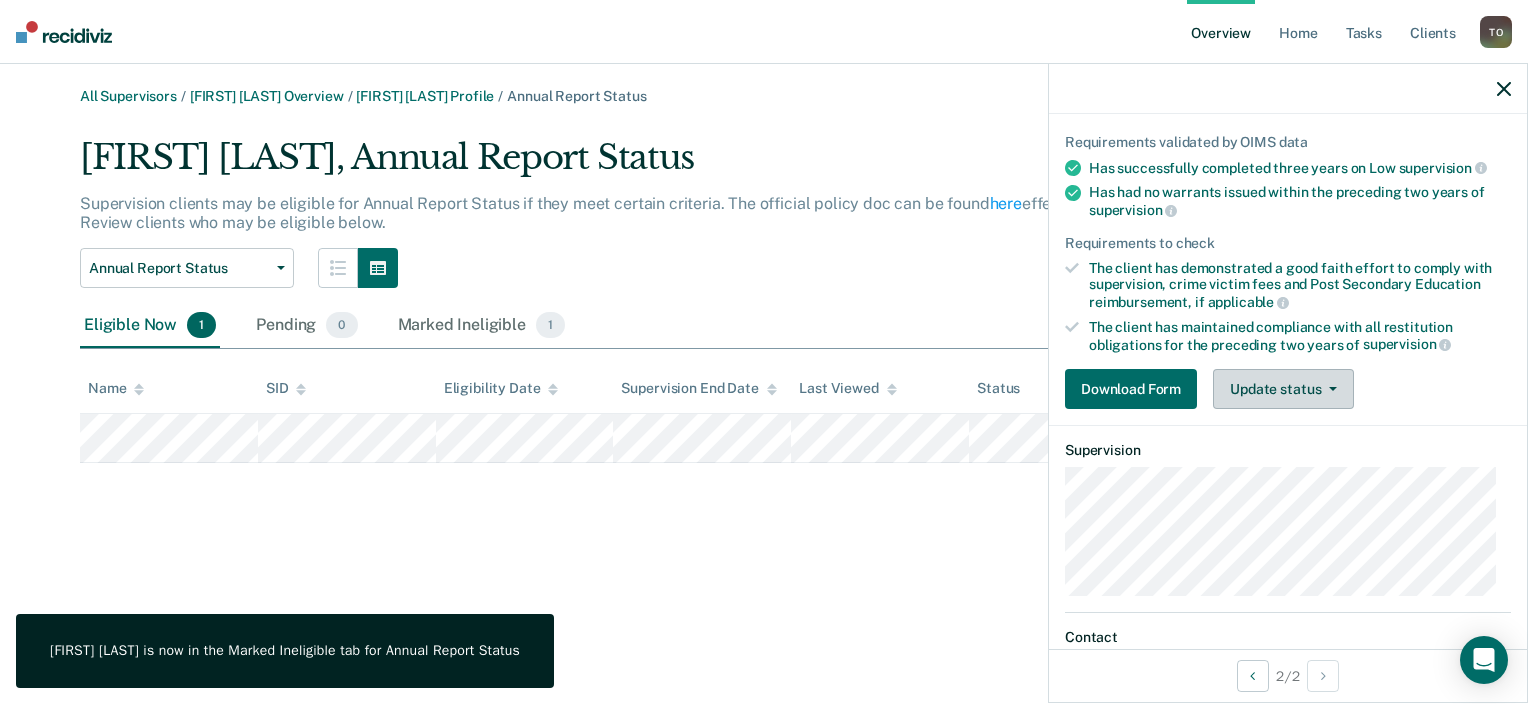 click on "Update status" at bounding box center (1283, 389) 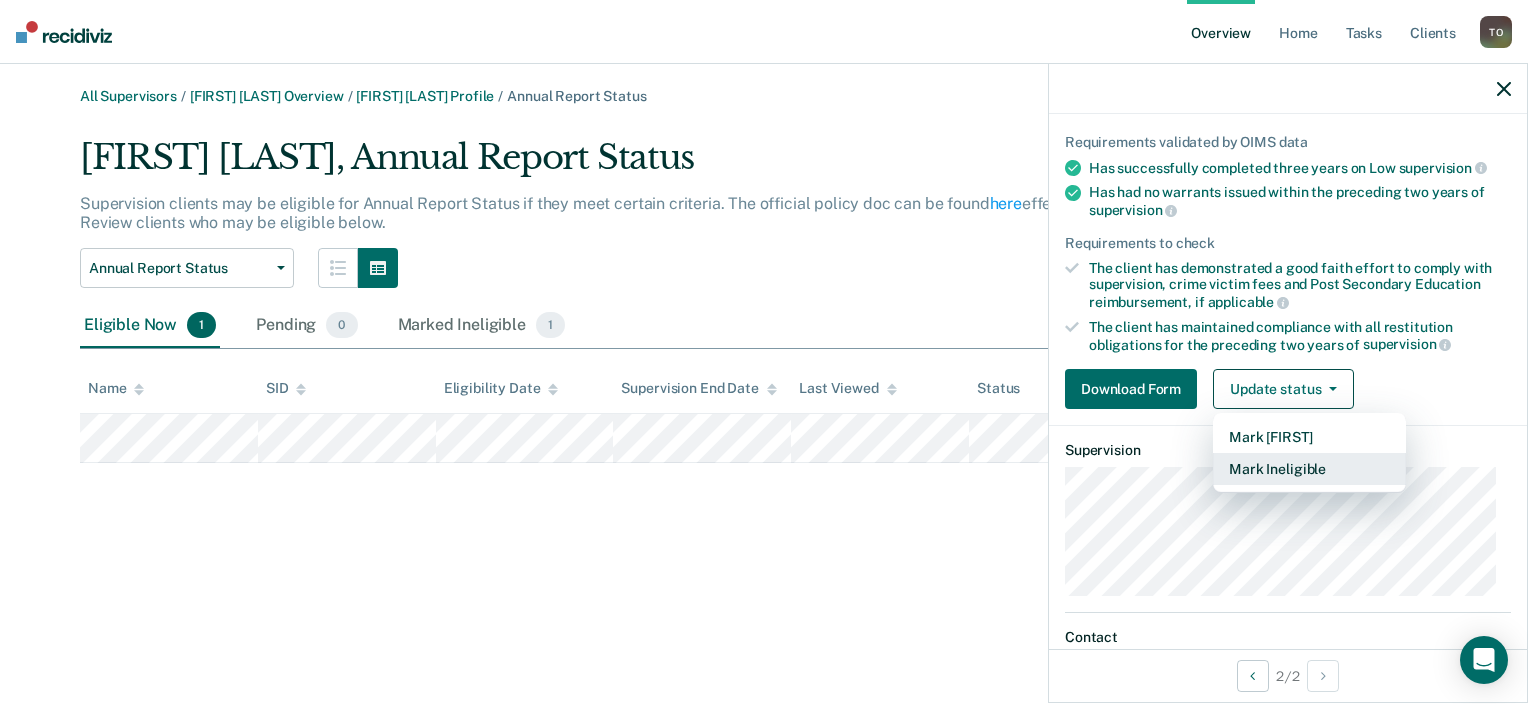 click on "Mark Ineligible" at bounding box center [1309, 469] 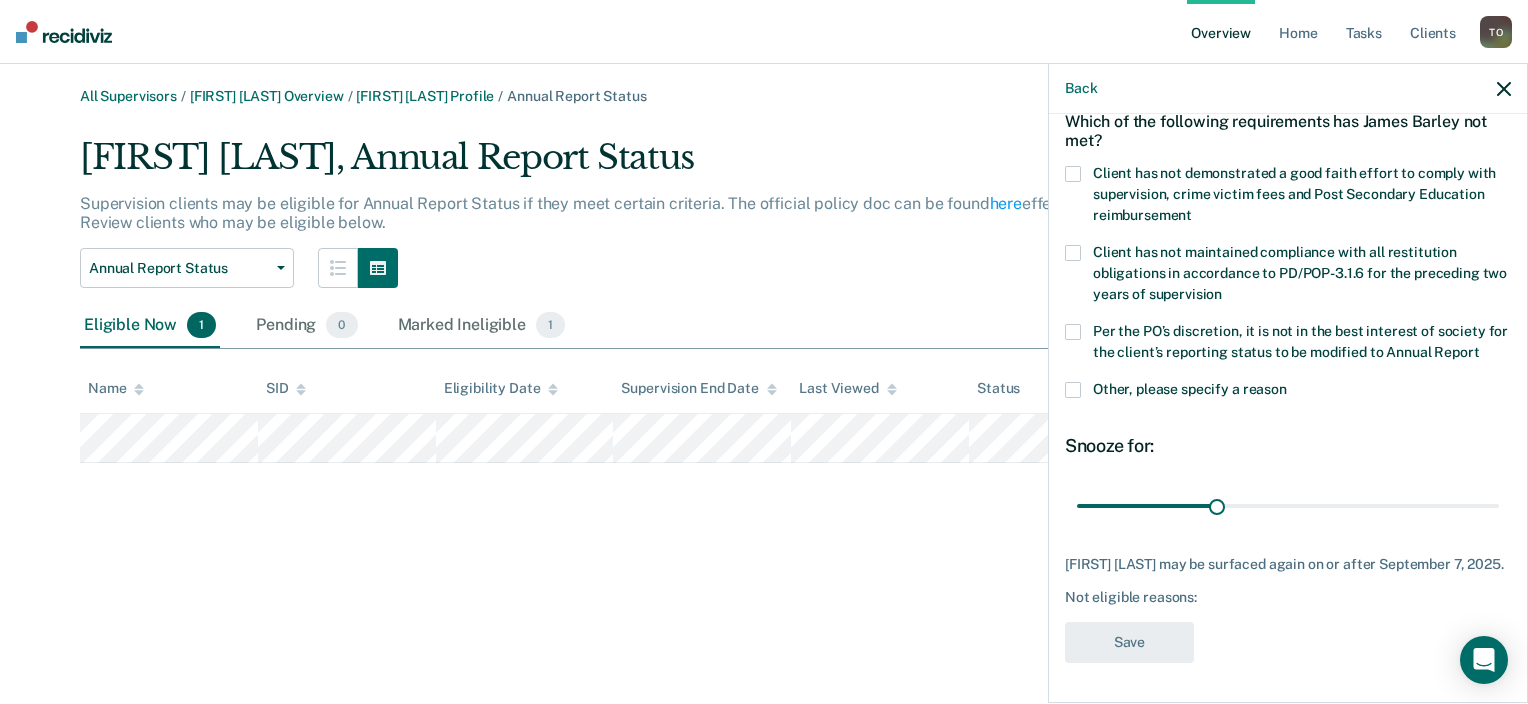 scroll, scrollTop: 118, scrollLeft: 0, axis: vertical 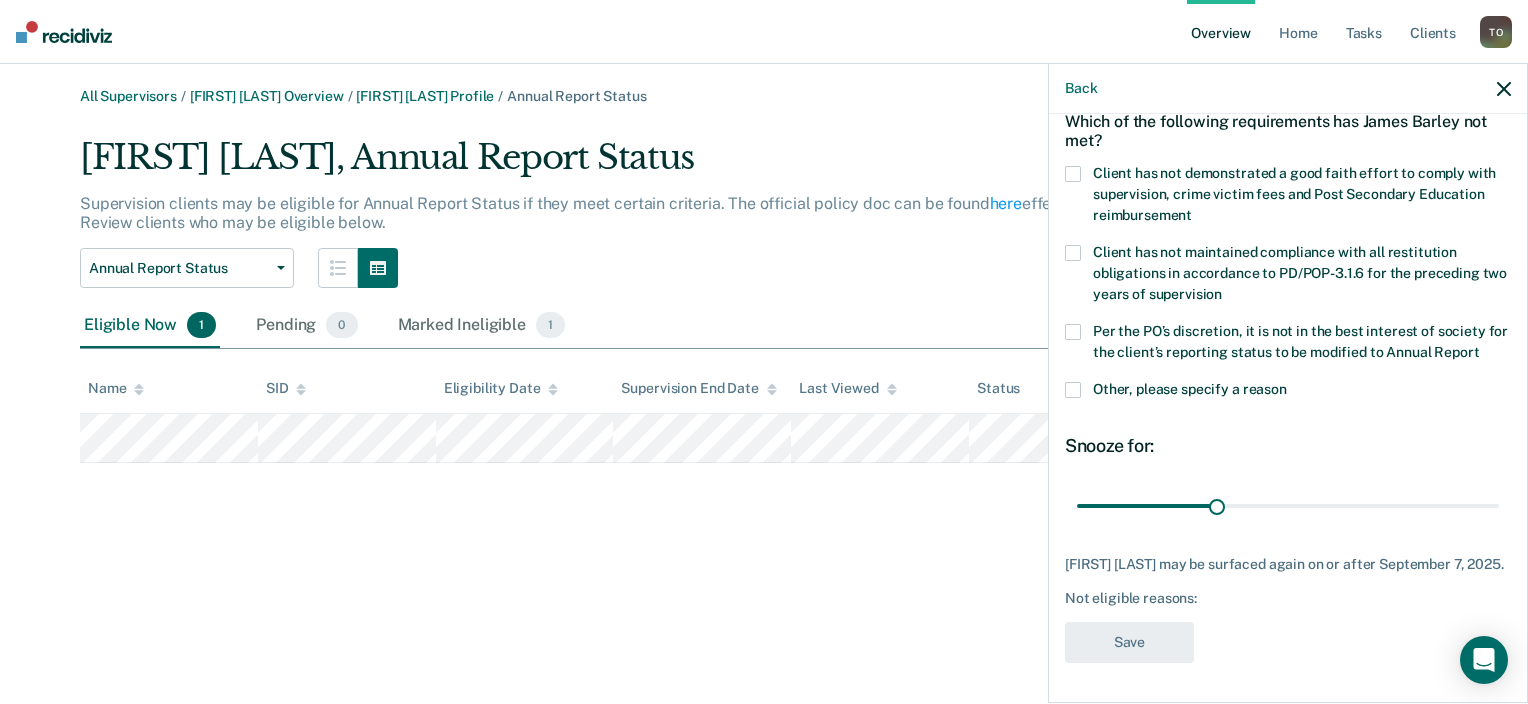click at bounding box center (1073, 332) 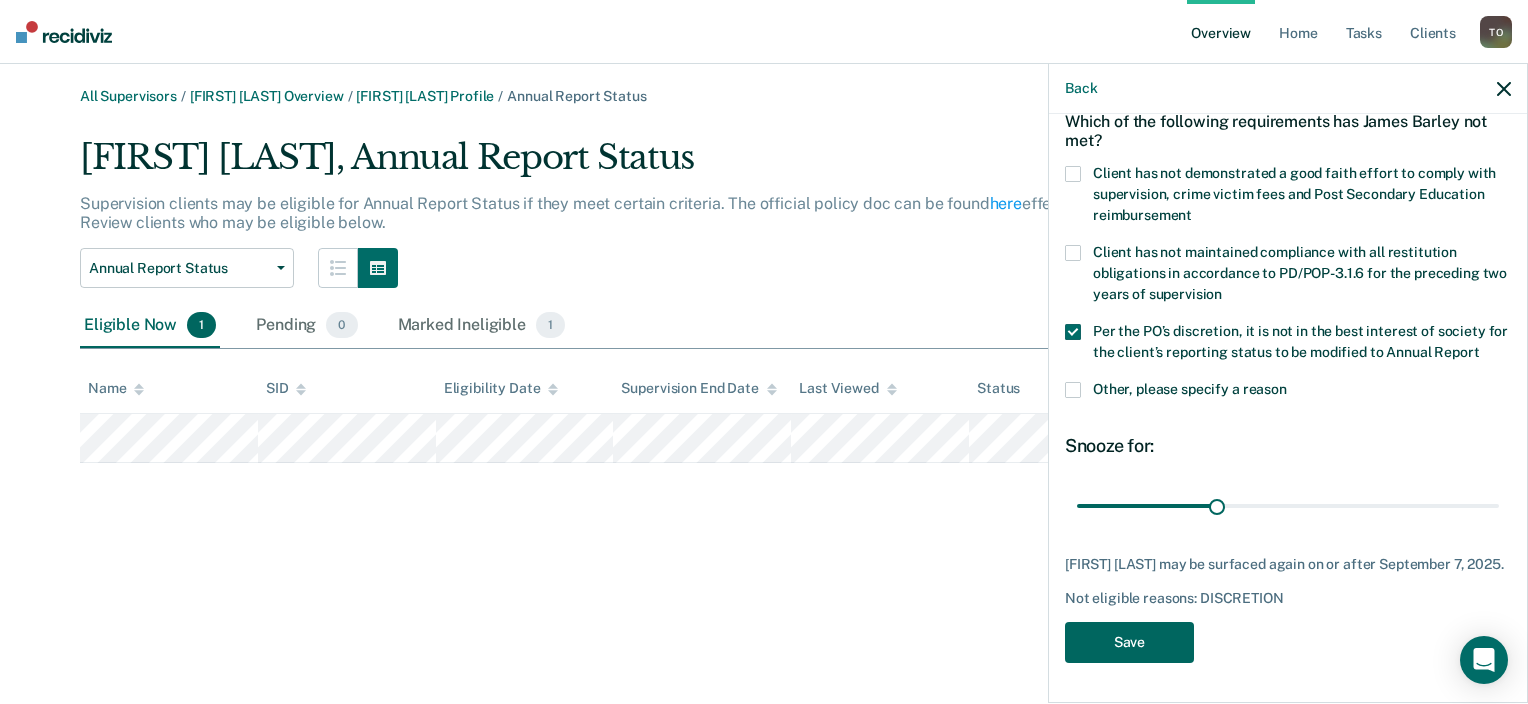 click on "Save" at bounding box center [1129, 642] 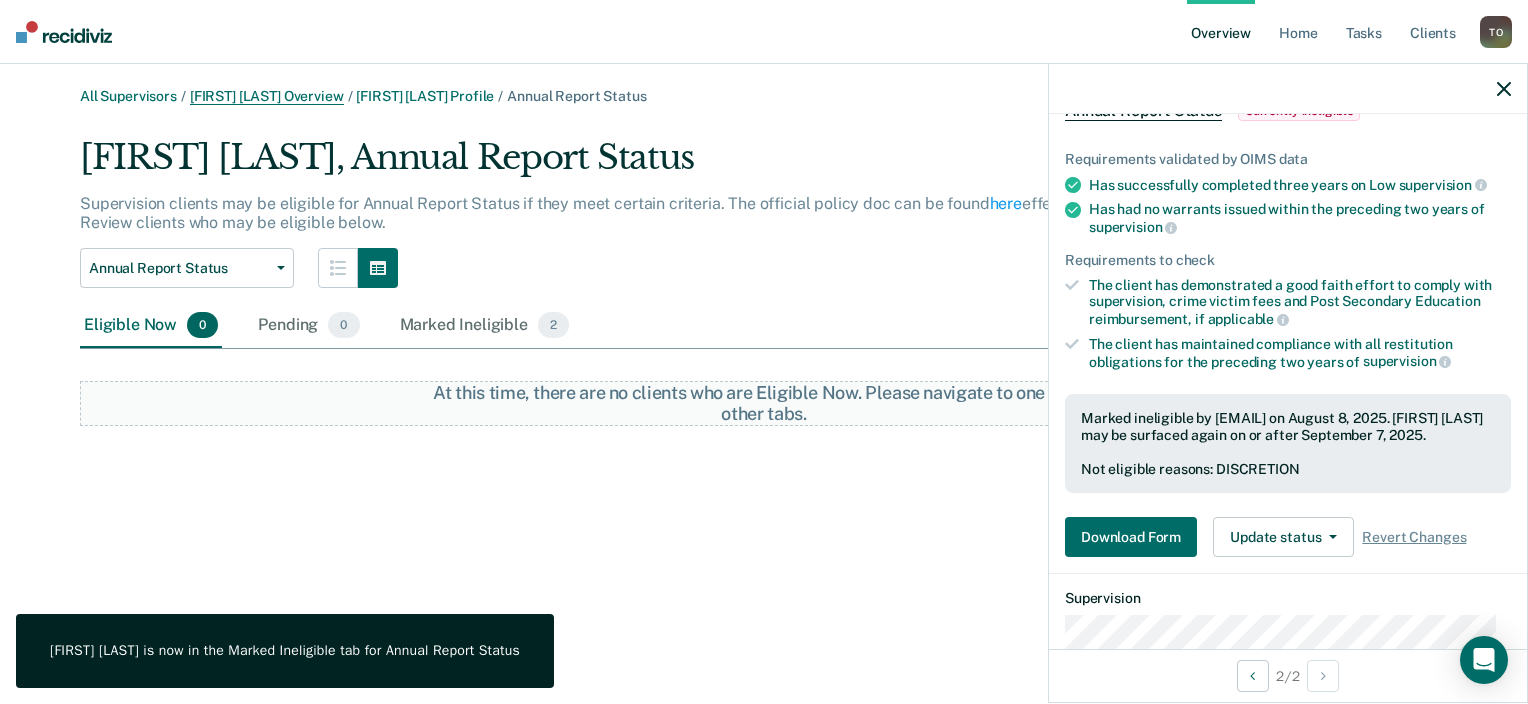 click on "[FIRST] [LAST] Overview" at bounding box center [267, 96] 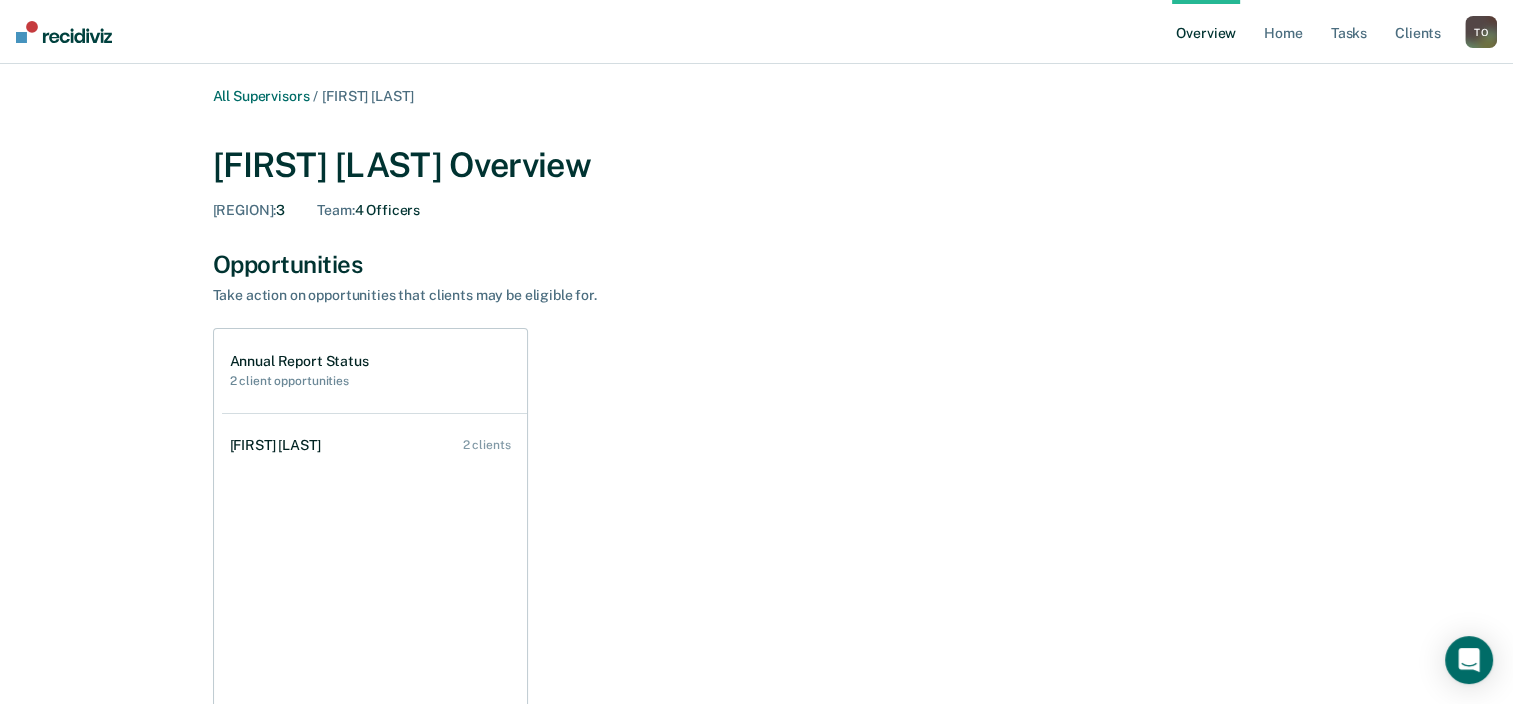 click on "[FIRST] [LAST]" at bounding box center (279, 445) 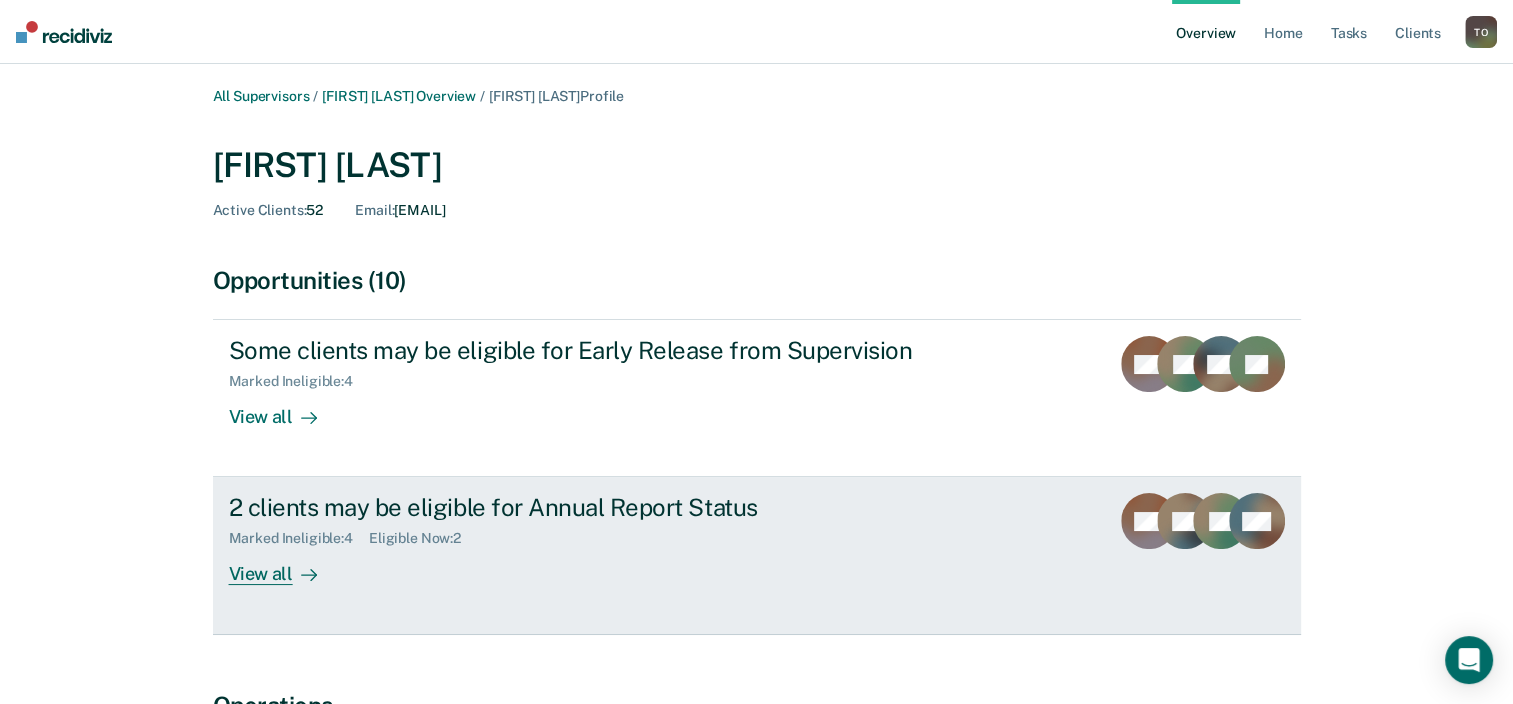 click on "Marked Ineligible : [NUMBER]" at bounding box center [299, 538] 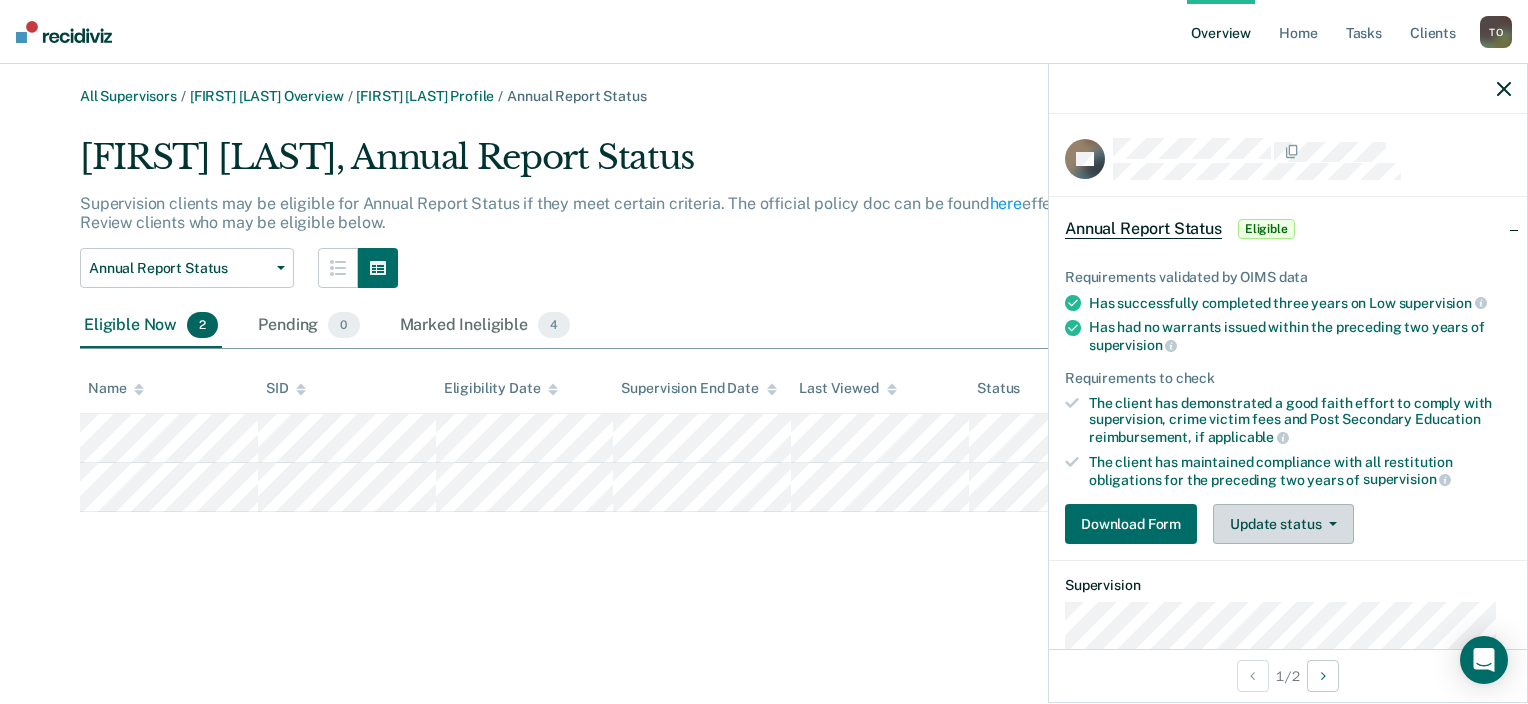 click on "Update status" at bounding box center [1283, 524] 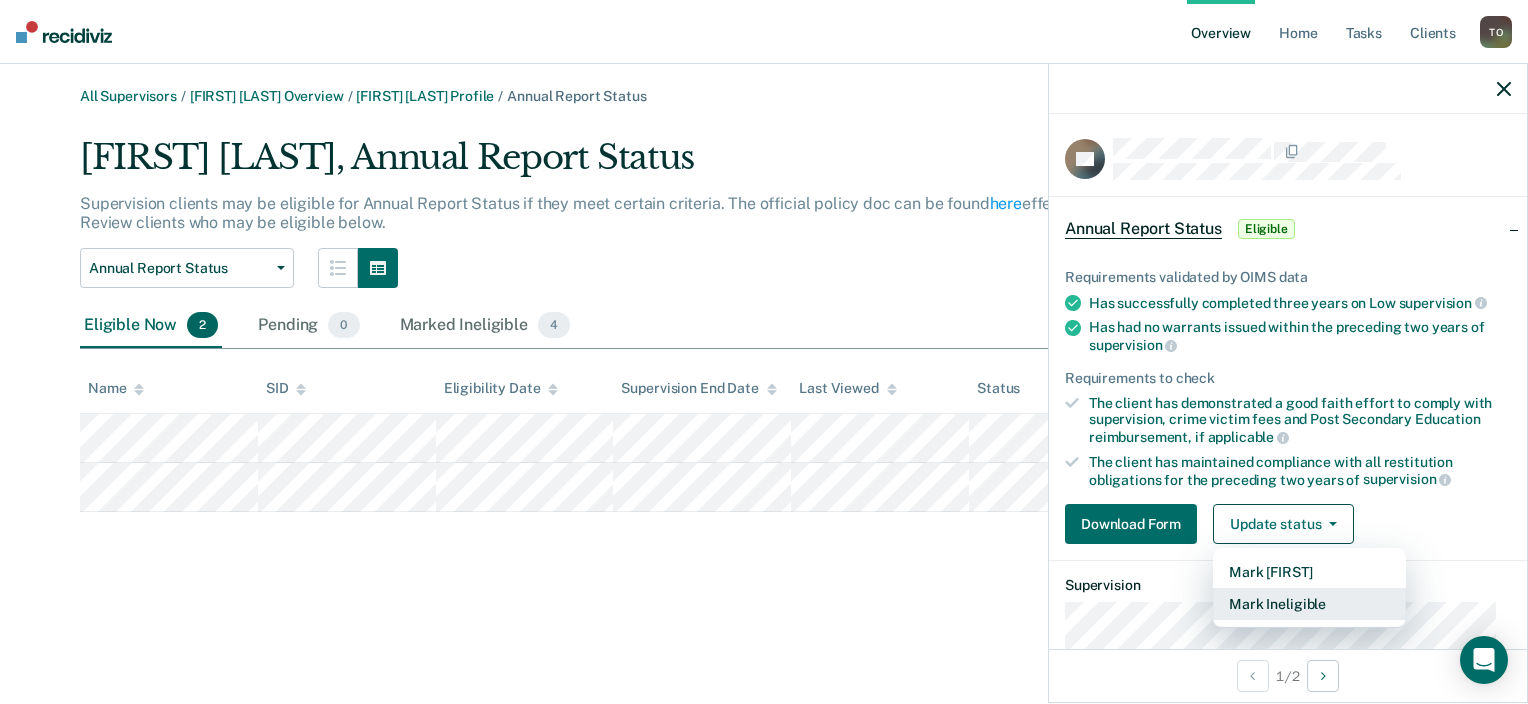 click on "Mark Ineligible" at bounding box center [1309, 604] 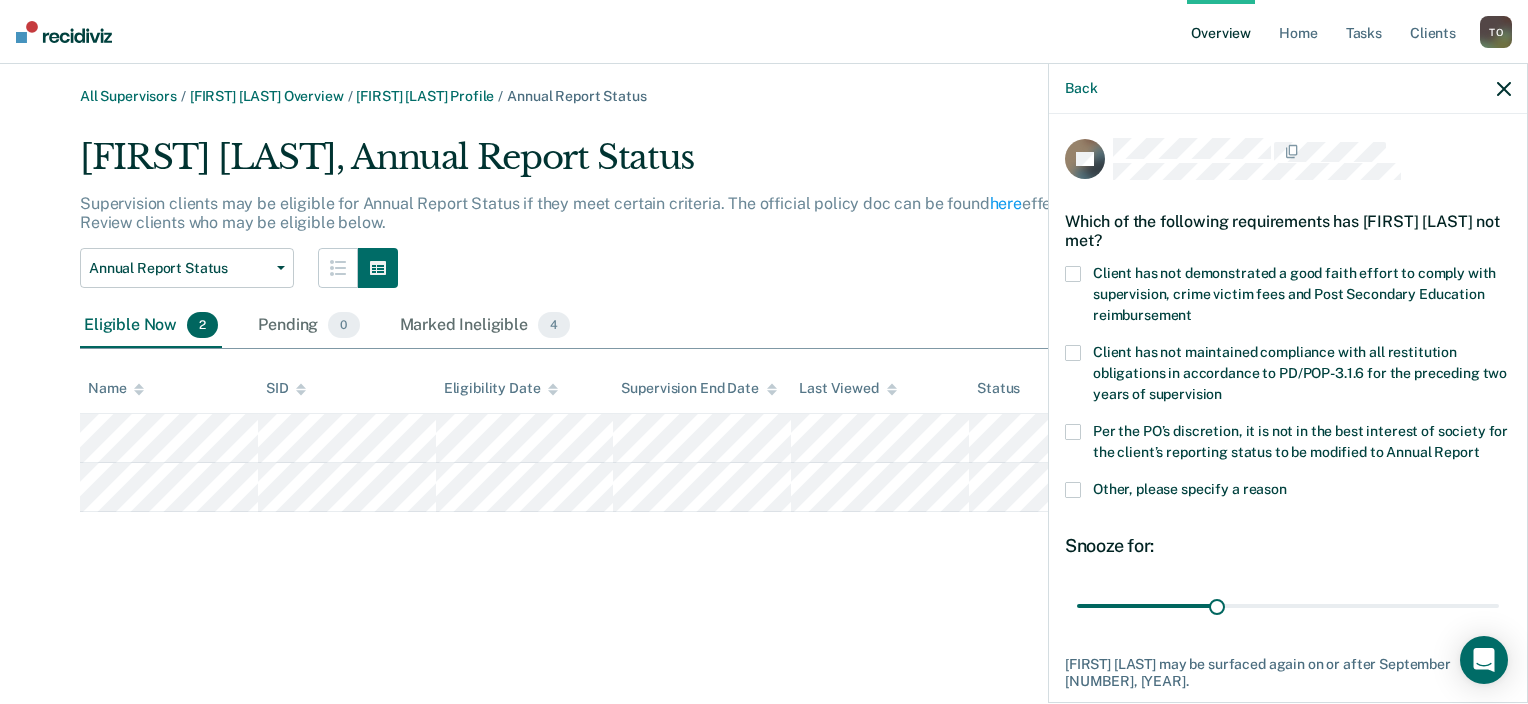 click at bounding box center [1073, 432] 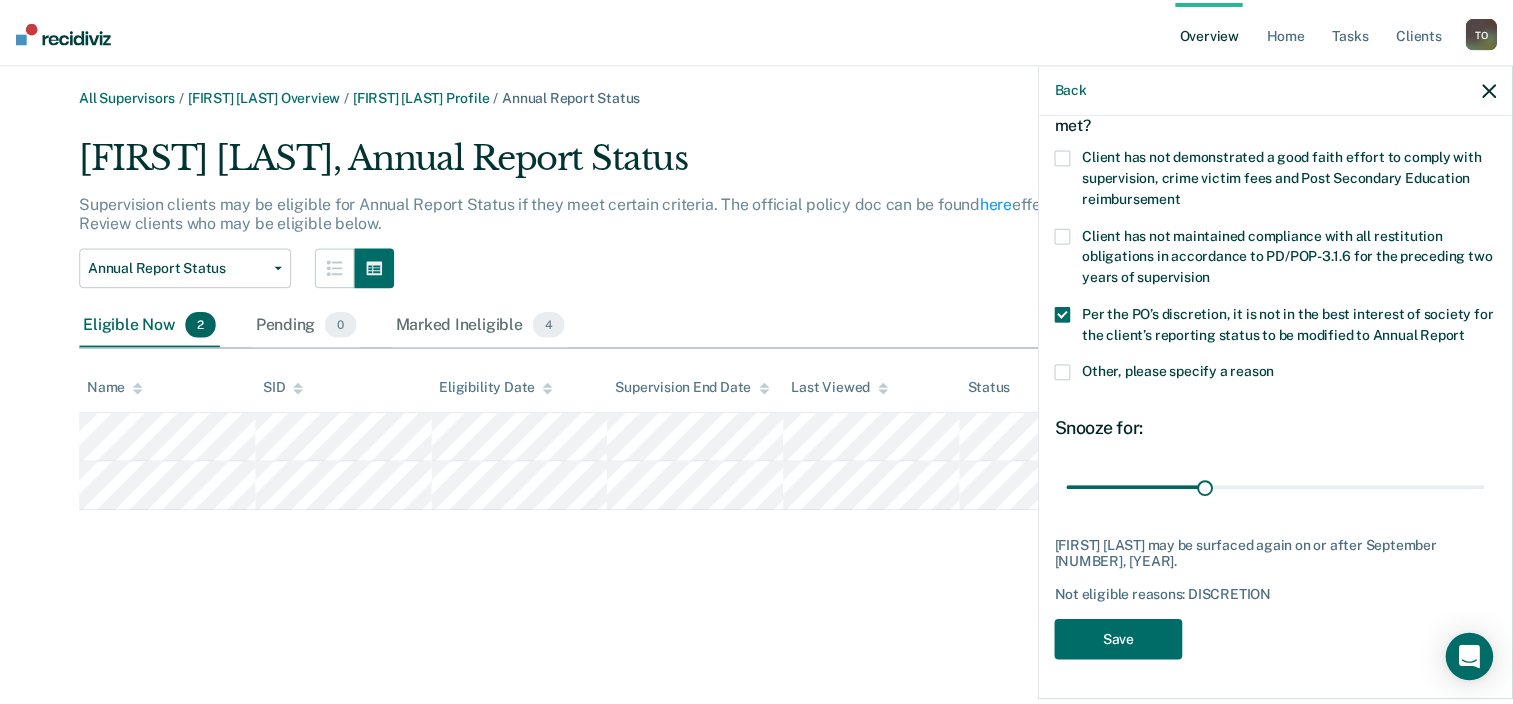 scroll, scrollTop: 135, scrollLeft: 0, axis: vertical 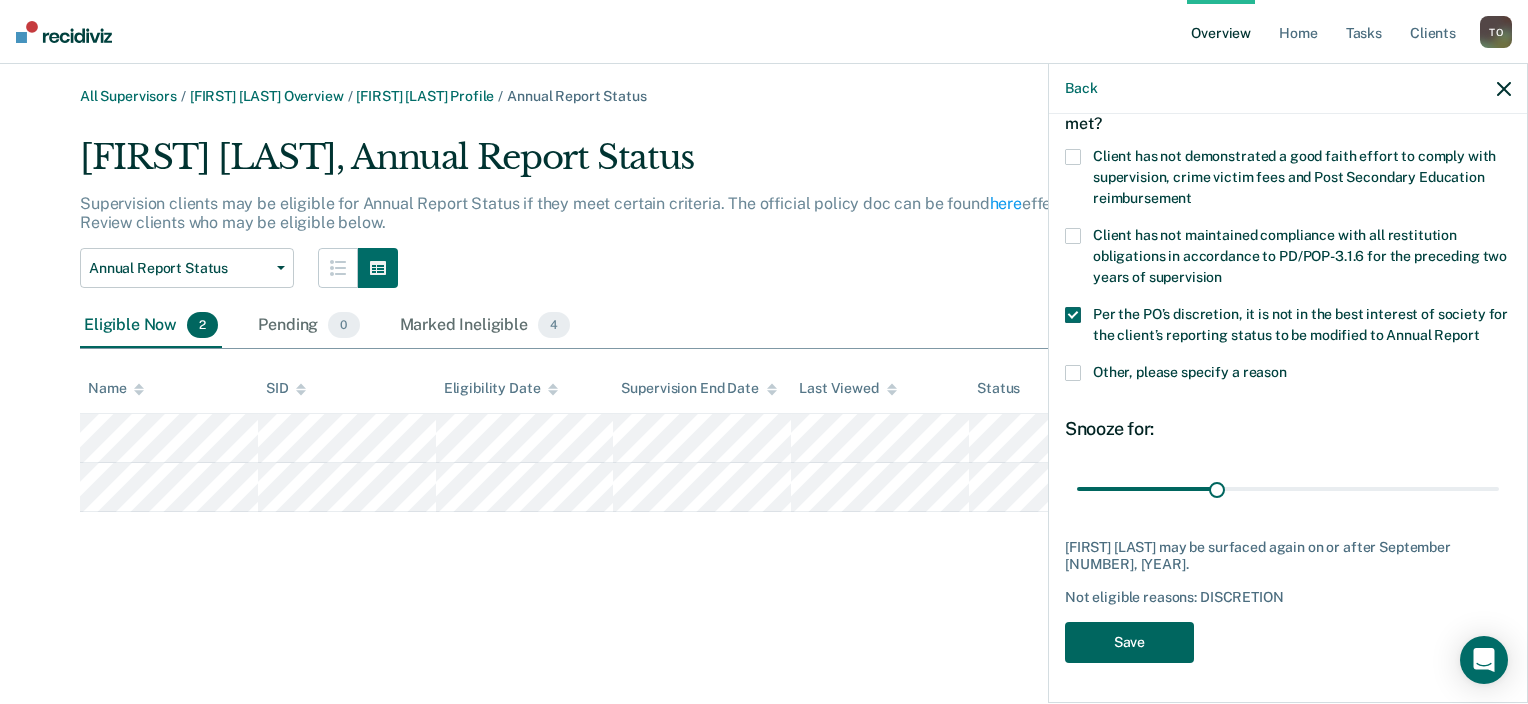 click on "Save" at bounding box center (1129, 642) 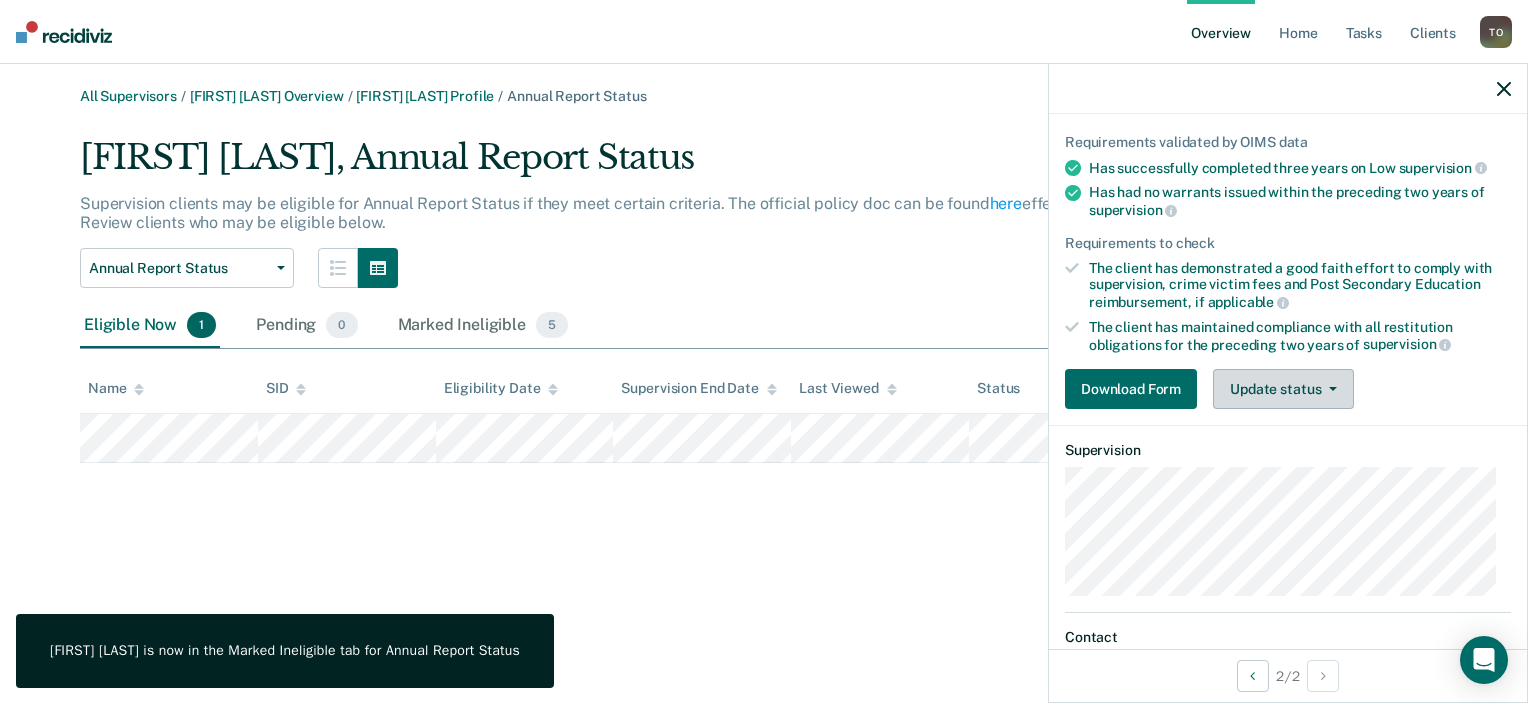 click 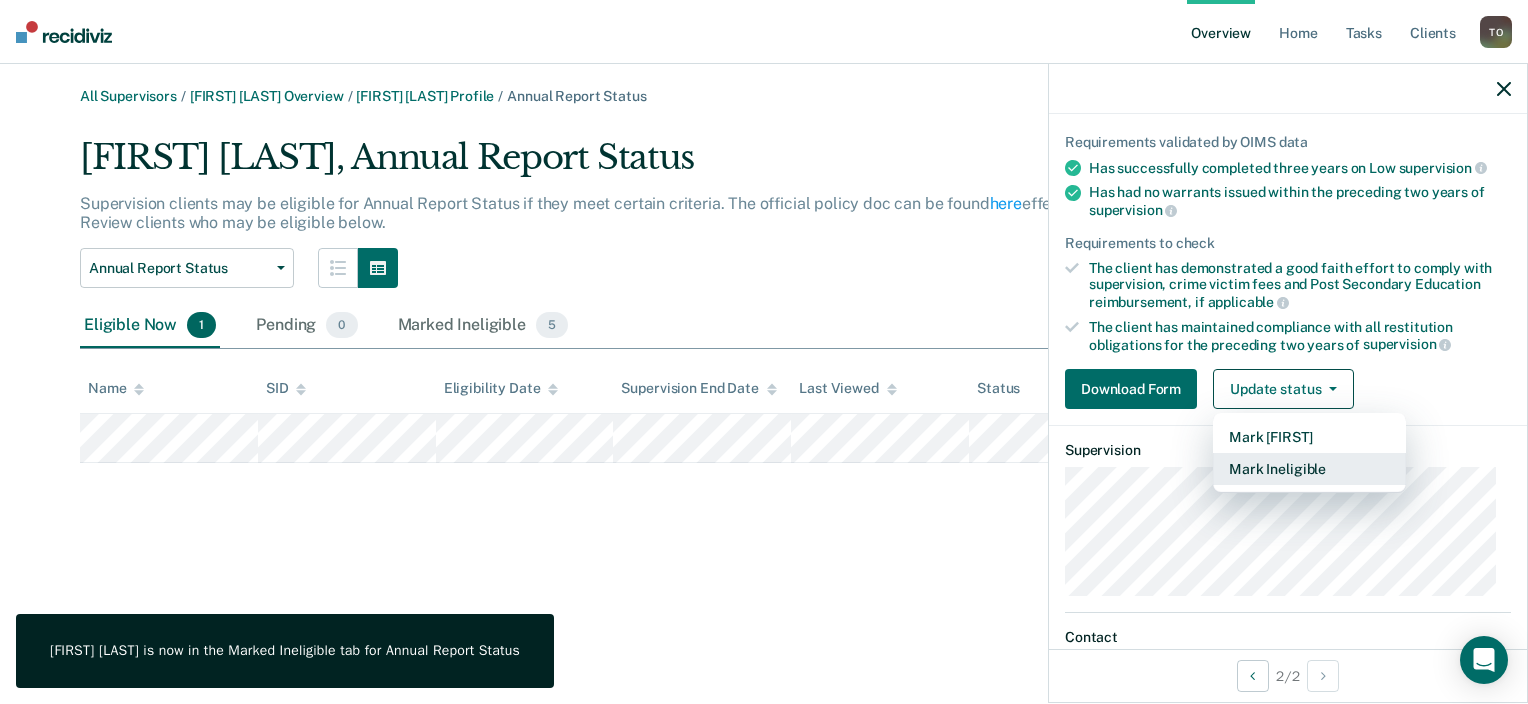click on "Mark Ineligible" at bounding box center [1309, 469] 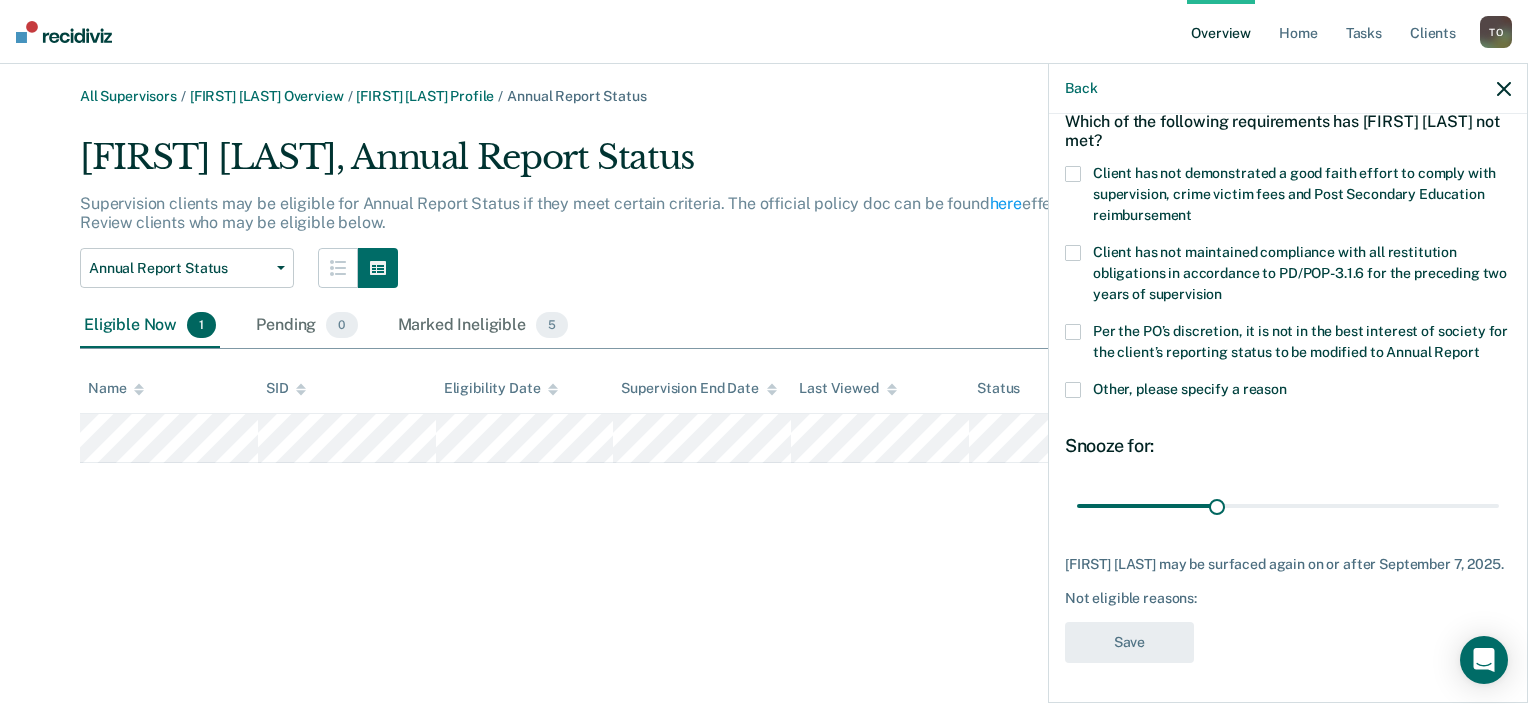 click at bounding box center (1073, 332) 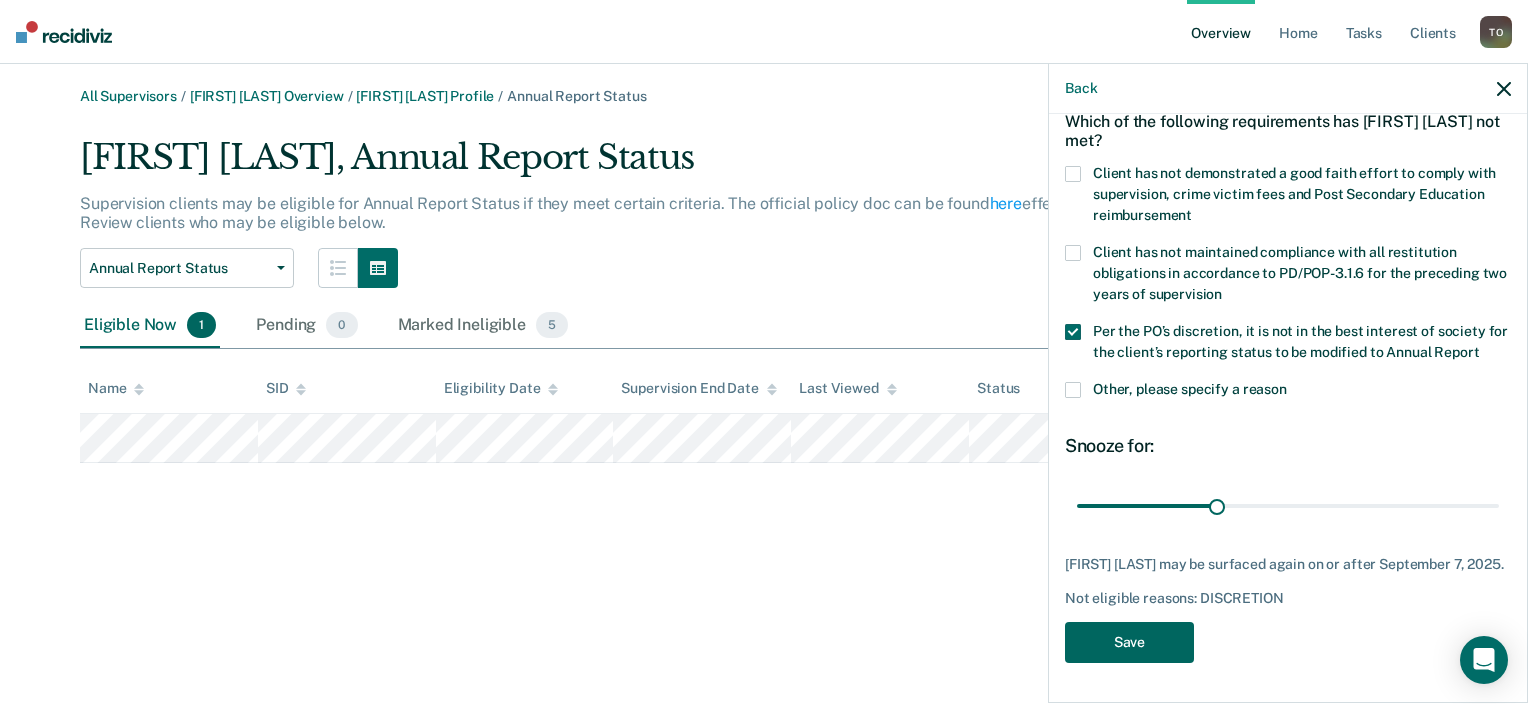 click on "Save" at bounding box center (1129, 642) 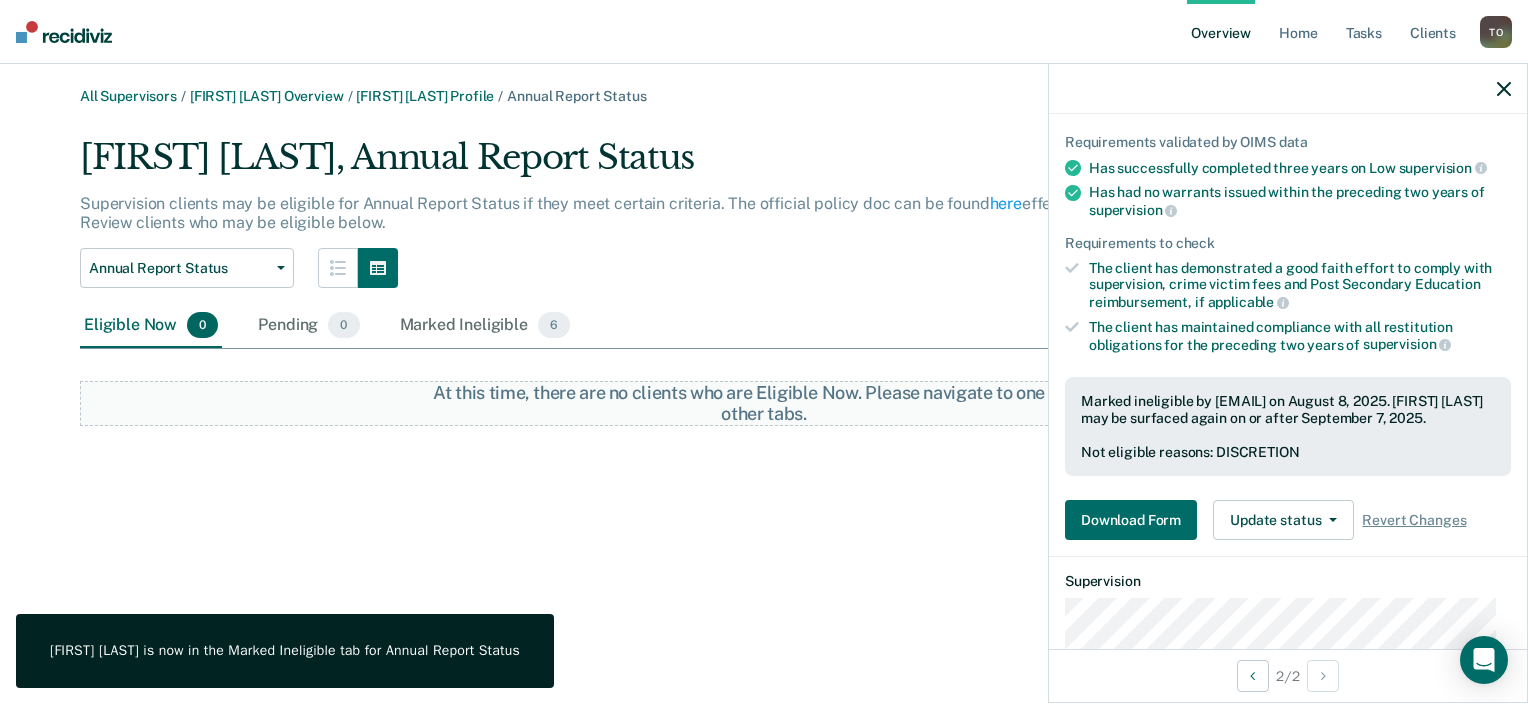 click on "All Supervisors / [FIRST] [LAST] Overview / [FIRST] [LAST] Profile / Annual Report Status [FIRST], Annual Report Status   Supervision clients may be eligible for Annual Report Status if they meet certain criteria. The official policy doc can be found  here  effective Jul 1, 2025. Review clients who may be eligible below. Annual Report Status Annual Report Status Early Release from Supervision Eligible Now 0 Pending 0 Marked Ineligible 6
To pick up a draggable item, press the space bar.
While dragging, use the arrow keys to move the item.
Press space again to drop the item in its new position, or press escape to cancel.
At this time, there are no clients who are Eligible Now. Please navigate to one of the other tabs." at bounding box center (764, 364) 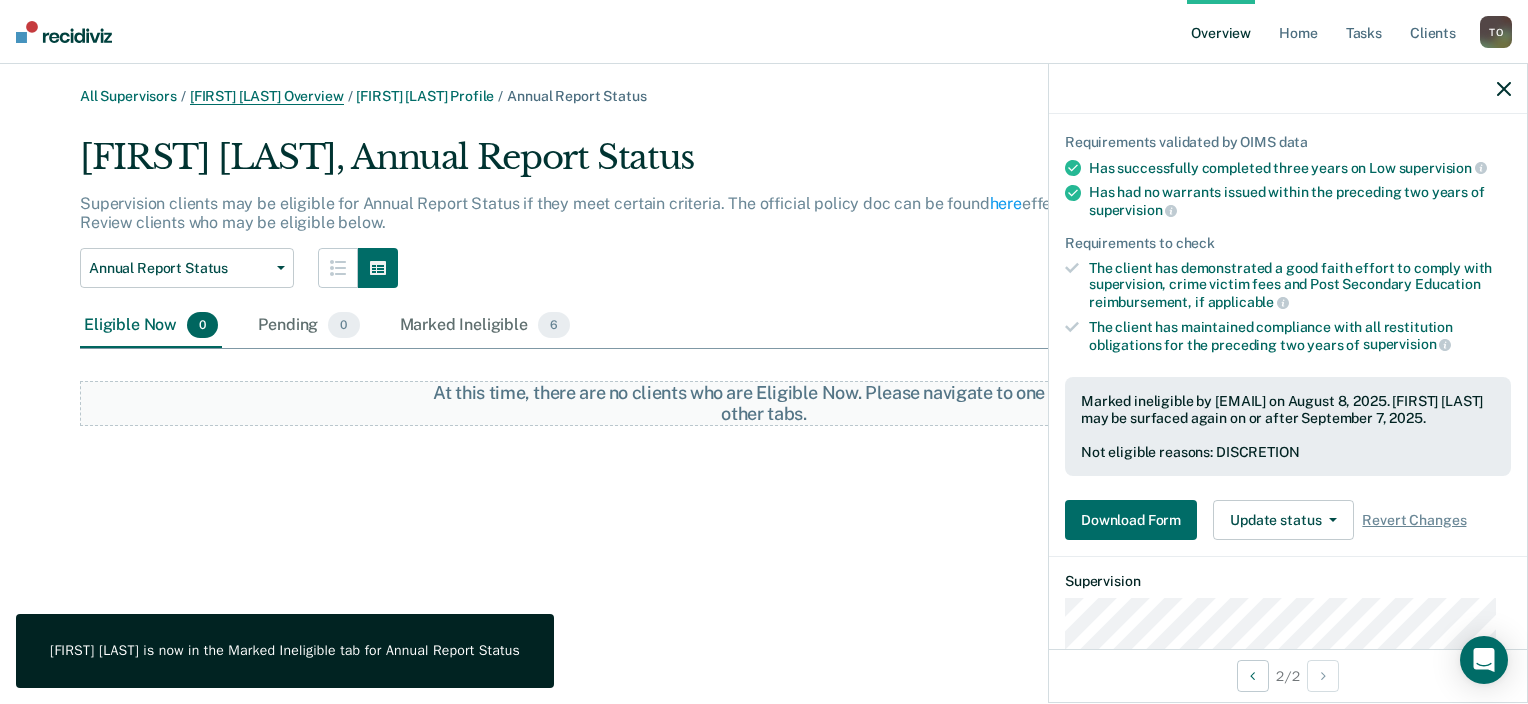 click on "[FIRST] [LAST] Overview" at bounding box center (267, 96) 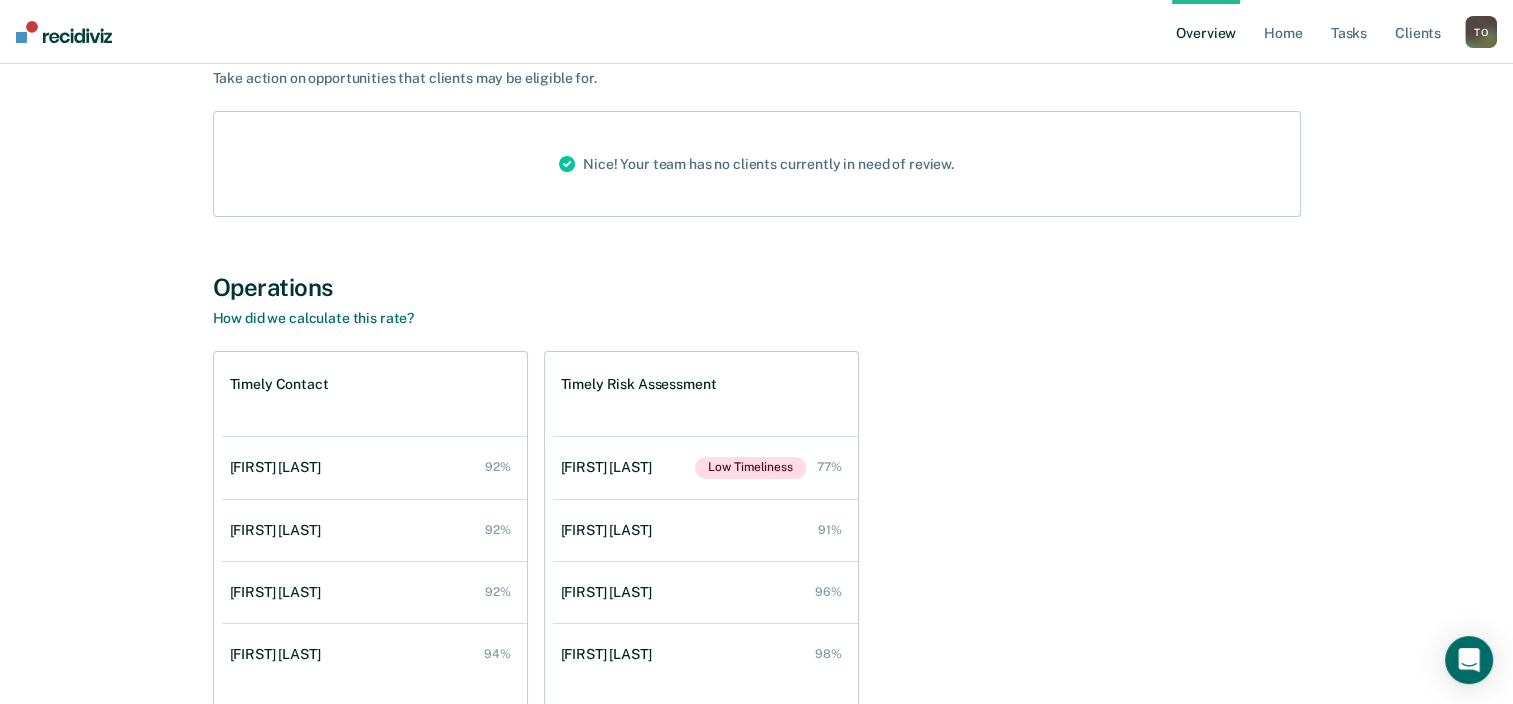 scroll, scrollTop: 0, scrollLeft: 0, axis: both 